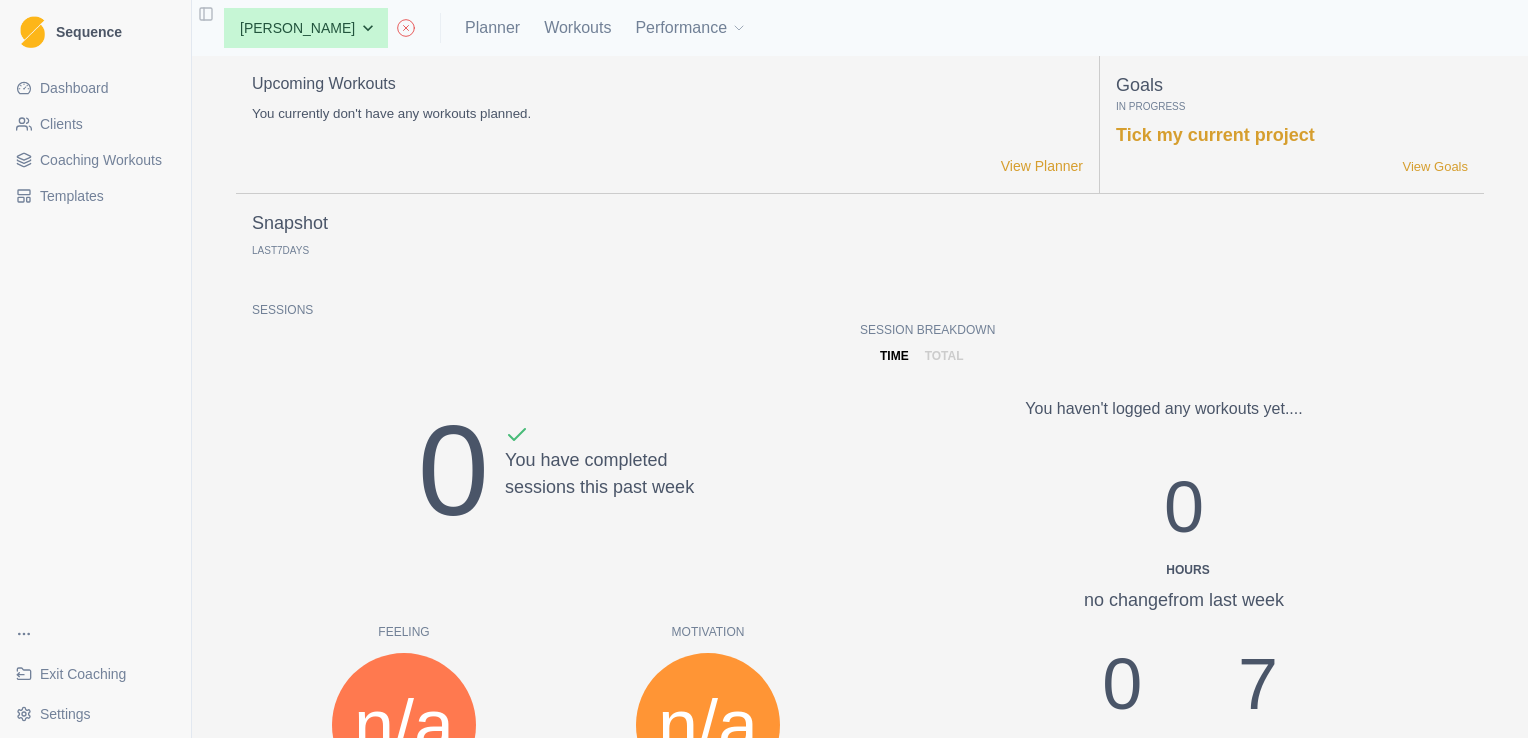 scroll, scrollTop: 0, scrollLeft: 0, axis: both 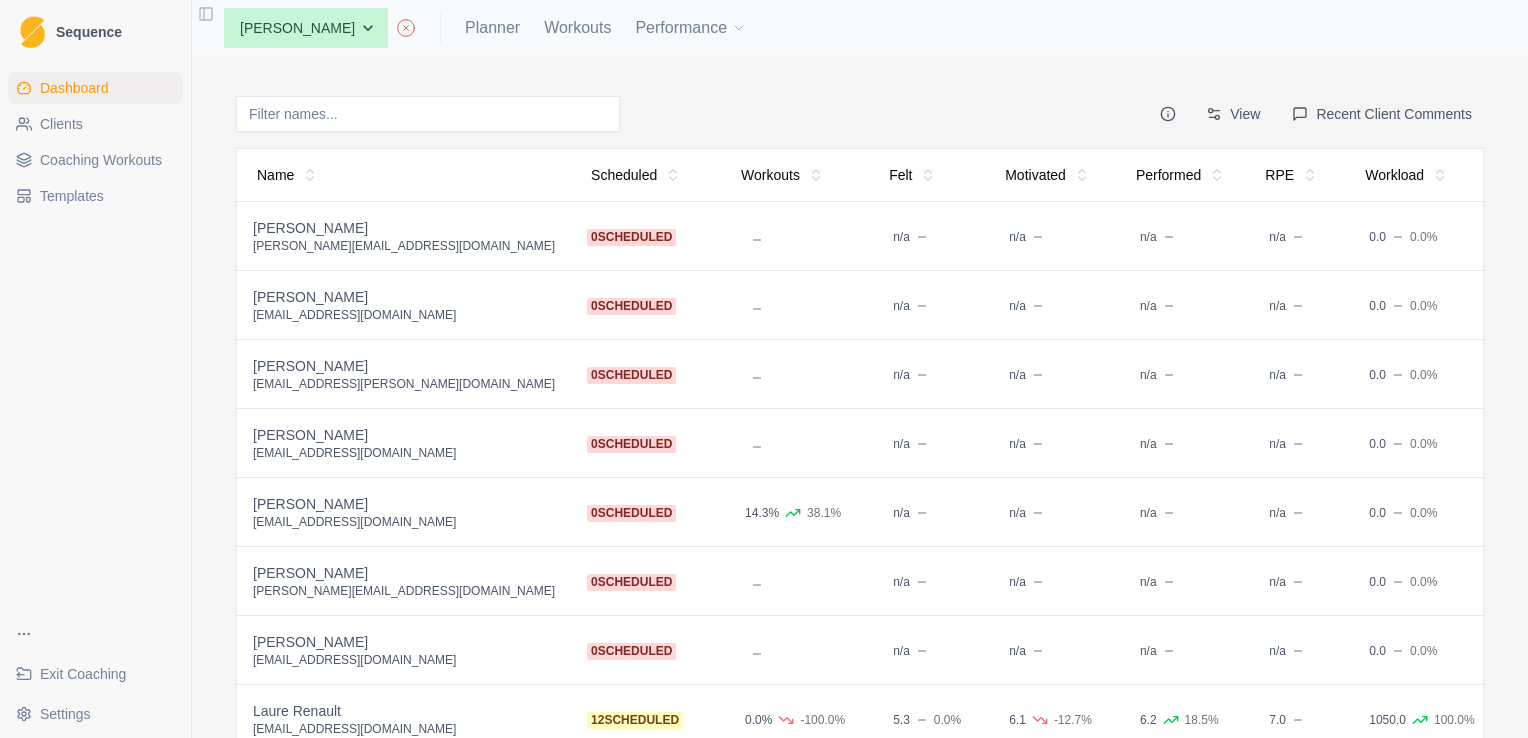 click on "joshledbury@outlook.com" at bounding box center [404, 660] 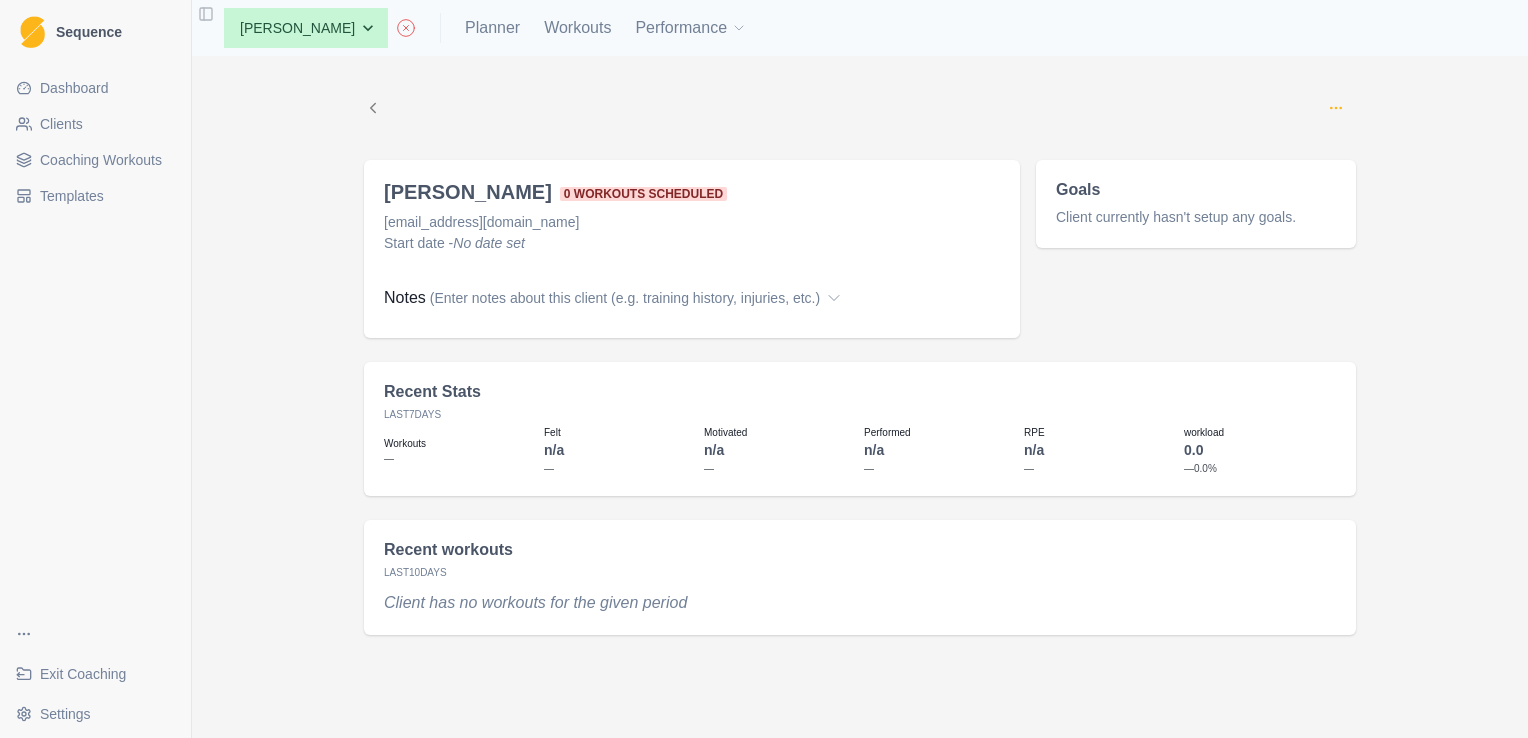 click 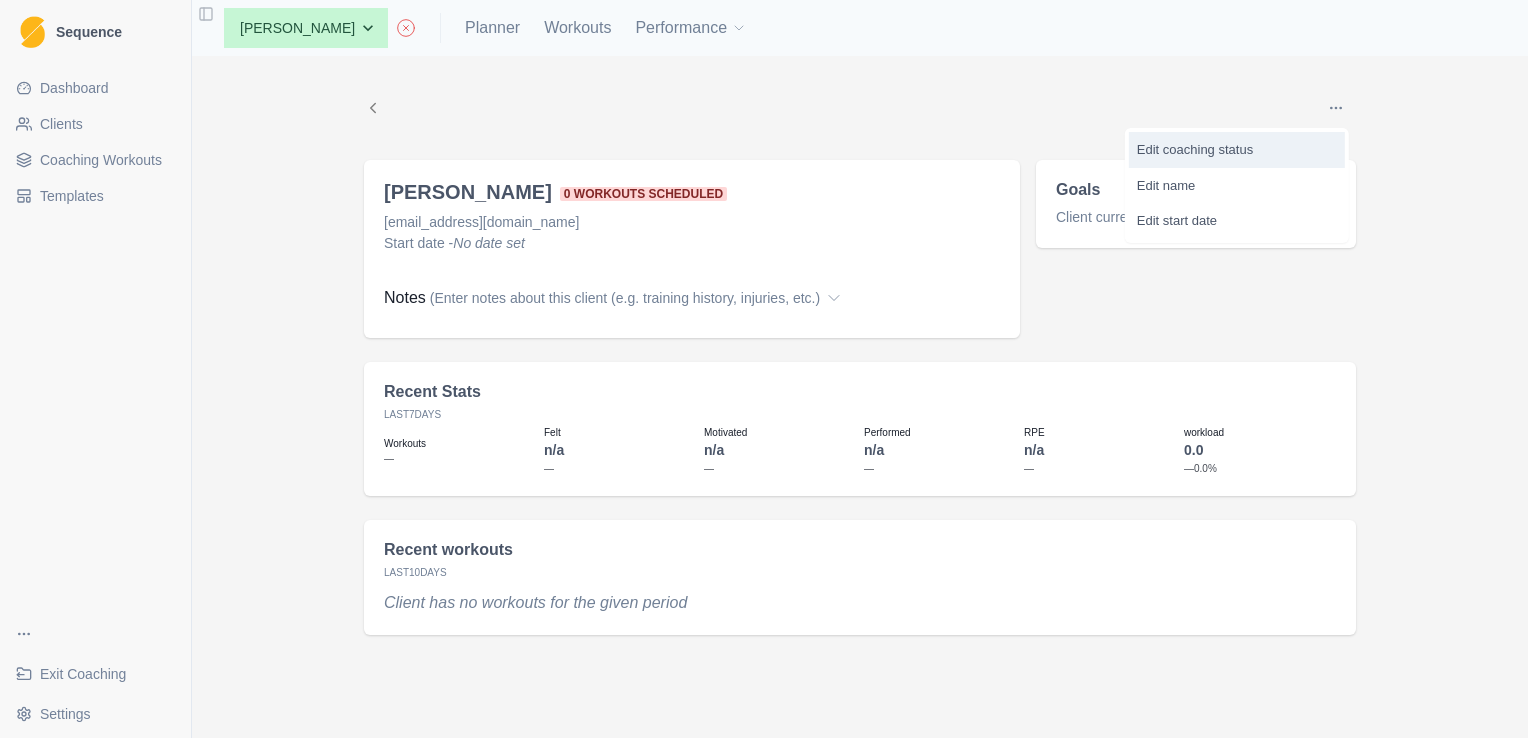 click on "Edit coaching status" at bounding box center [1237, 150] 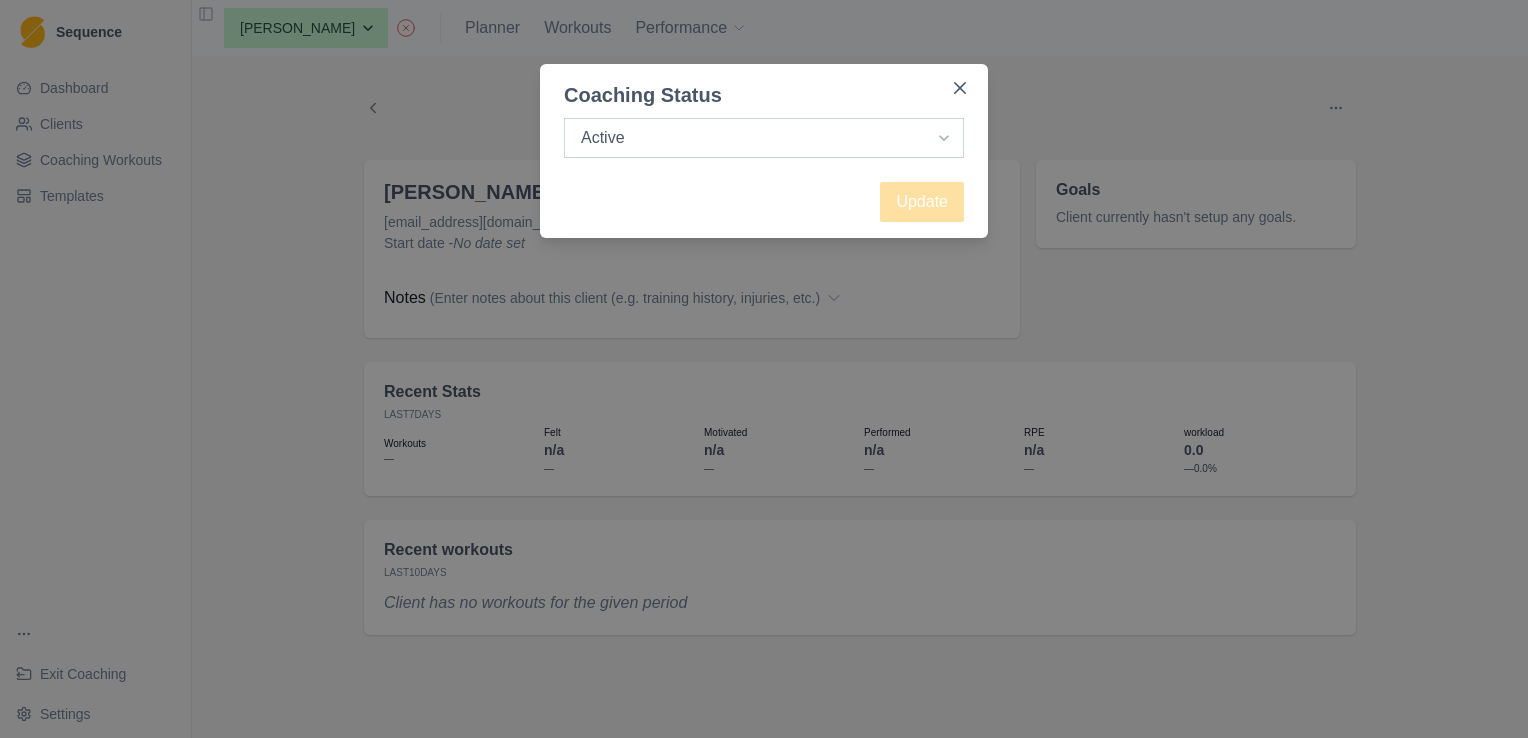 click on "Active Inactive" at bounding box center [764, 138] 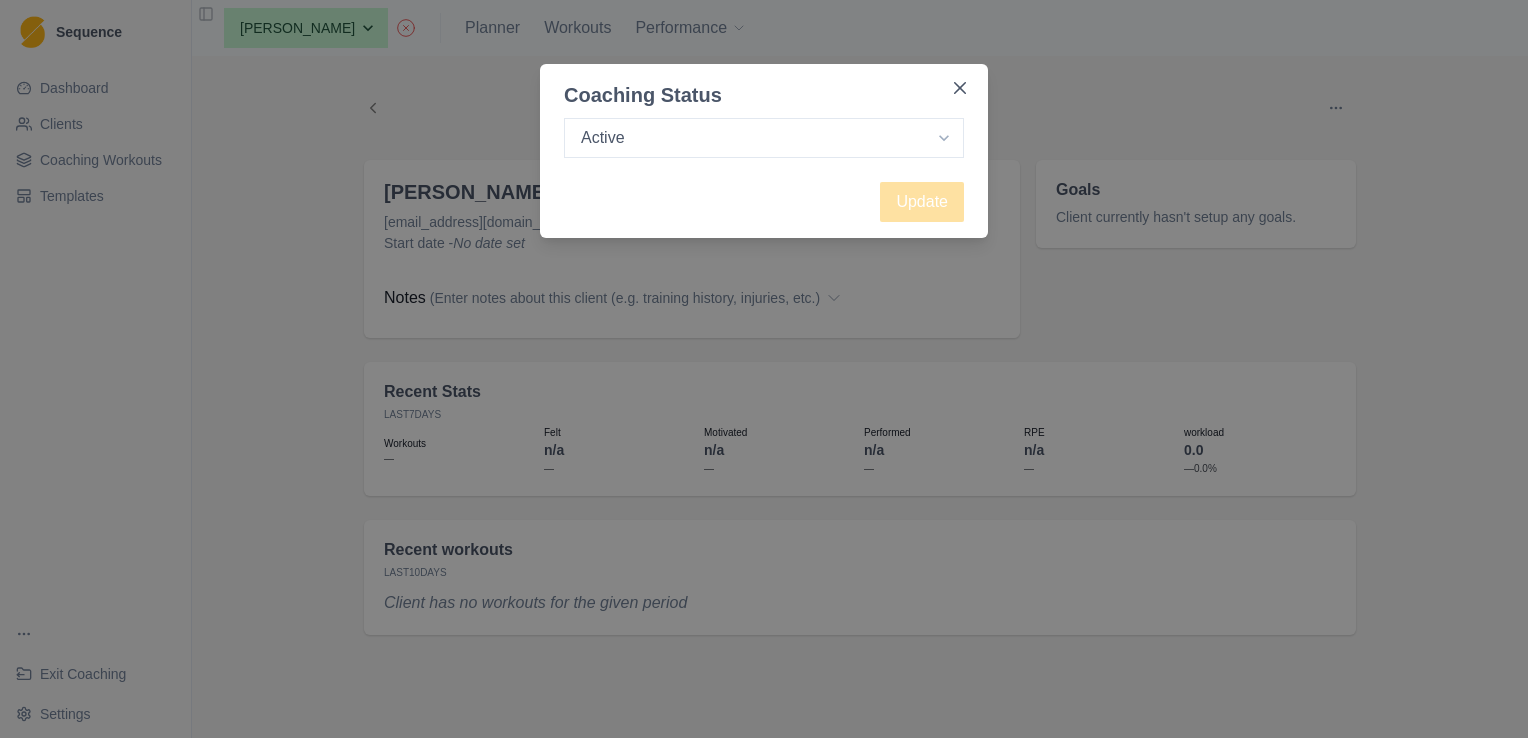 select on "inactive" 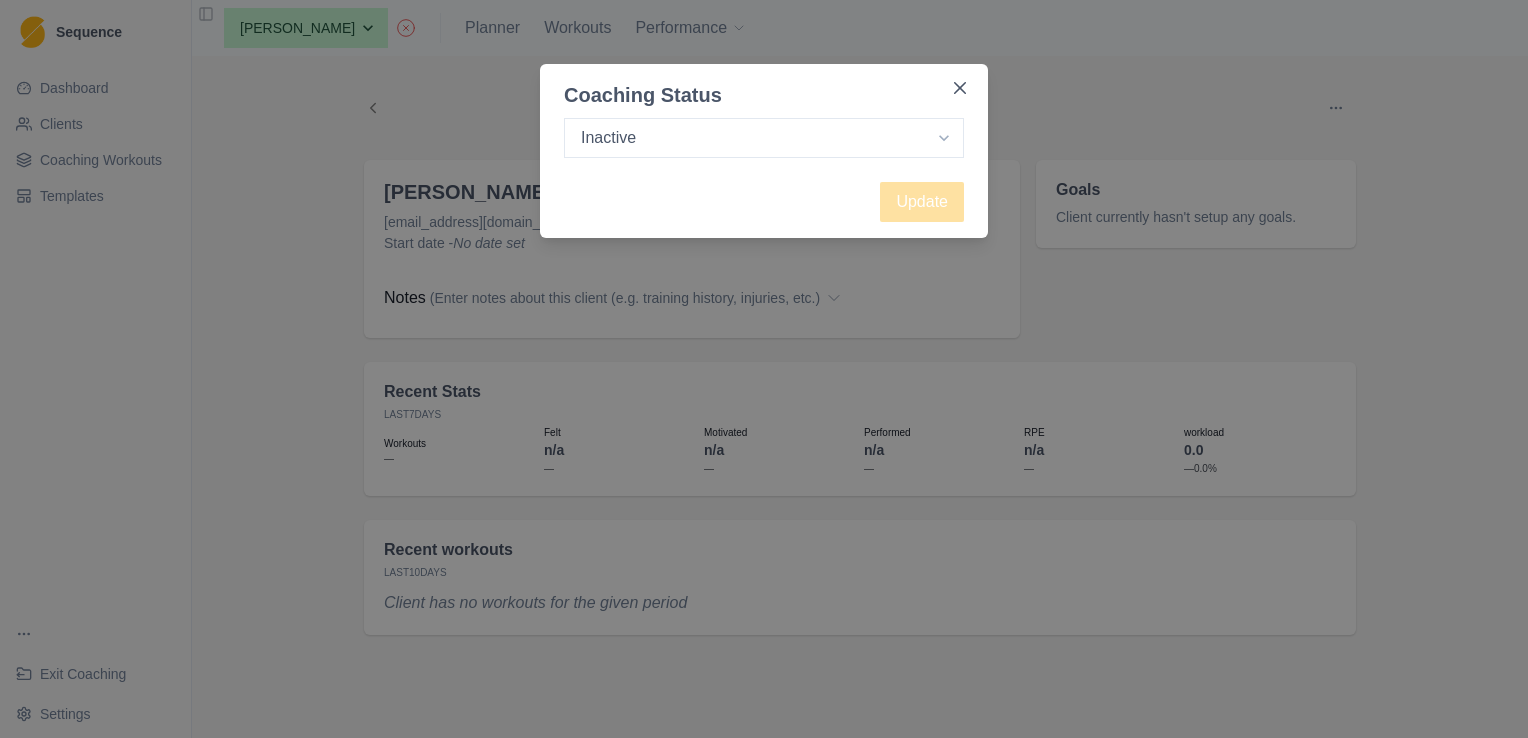 click on "Active Inactive" at bounding box center [764, 138] 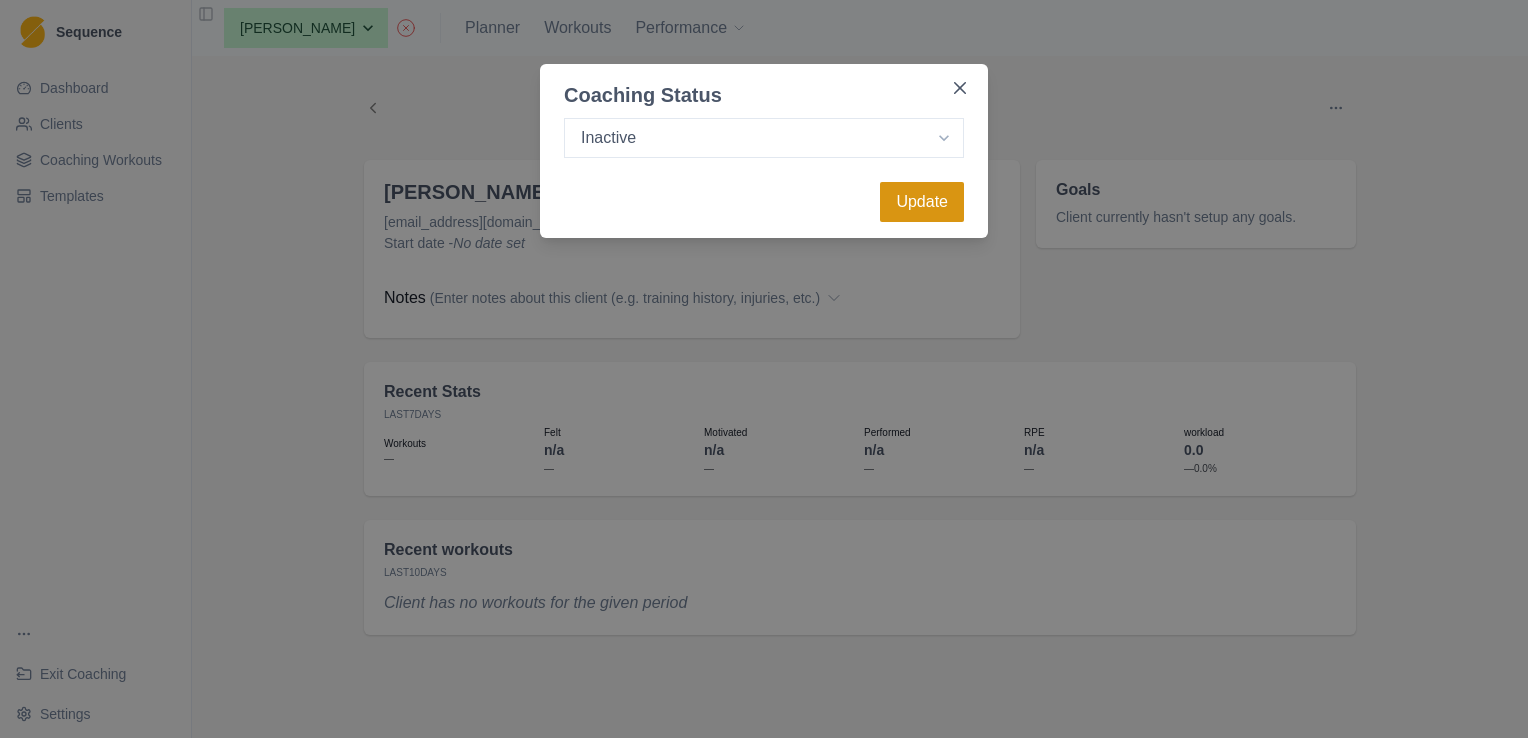 click on "Update" at bounding box center [922, 202] 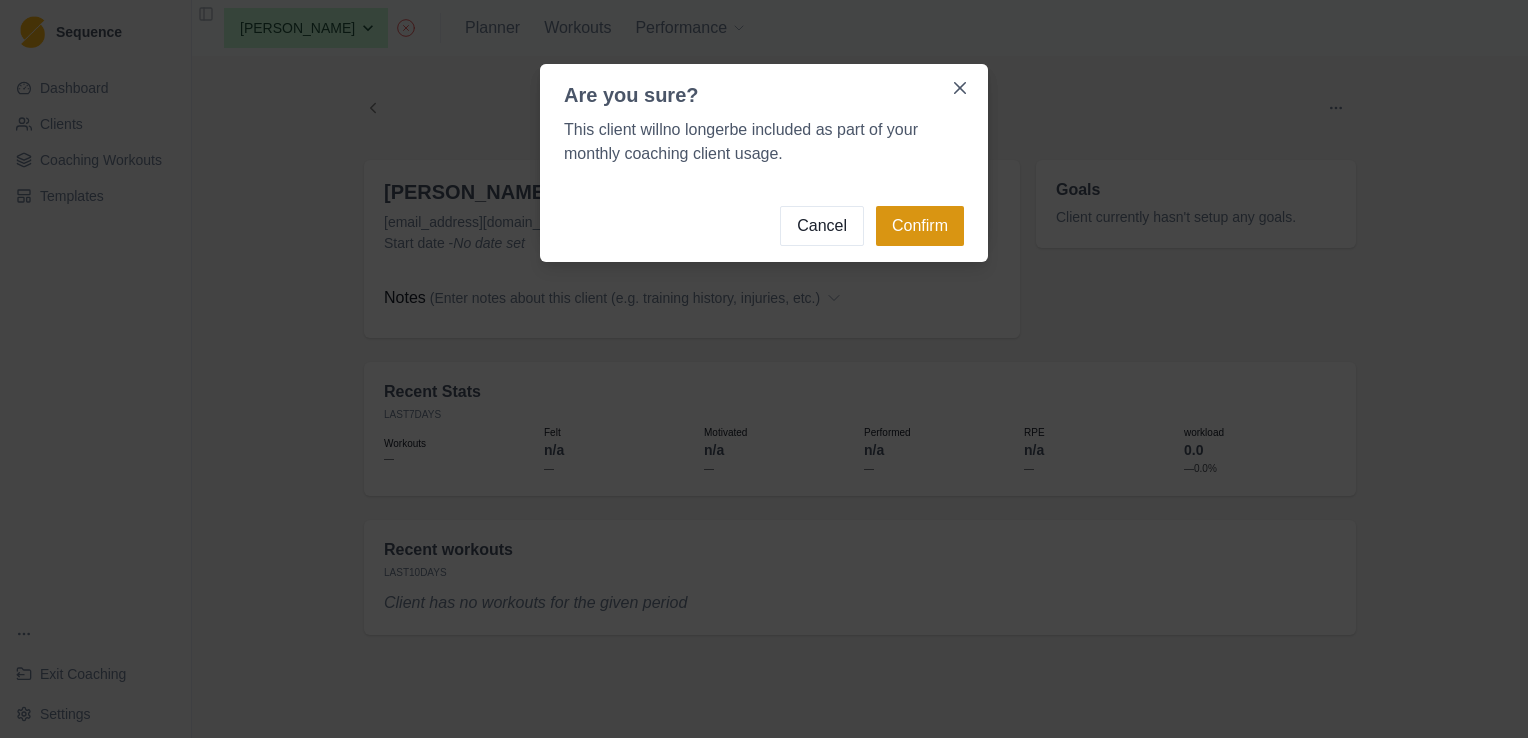 click on "Confirm" at bounding box center [920, 226] 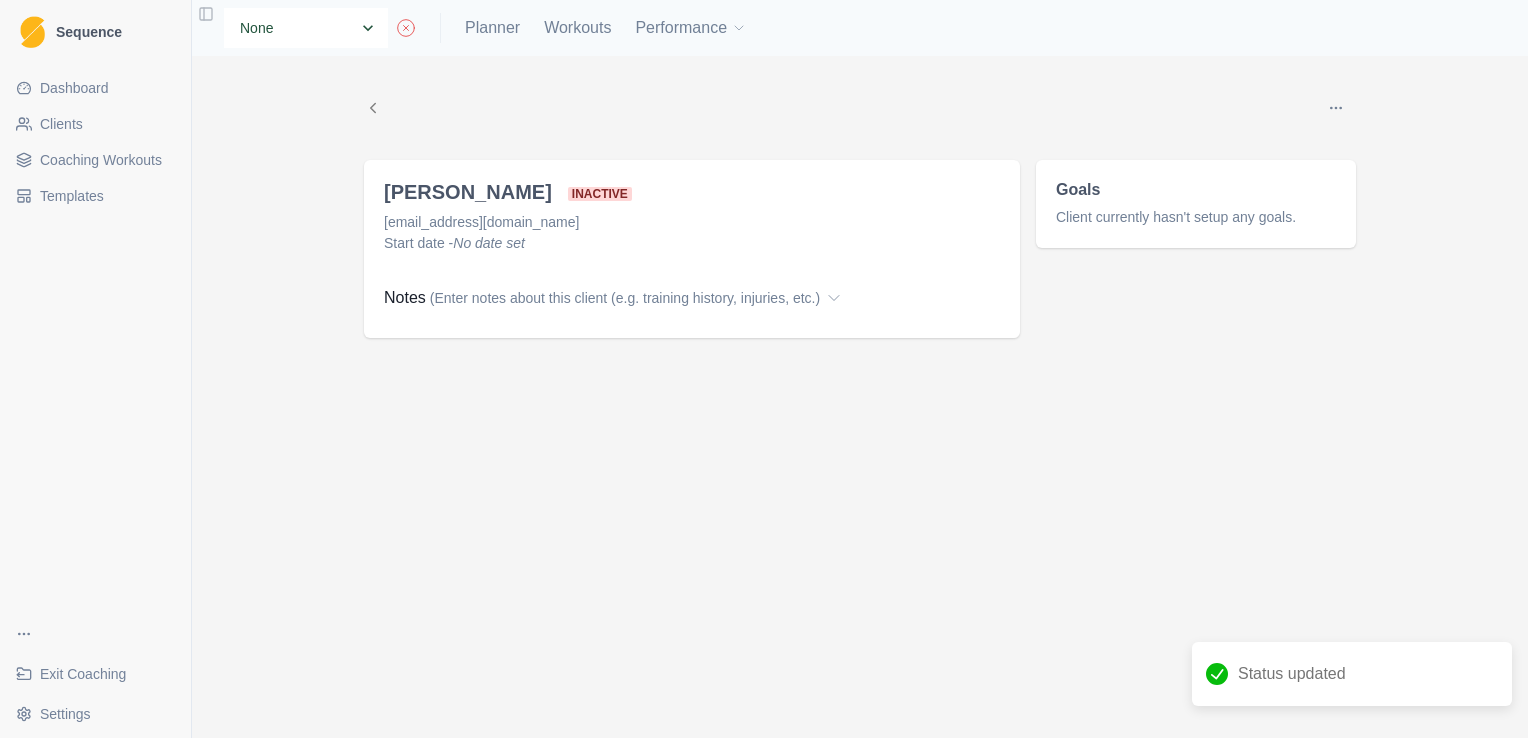 click on "None Adam Throup Andrew Davies Andy Reynolds Hannah Carter Jason Vougioukas Joe Shearring Laure Renault Matt Rushton Max Birchall Tom Coomber William Fitzmaurice" at bounding box center (306, 28) 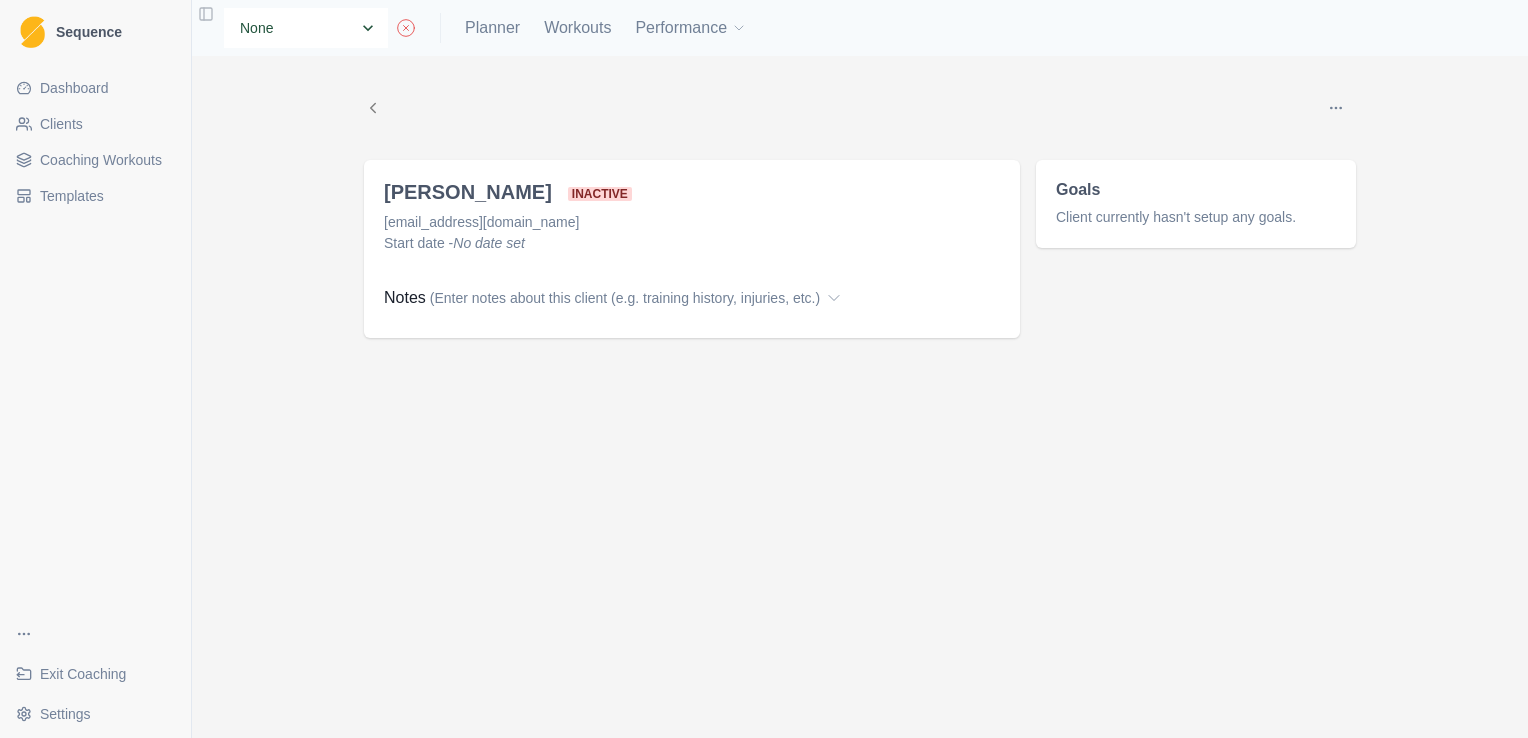select on "28856b1c-526f-4485-a77f-bf82c84716d7" 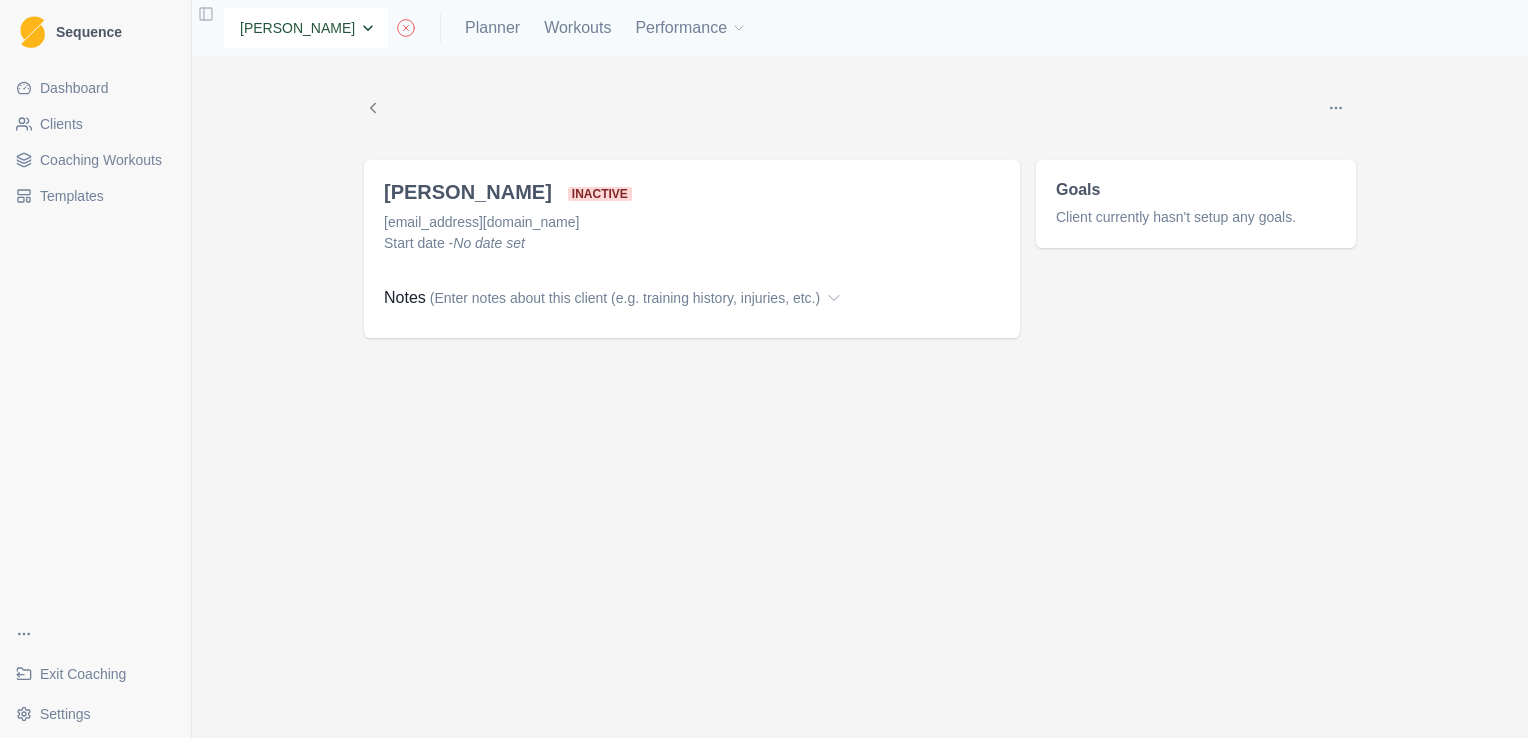 click on "None Adam Throup Andrew Davies Andy Reynolds Hannah Carter Jason Vougioukas Joe Shearring Laure Renault Matt Rushton Max Birchall Tom Coomber William Fitzmaurice" at bounding box center (306, 28) 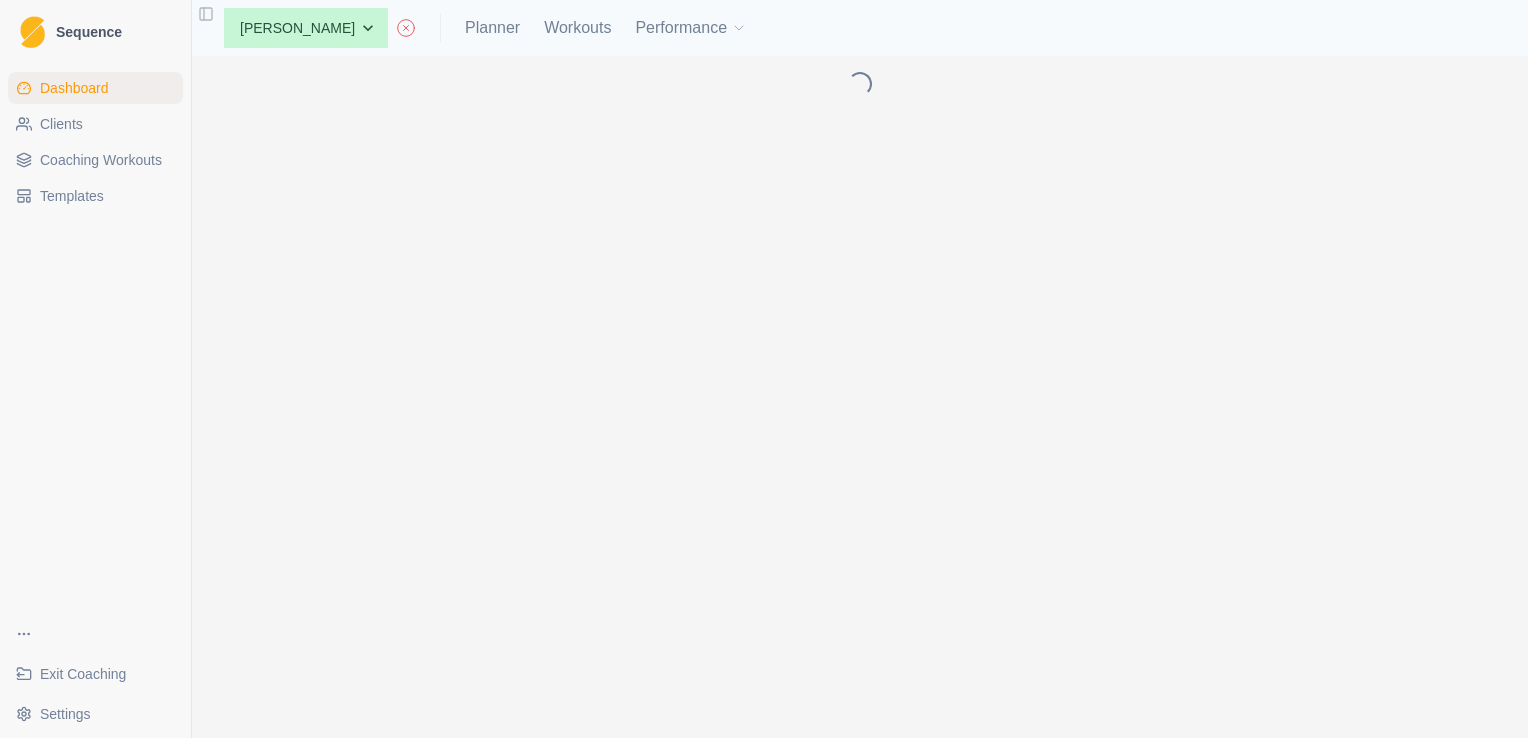 scroll, scrollTop: 0, scrollLeft: 0, axis: both 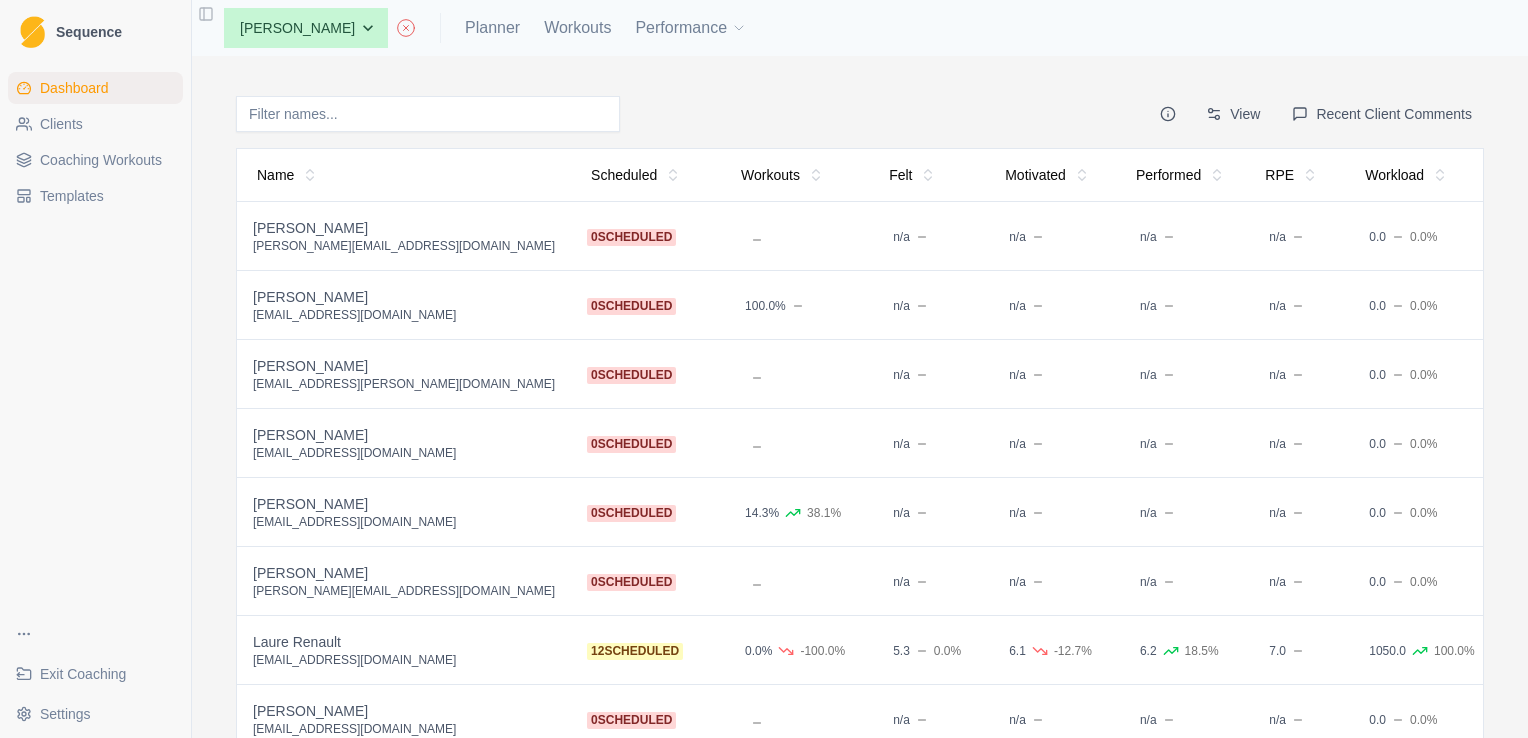 click at bounding box center [795, 236] 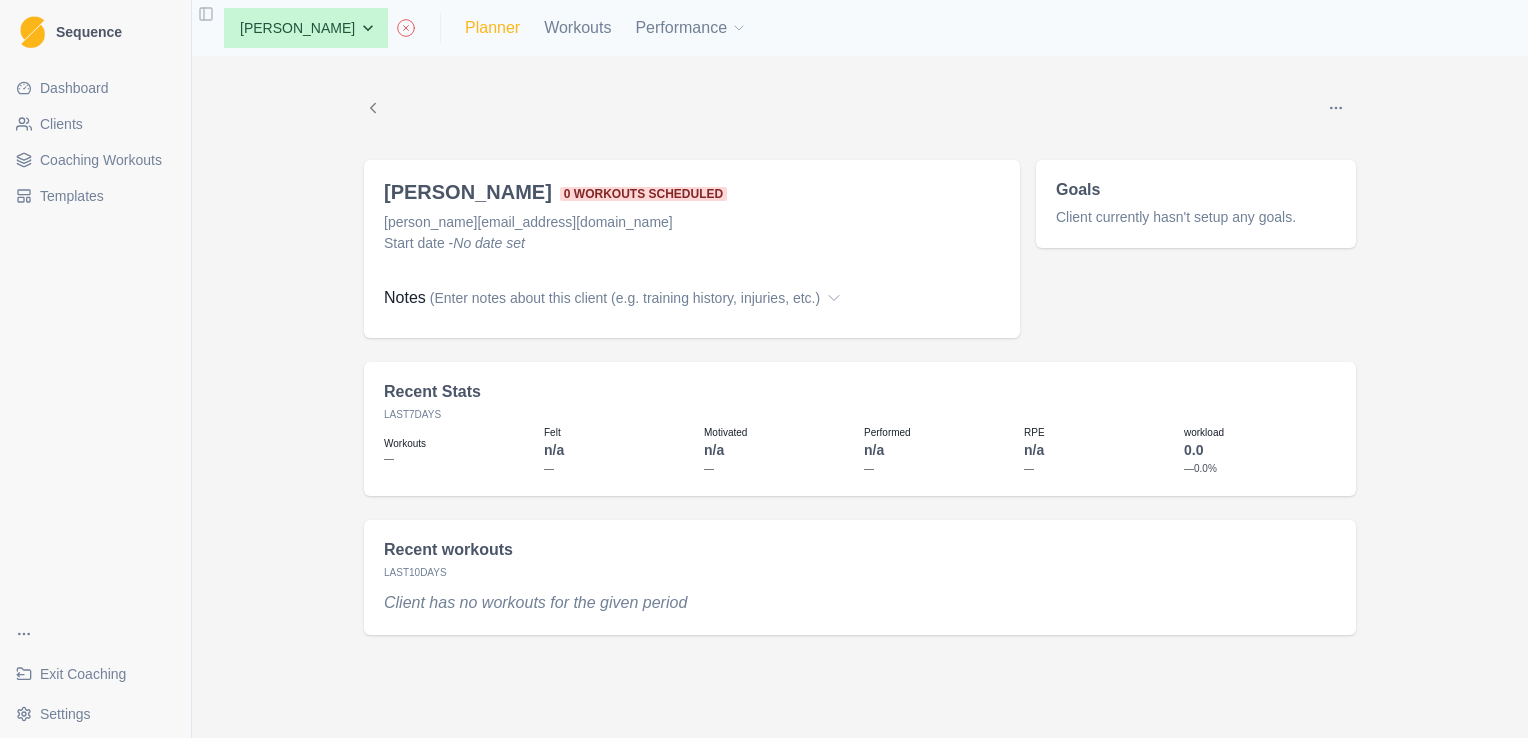 click on "Planner" at bounding box center (492, 28) 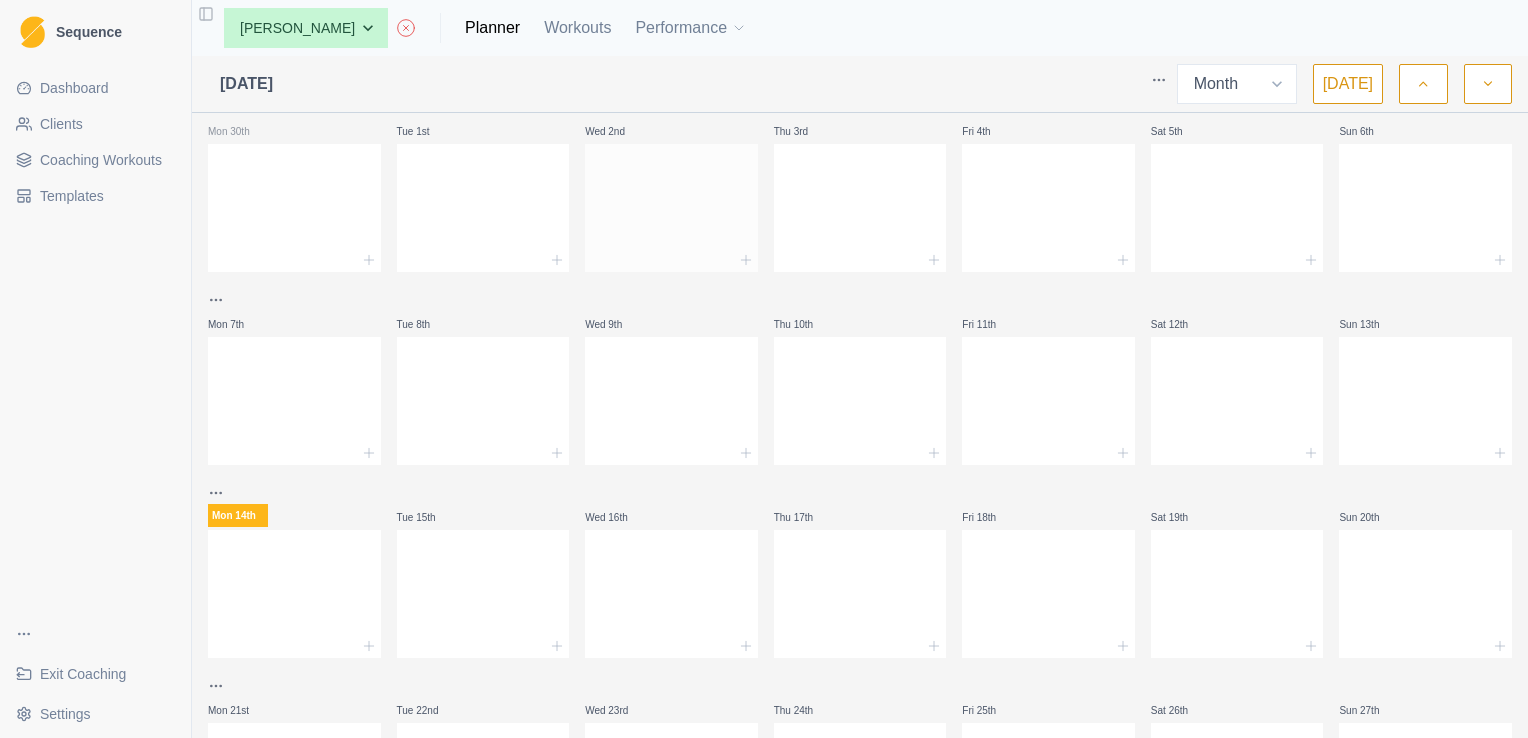 scroll, scrollTop: 0, scrollLeft: 0, axis: both 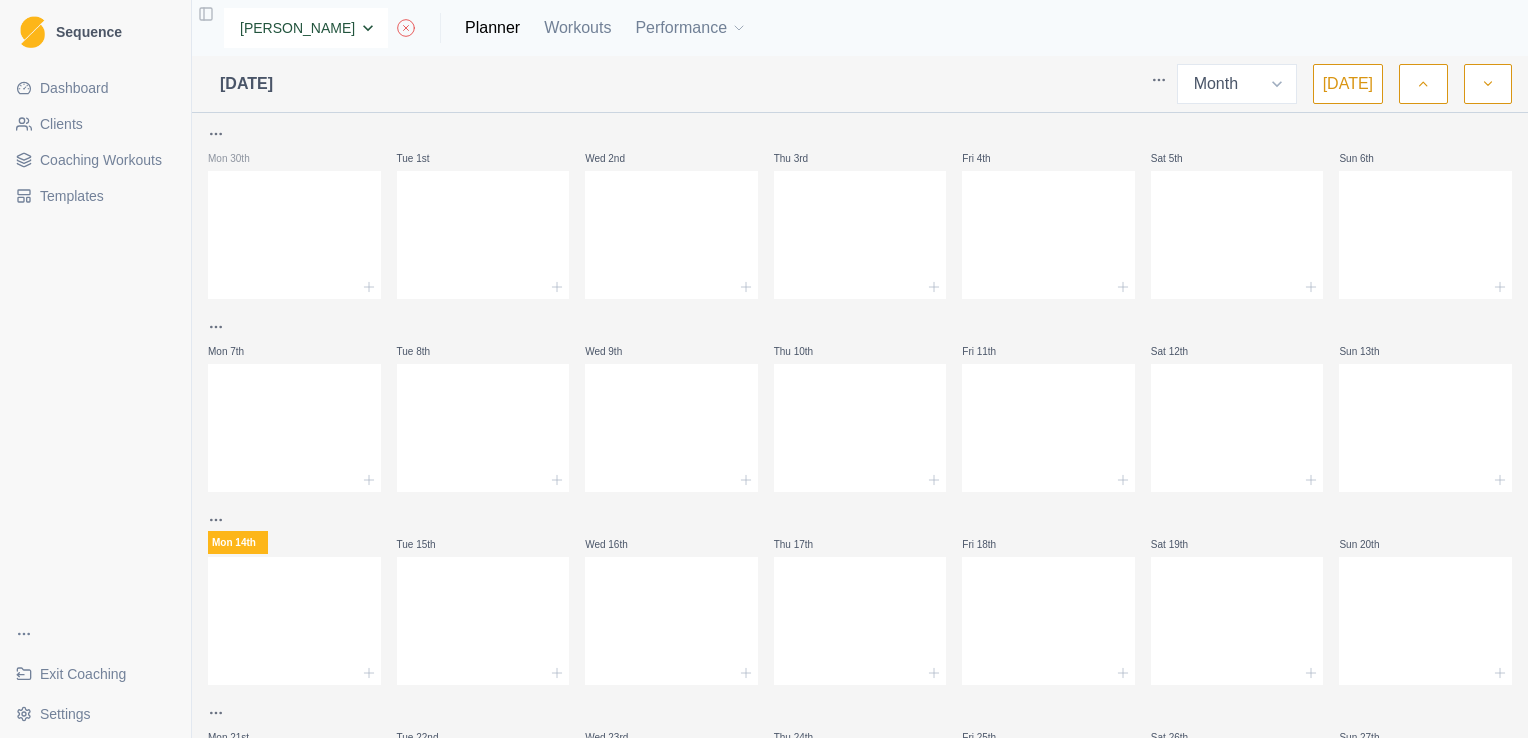 click on "None Adam Throup Andrew Davies Andy Reynolds Hannah Carter Jason Vougioukas Joe Shearring Laure Renault Matt Rushton Max Birchall Tom Coomber William Fitzmaurice" at bounding box center (306, 28) 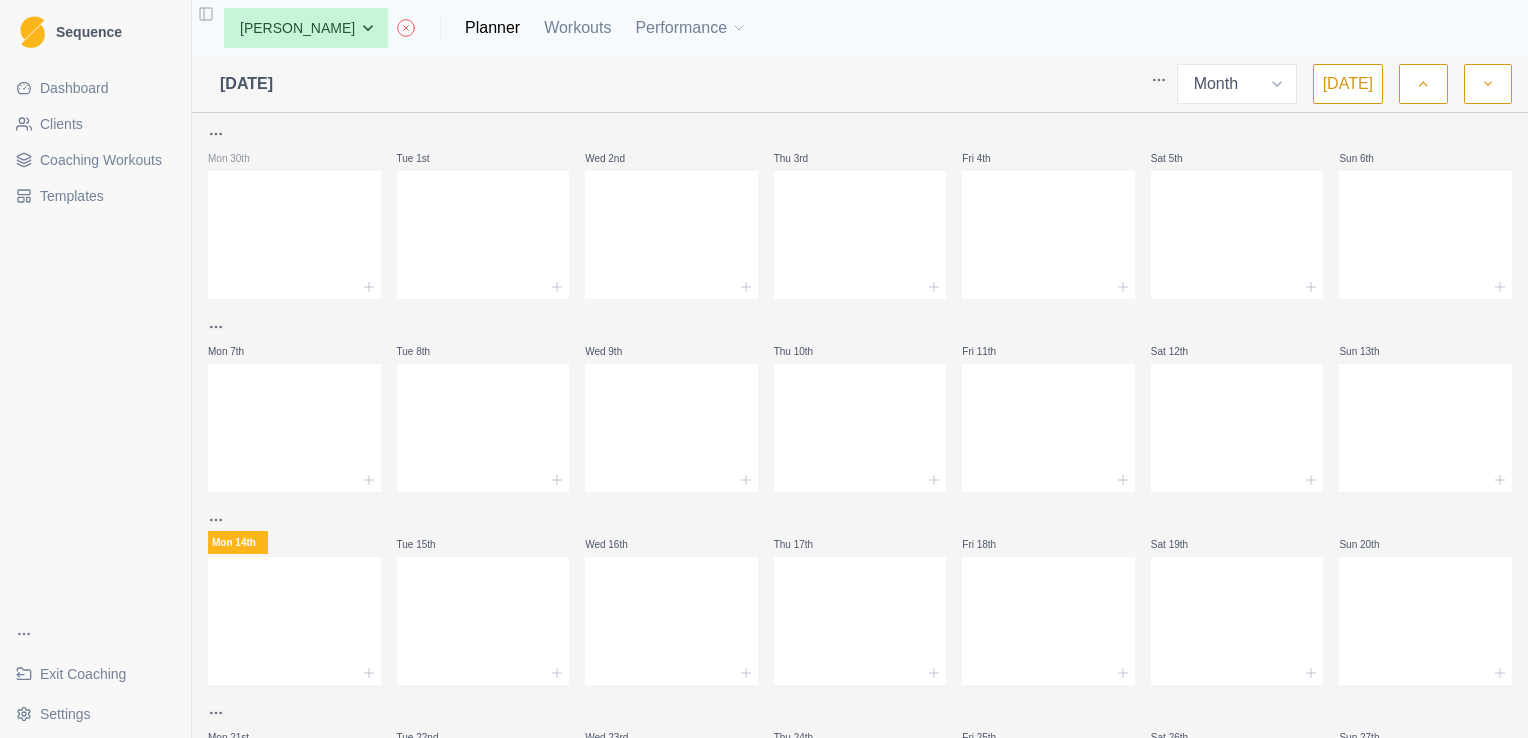 click on "Sequence Dashboard Clients Coaching Workouts Templates Exit Coaching Settings Toggle Sidebar None Adam Throup Andrew Davies Andy Reynolds Hannah Carter Jason Vougioukas Joe Shearring Laure Renault Matt Rushton Max Birchall Tom Coomber William Fitzmaurice Planner Workouts Performance July 2025 Week Month Today Mon 30th Tue 1st Wed 2nd Thu 3rd Fri 4th Sat 5th Sun 6th Mon 7th Tue 8th Wed 9th Thu 10th Fri 11th Sat 12th Sun 13th Mon 14th Tue 15th Wed 16th Thu 17th Fri 18th Sat 19th Sun 20th Mon 21st Tue 22nd Wed 23rd Thu 24th Fri 25th Sat 26th Sun 27th Mon 28th Tue 29th Wed 30th Thu 31st Fri 1st Sat 2nd Sun 3rd
Metrics Goals Tests Create Post Save Idea Create Post Save Idea Create Post Save Idea
Press space bar to start a drag.
When dragging you can use the arrow keys to move the item around and escape to cancel.
Some screen readers may require you to be in focus mode or to use your pass through key" at bounding box center (764, 369) 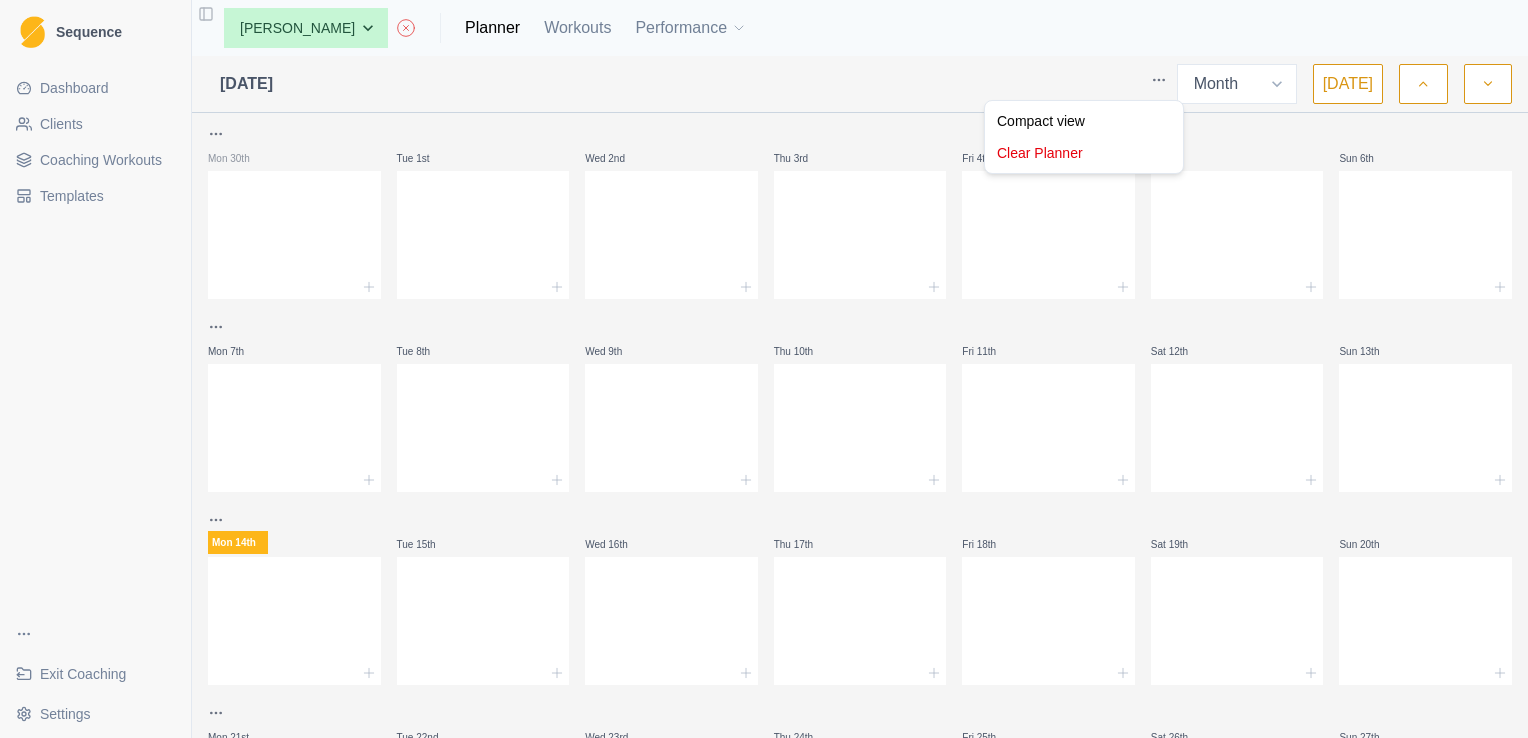 click on "Sequence Dashboard Clients Coaching Workouts Templates Exit Coaching Settings Toggle Sidebar None Adam Throup Andrew Davies Andy Reynolds Hannah Carter Jason Vougioukas Joe Shearring Laure Renault Matt Rushton Max Birchall Tom Coomber William Fitzmaurice Planner Workouts Performance July 2025 Week Month Today Mon 30th Tue 1st Wed 2nd Thu 3rd Fri 4th Sat 5th Sun 6th Mon 7th Tue 8th Wed 9th Thu 10th Fri 11th Sat 12th Sun 13th Mon 14th Tue 15th Wed 16th Thu 17th Fri 18th Sat 19th Sun 20th Mon 21st Tue 22nd Wed 23rd Thu 24th Fri 25th Sat 26th Sun 27th Mon 28th Tue 29th Wed 30th Thu 31st Fri 1st Sat 2nd Sun 3rd
Metrics Goals Tests Create Post Save Idea Create Post Save Idea Create Post Save Idea
Press space bar to start a drag.
When dragging you can use the arrow keys to move the item around and escape to cancel.
Some screen readers may require you to be in focus mode or to use your pass through key
Compact view Clear Planner" at bounding box center [764, 369] 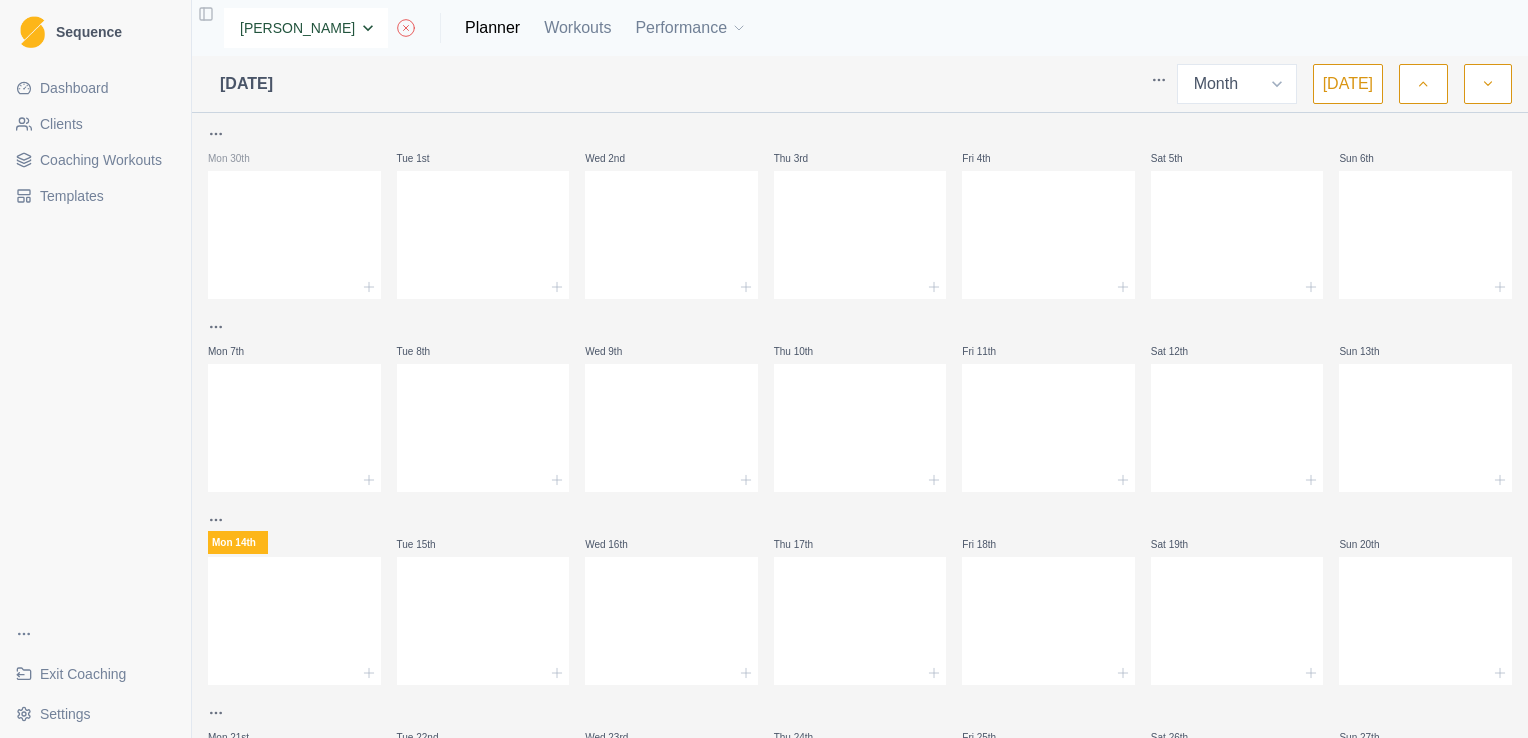 click on "None Adam Throup Andrew Davies Andy Reynolds Hannah Carter Jason Vougioukas Joe Shearring Laure Renault Matt Rushton Max Birchall Tom Coomber William Fitzmaurice" at bounding box center [306, 28] 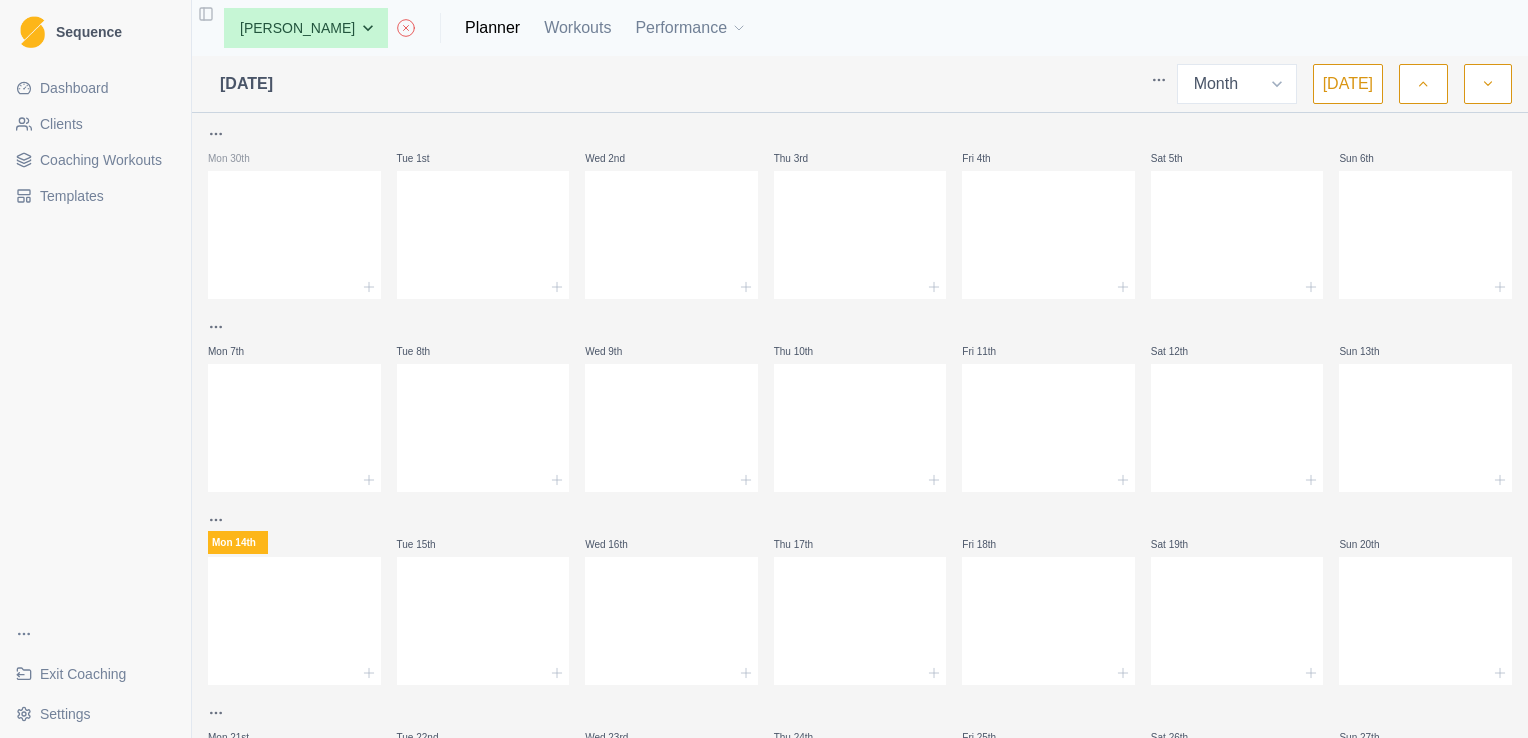 click on "Toggle Sidebar" at bounding box center (206, 14) 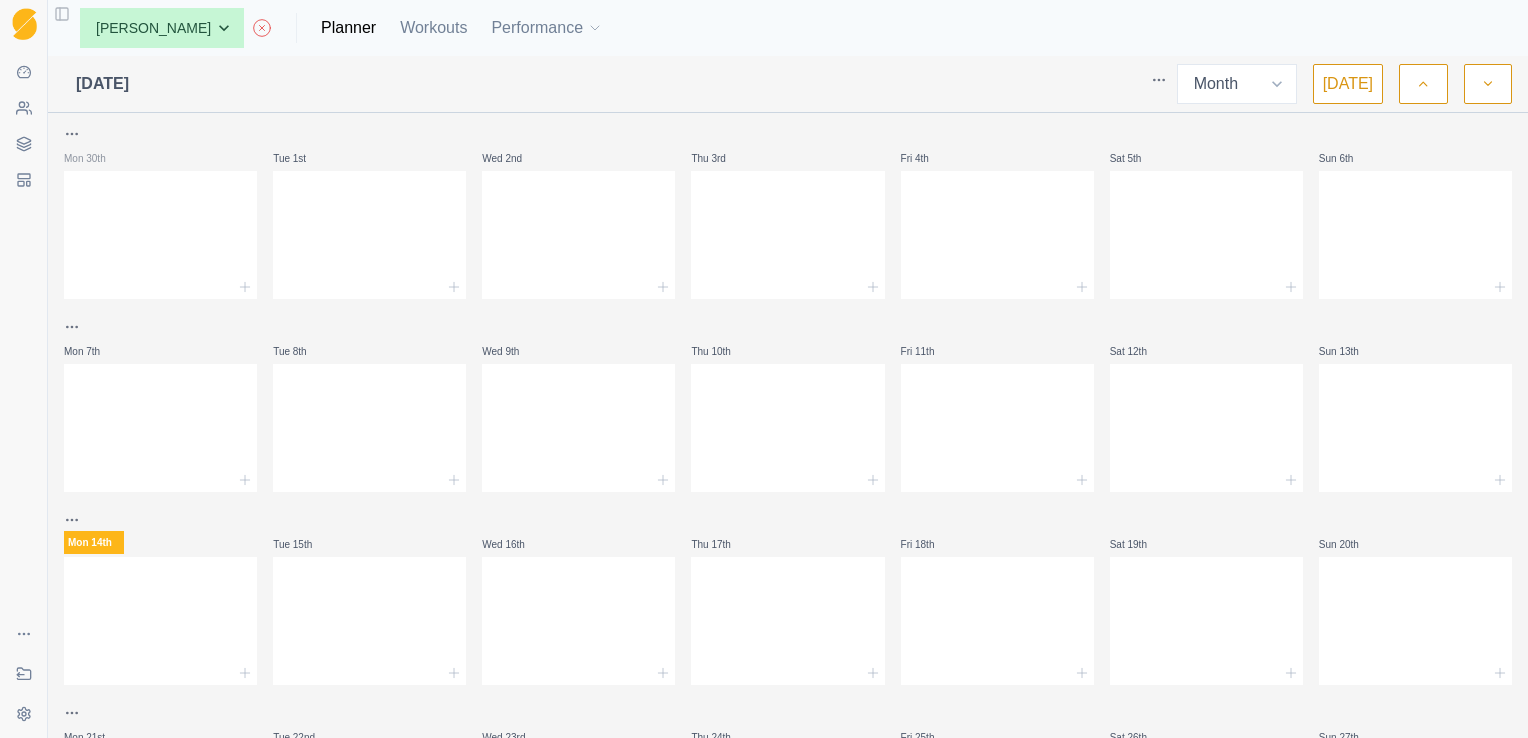 click on "Toggle Sidebar" at bounding box center [62, 14] 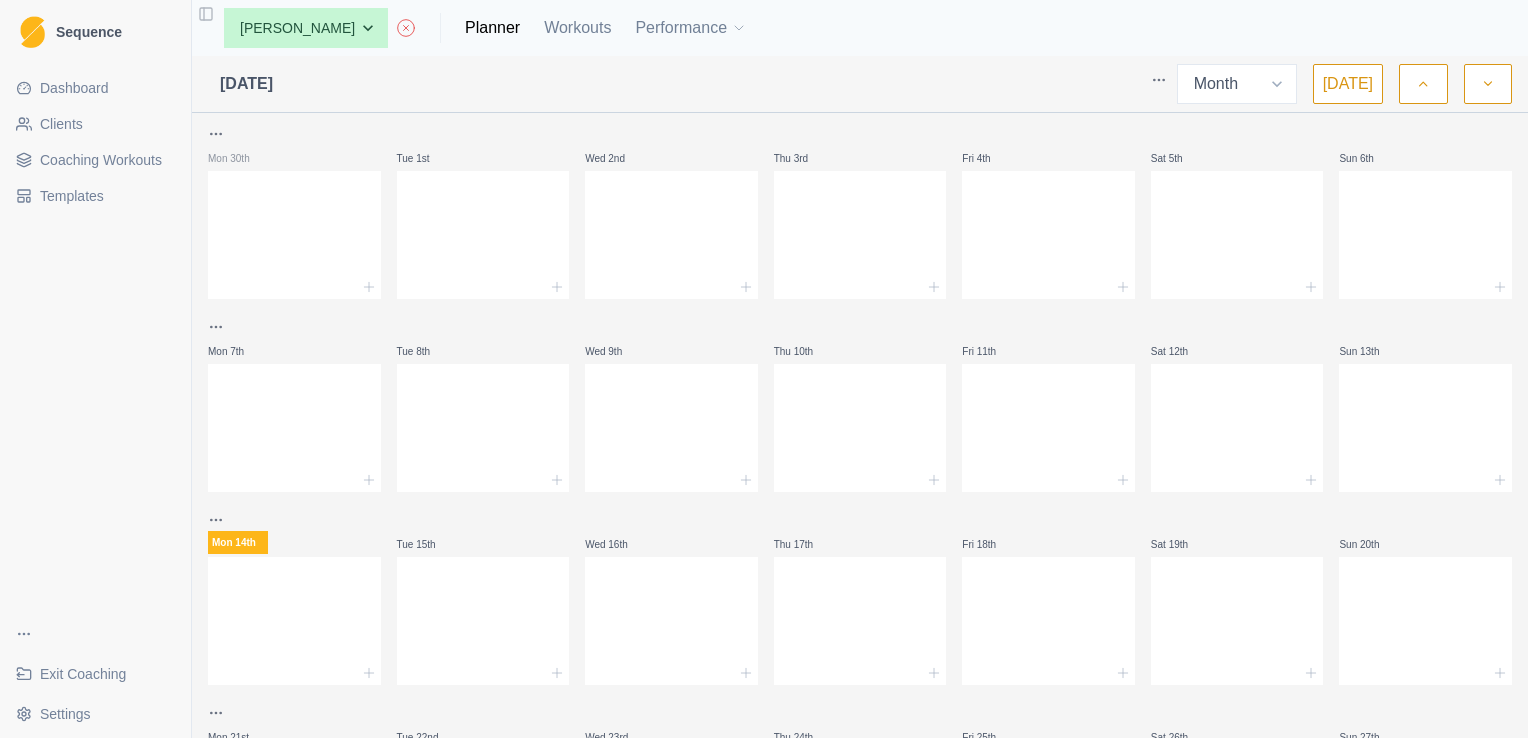 click on "Clients" at bounding box center [95, 124] 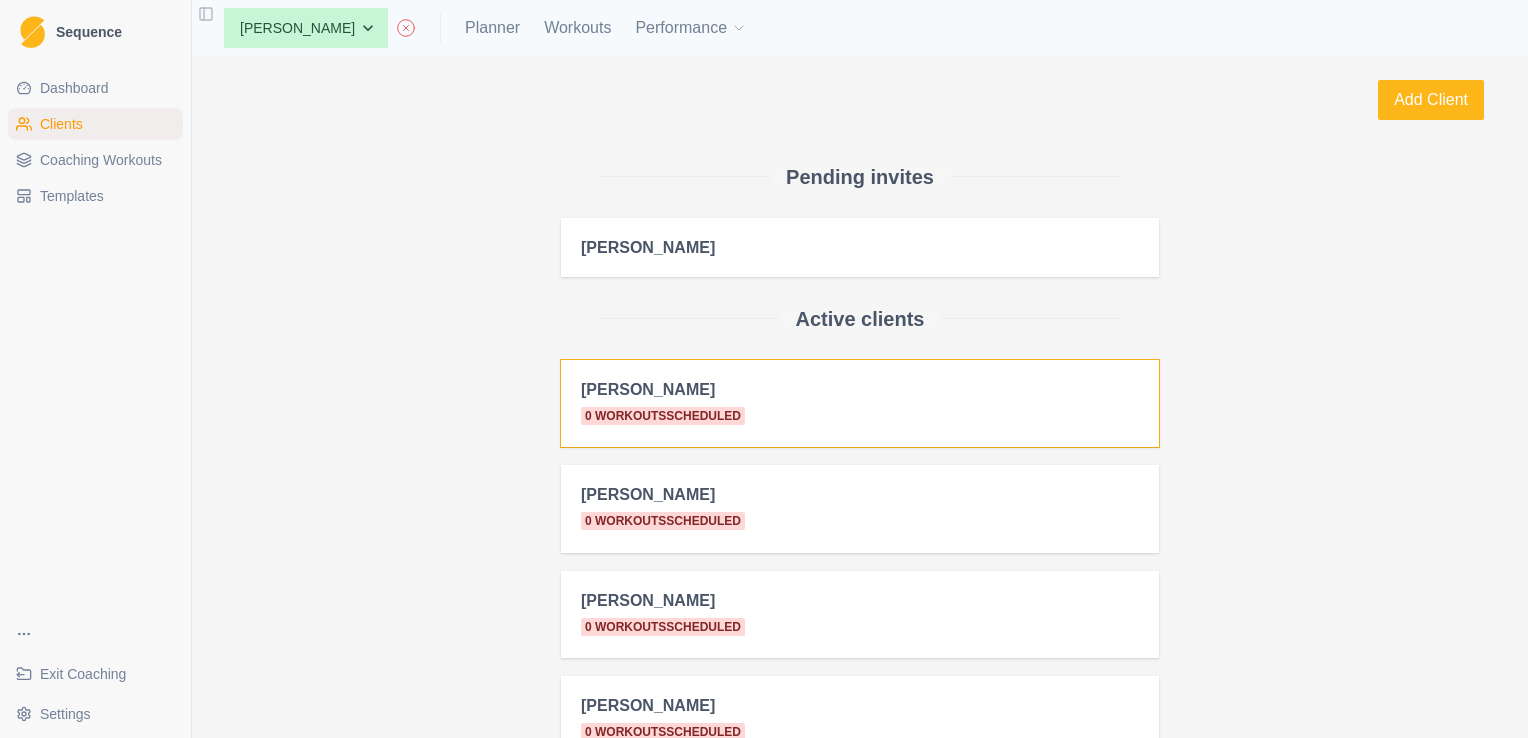 click on "Adam Throup" at bounding box center (860, 389) 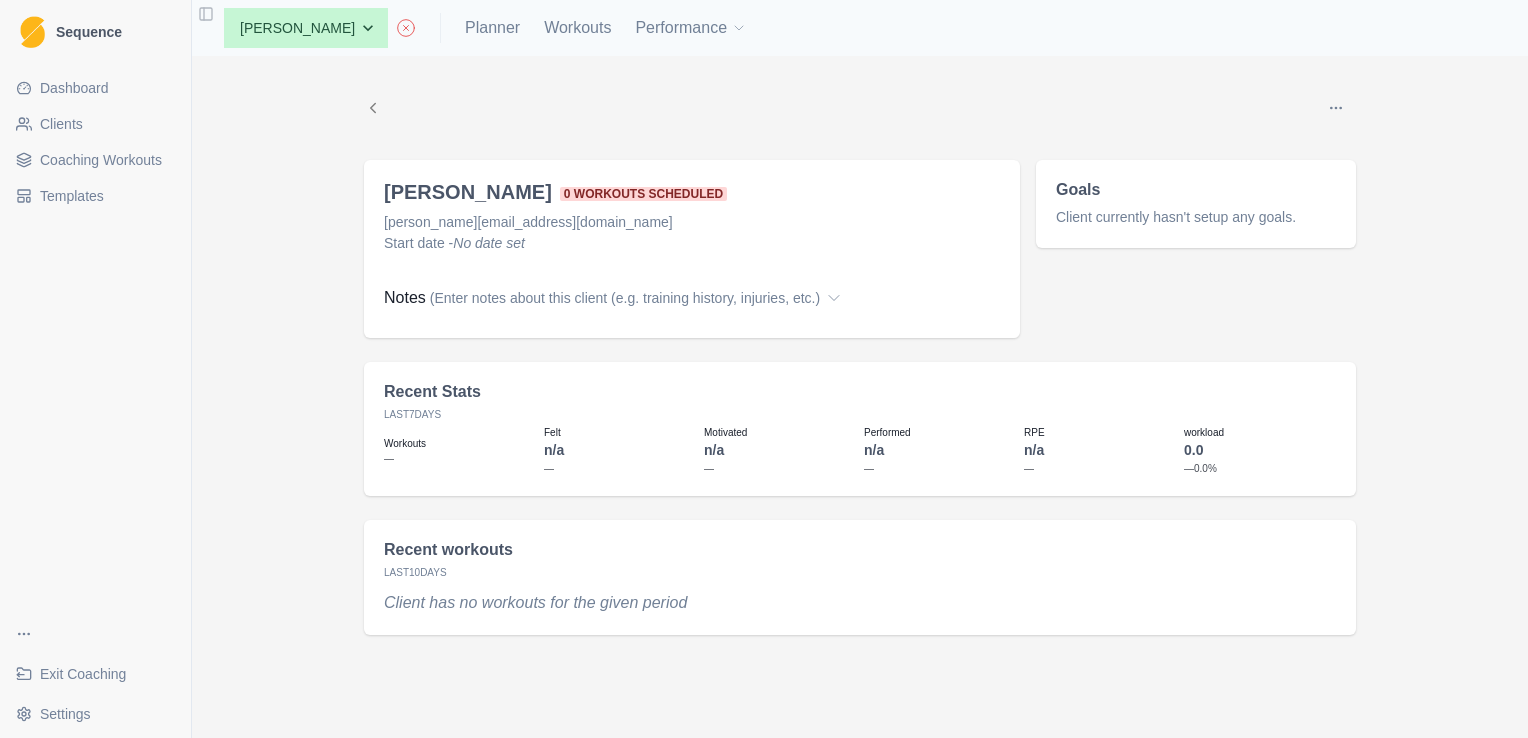 click at bounding box center (1336, 108) 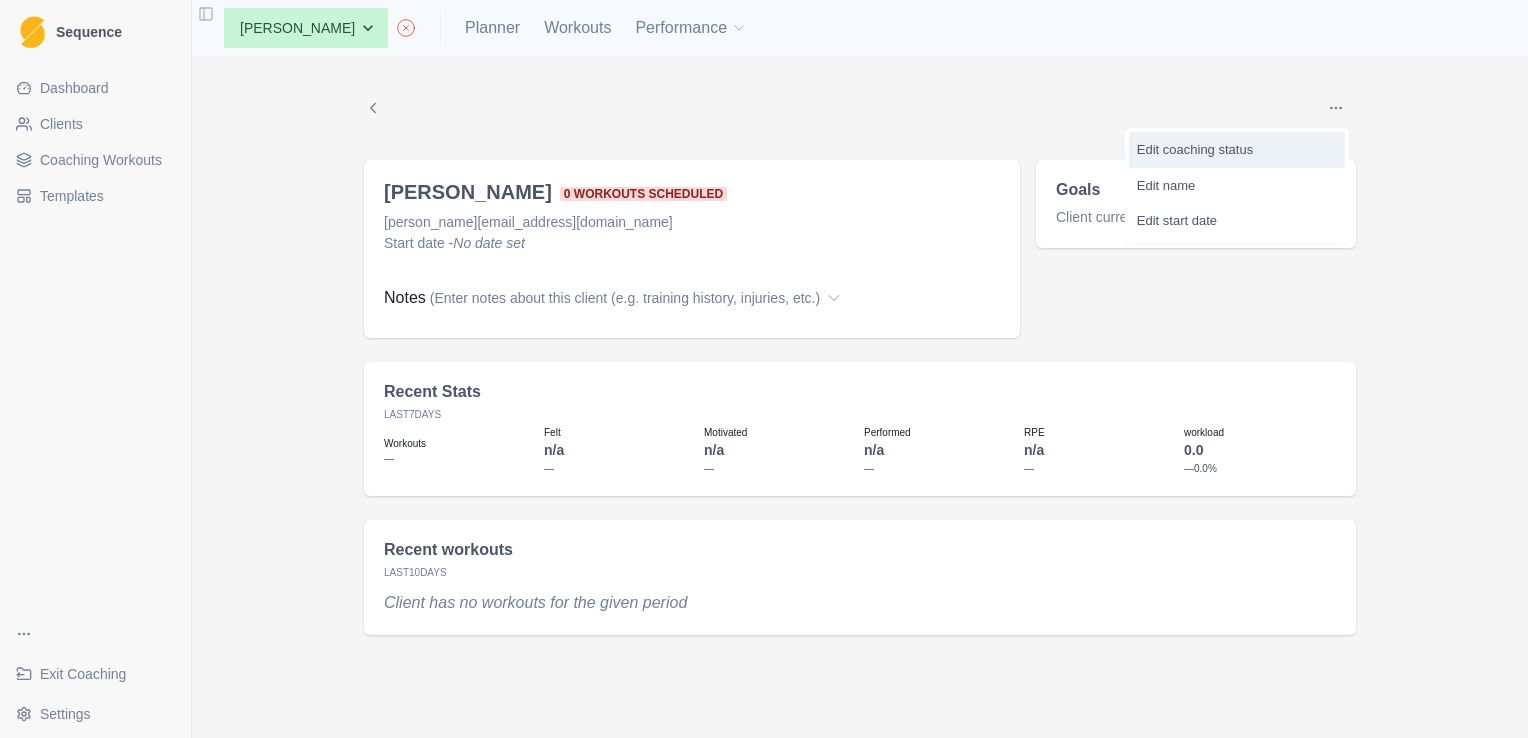 click on "Edit coaching status" at bounding box center [1237, 150] 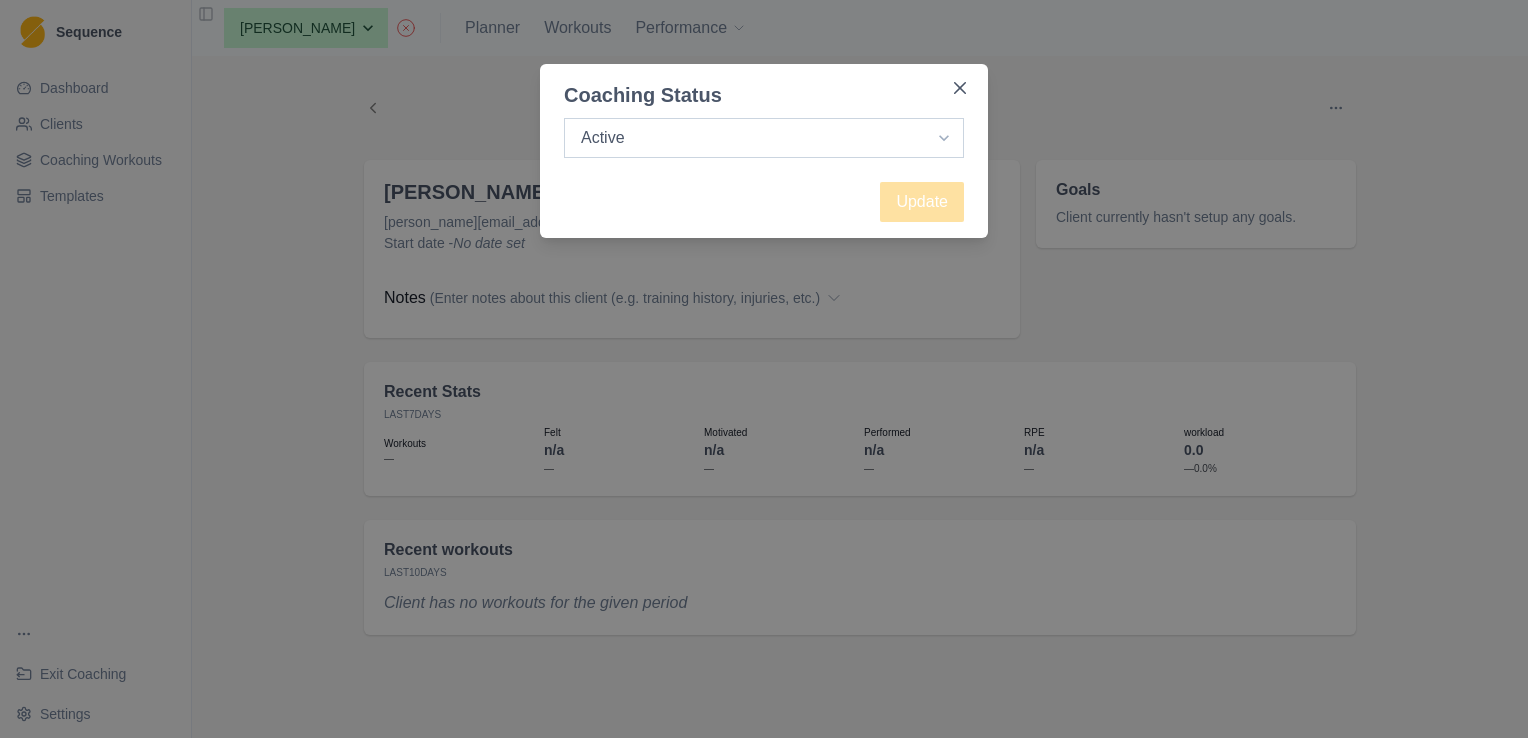 click on "Active Inactive" at bounding box center [764, 138] 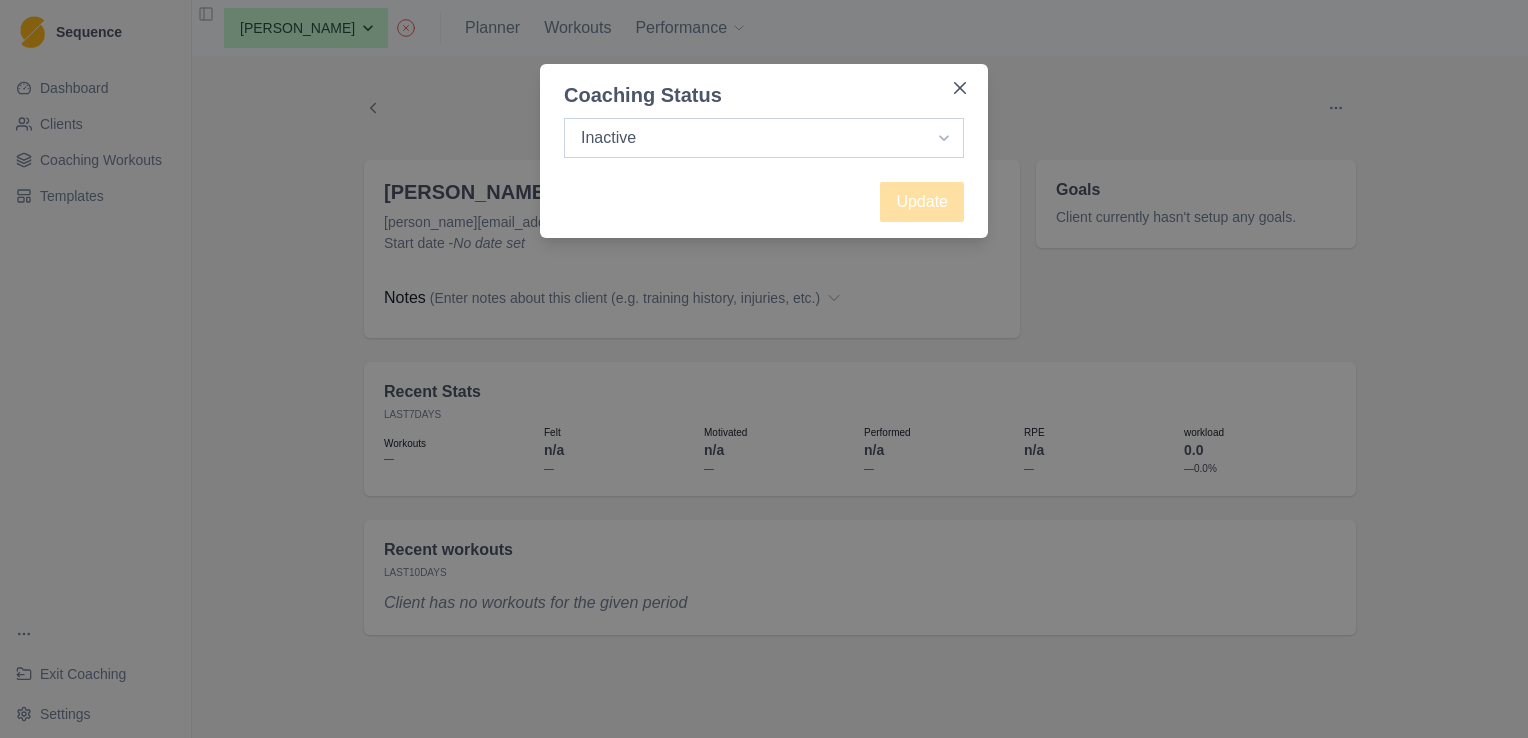click on "Active Inactive" at bounding box center (764, 138) 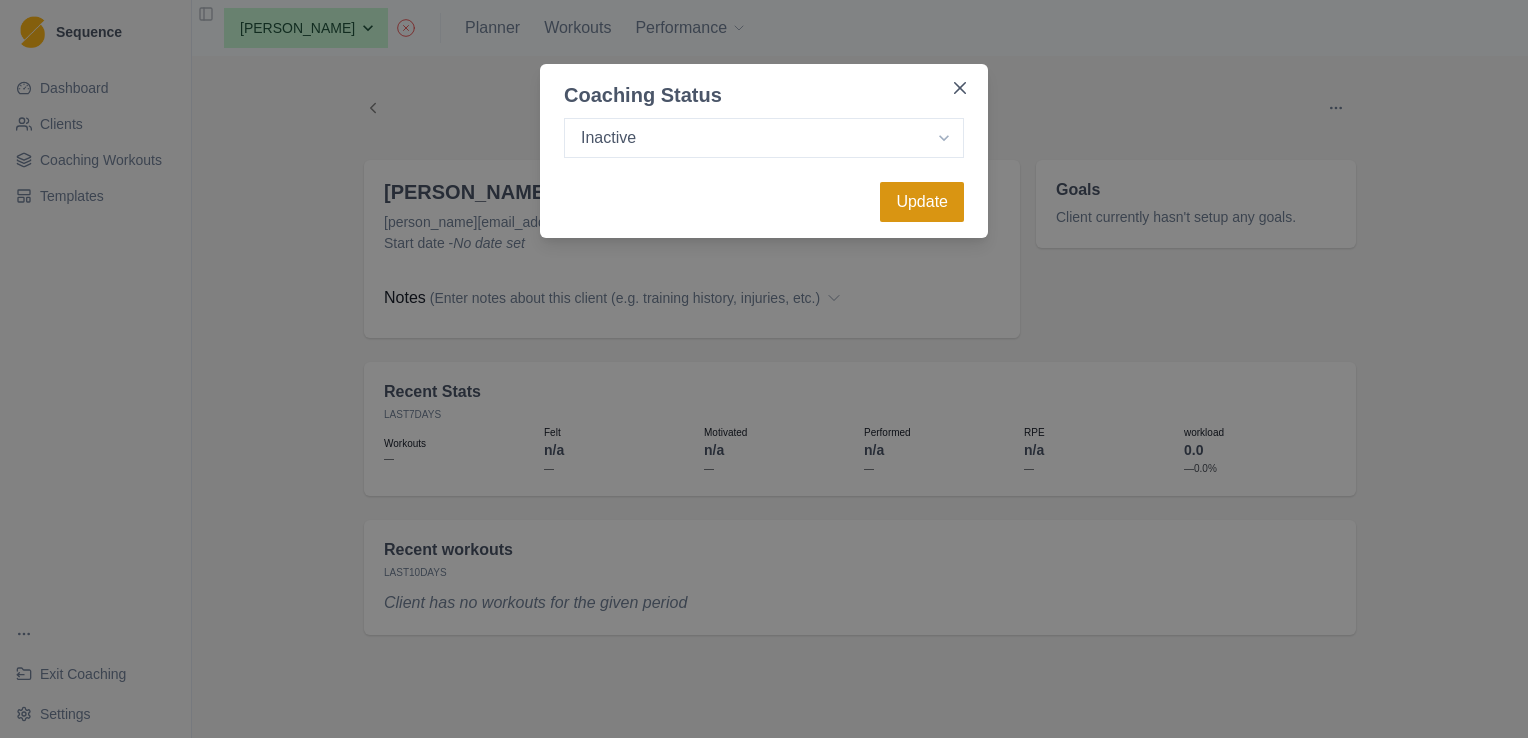 click on "Update" at bounding box center [922, 202] 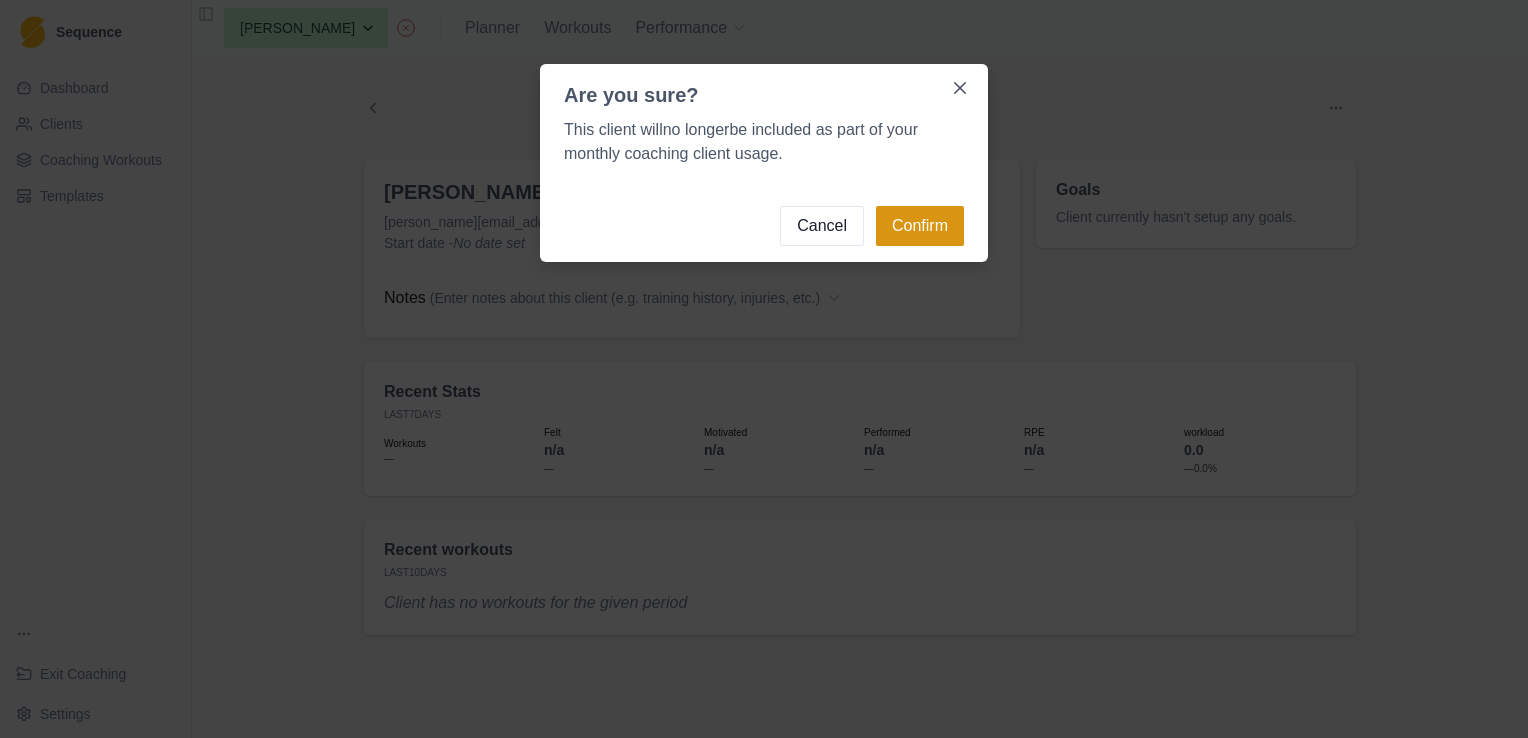 click on "Confirm" at bounding box center [920, 226] 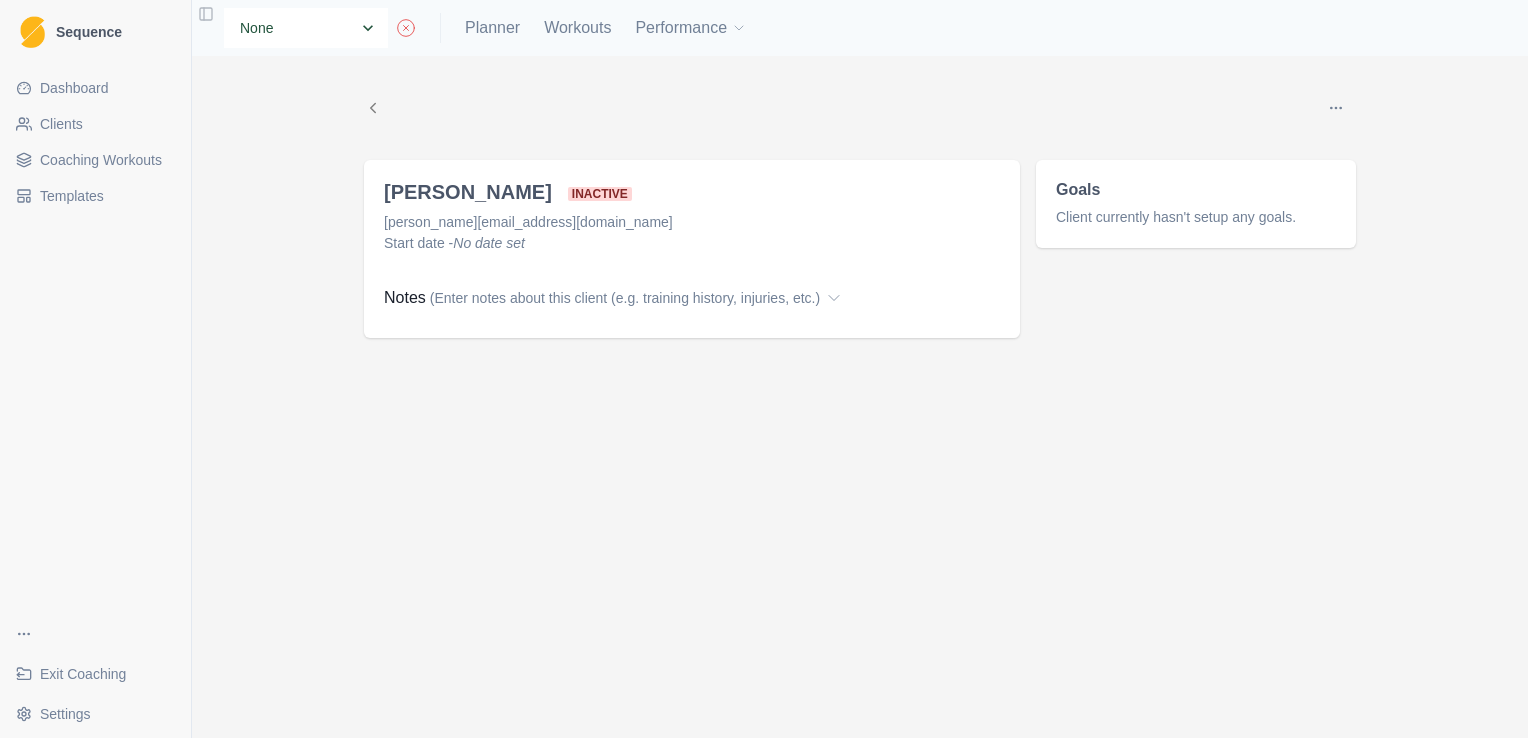 click on "None [PERSON_NAME] [PERSON_NAME] [PERSON_NAME] [PERSON_NAME] [PERSON_NAME] [PERSON_NAME] Renault [PERSON_NAME] [PERSON_NAME] [PERSON_NAME] [PERSON_NAME]" at bounding box center (306, 28) 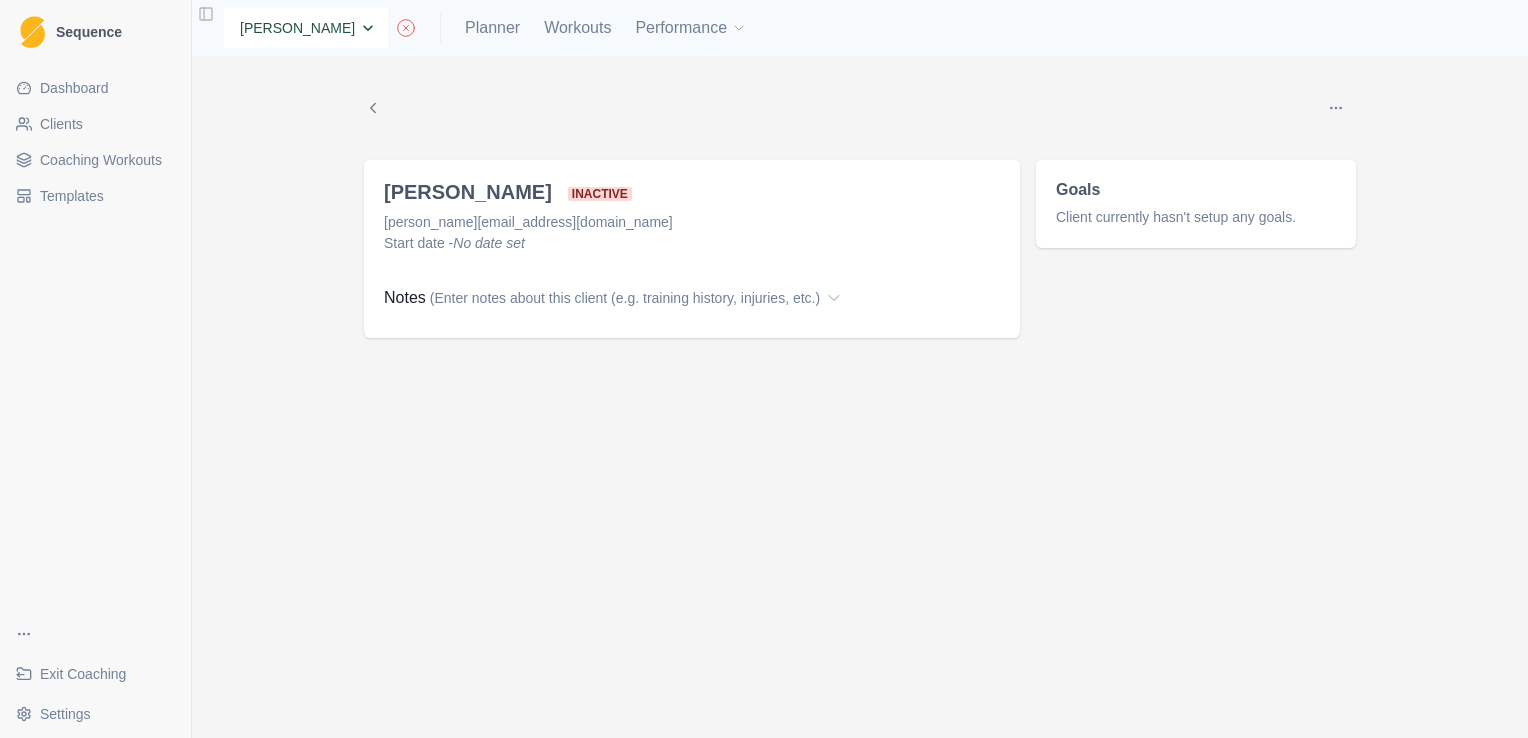 click on "None [PERSON_NAME] [PERSON_NAME] [PERSON_NAME] [PERSON_NAME] [PERSON_NAME] [PERSON_NAME] Renault [PERSON_NAME] [PERSON_NAME] [PERSON_NAME] [PERSON_NAME]" at bounding box center (306, 28) 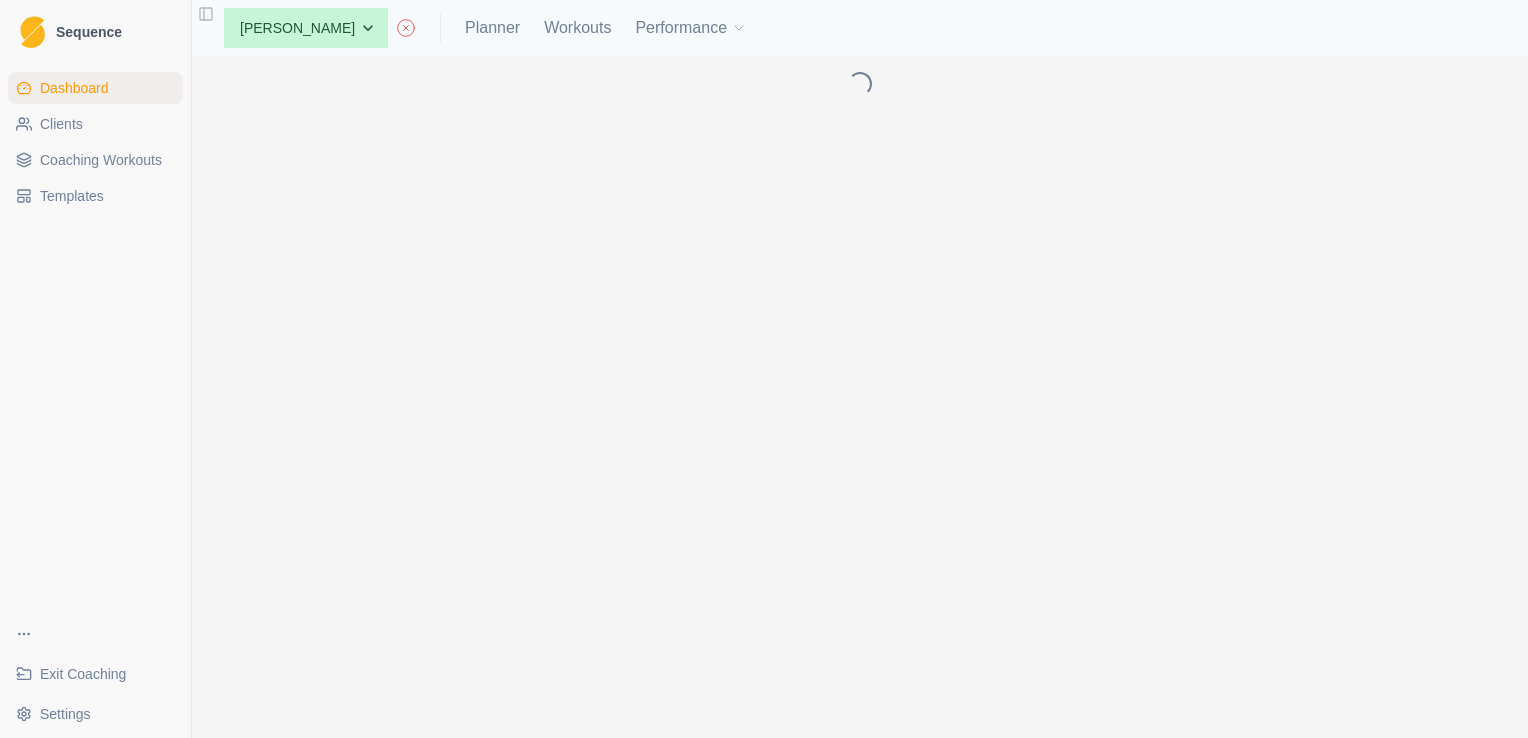 scroll, scrollTop: 0, scrollLeft: 0, axis: both 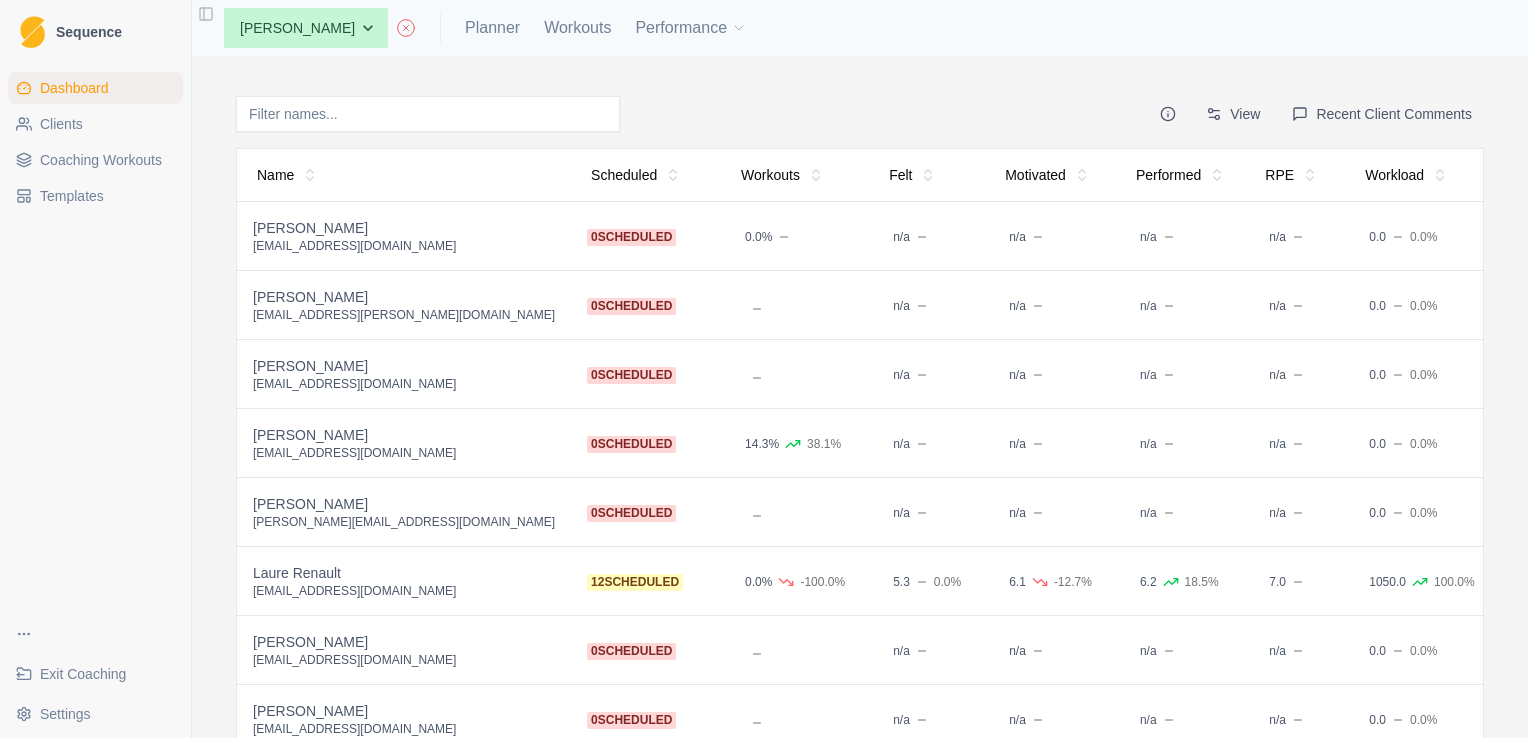 click on "[EMAIL_ADDRESS][DOMAIN_NAME]" at bounding box center [404, 246] 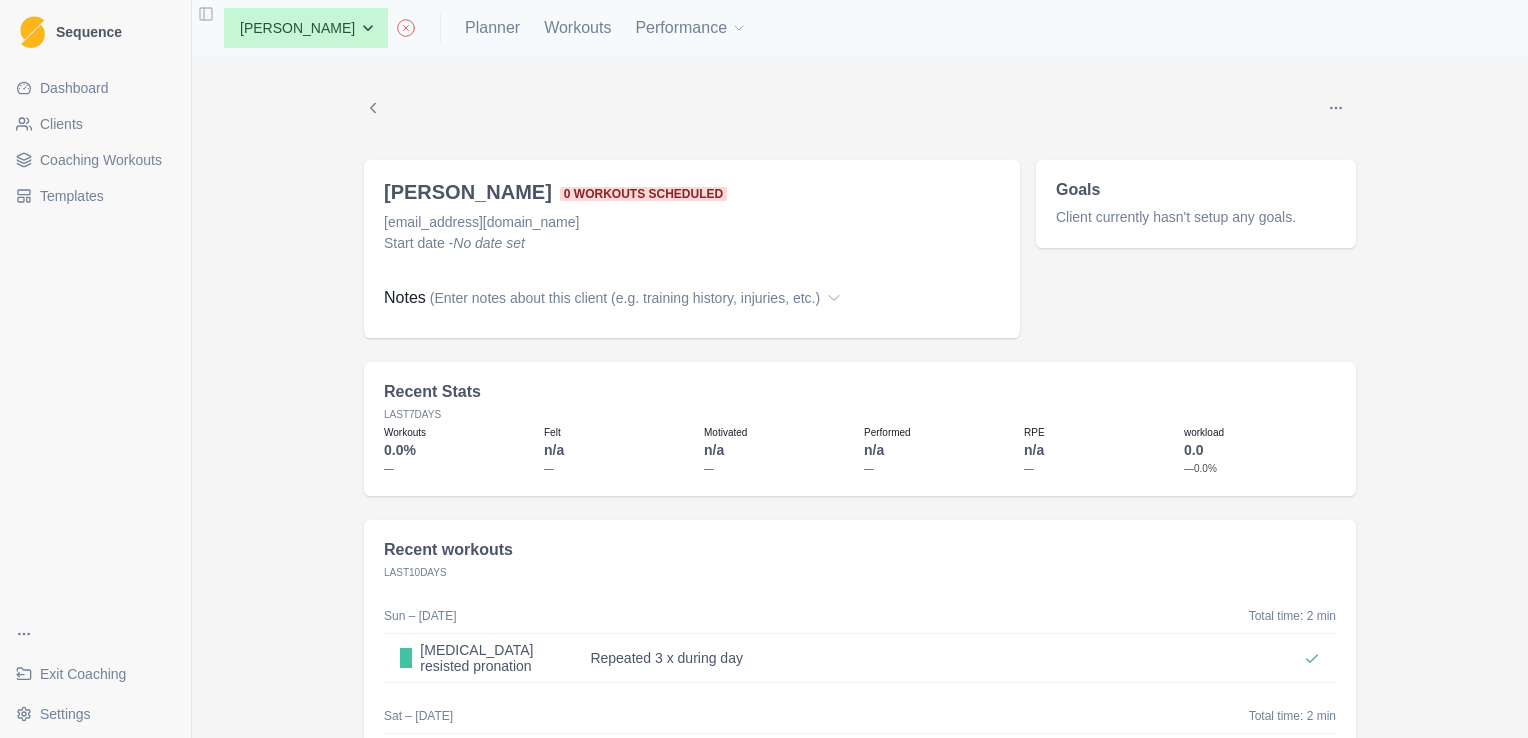 click on "None [PERSON_NAME] [PERSON_NAME] [PERSON_NAME] [PERSON_NAME] [PERSON_NAME] [PERSON_NAME] Renault [PERSON_NAME] [PERSON_NAME] [PERSON_NAME] [PERSON_NAME] Planner Workouts Performance" at bounding box center [477, 28] 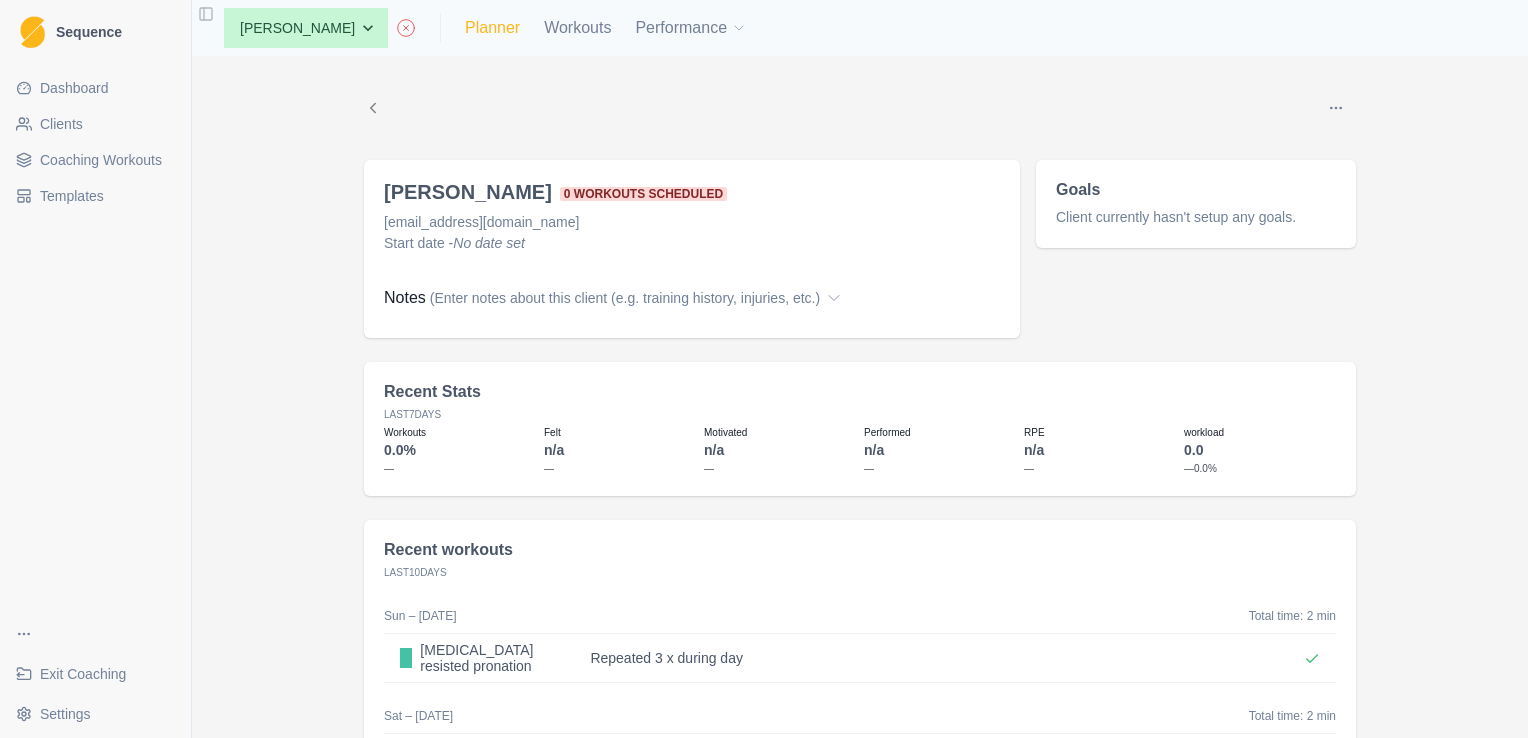 click on "Planner" at bounding box center [492, 28] 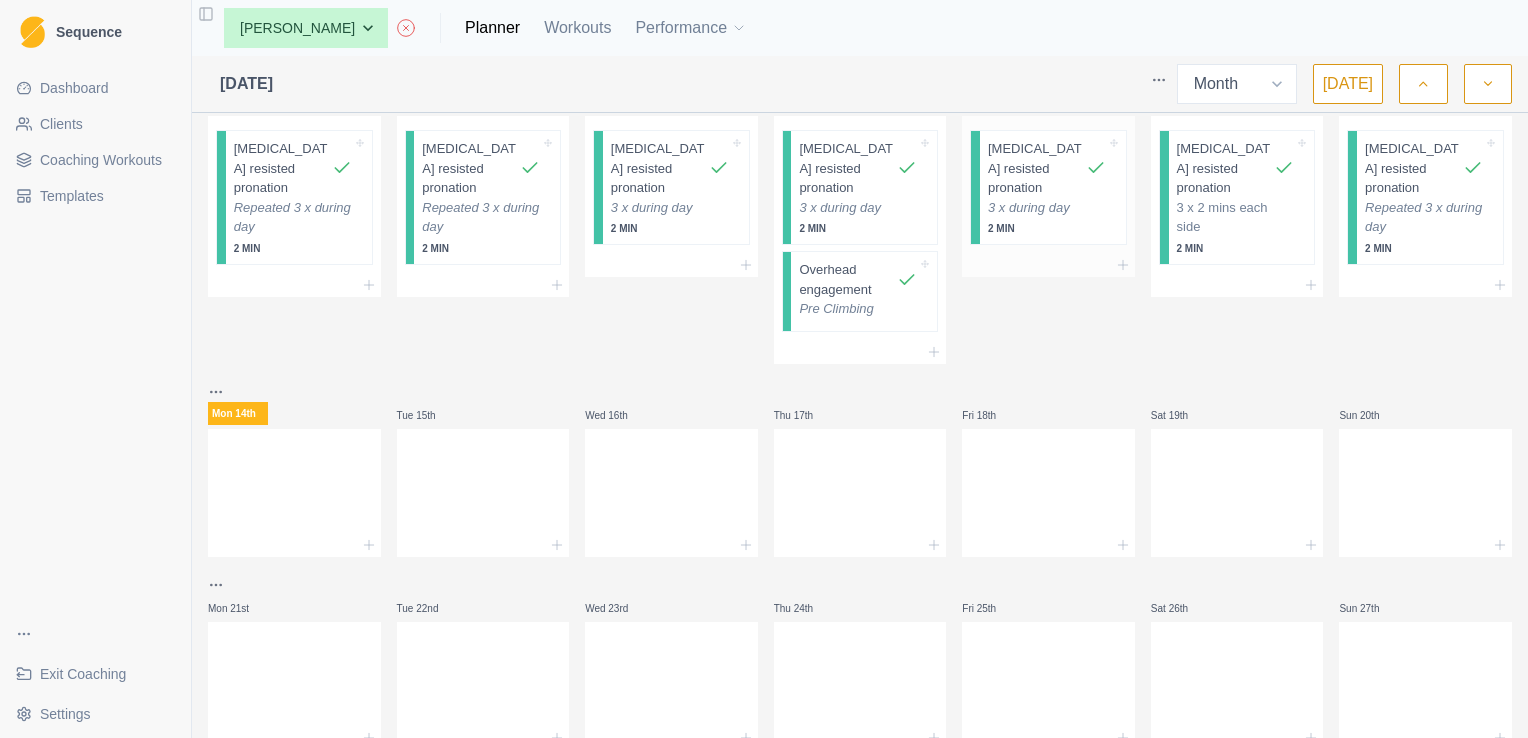 scroll, scrollTop: 40, scrollLeft: 0, axis: vertical 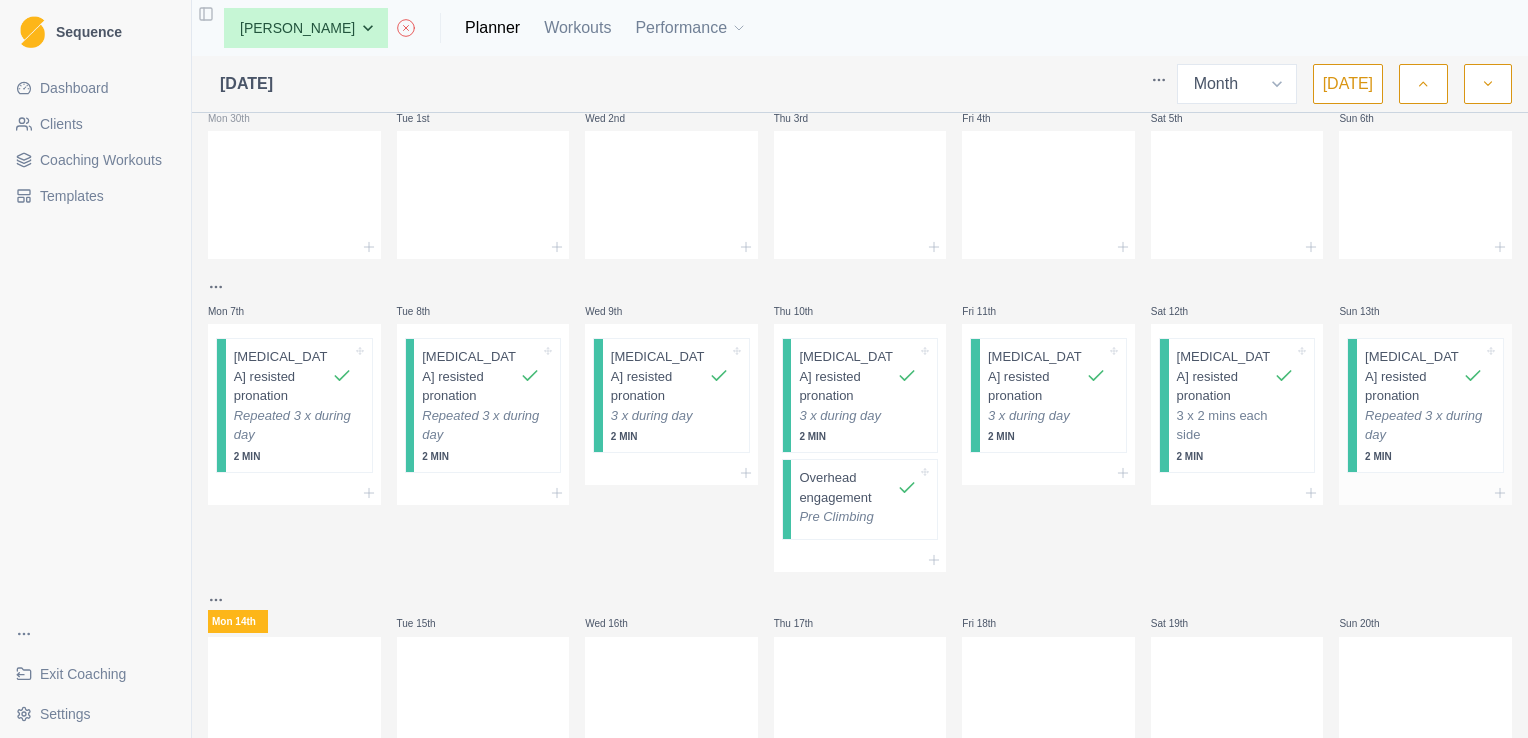 click on "Repeated 3 x during day" at bounding box center (1424, 425) 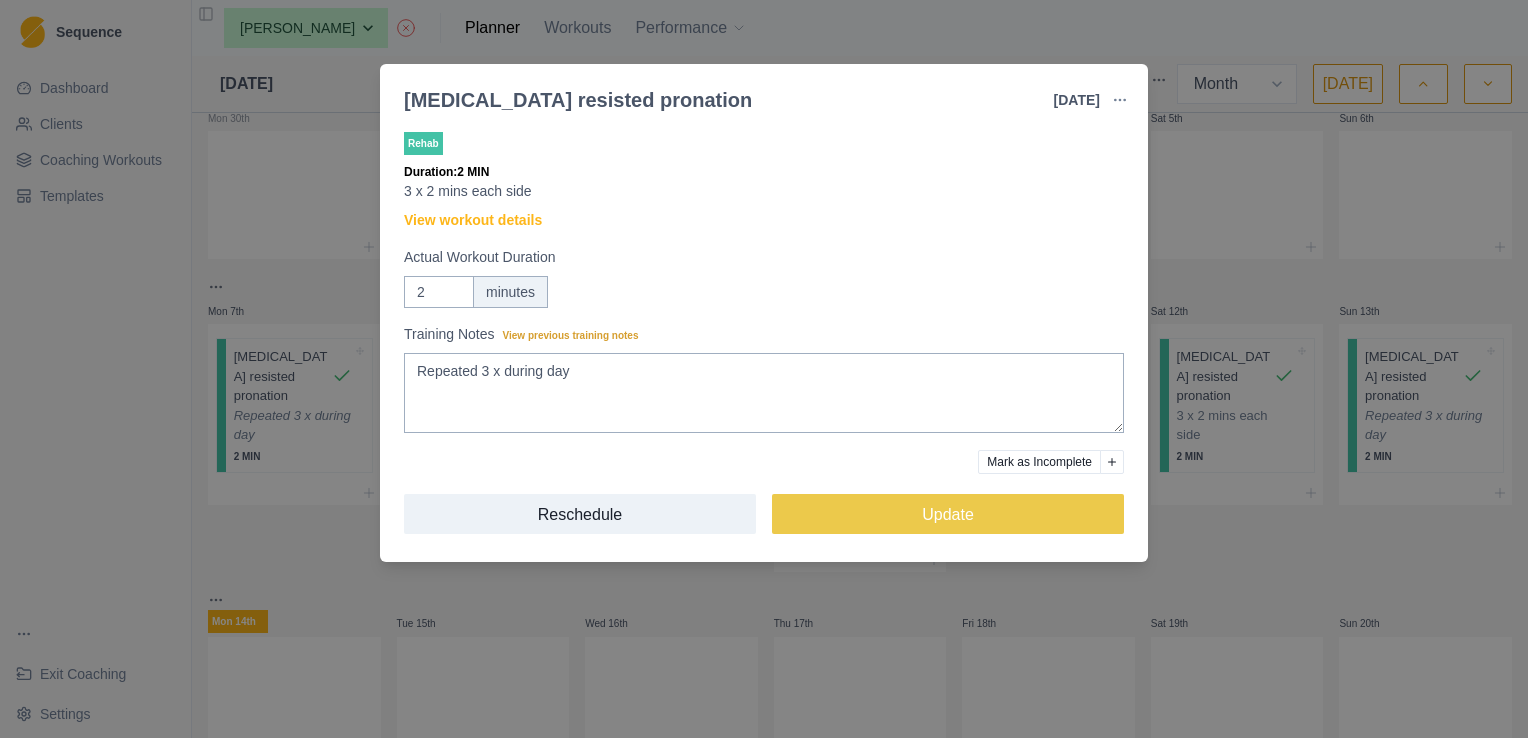 click on "Brachioradialis resisted pronation 13 Jul 2025 Link To Goal View Workout Metrics Edit Original Workout Reschedule Workout Remove From Schedule Rehab Duration:  2 MIN 3 x 2 mins each side  View workout details Actual Workout Duration 2 minutes Training Notes View previous training notes Repeated 3 x during day Mark as Incomplete Reschedule Update" at bounding box center (764, 369) 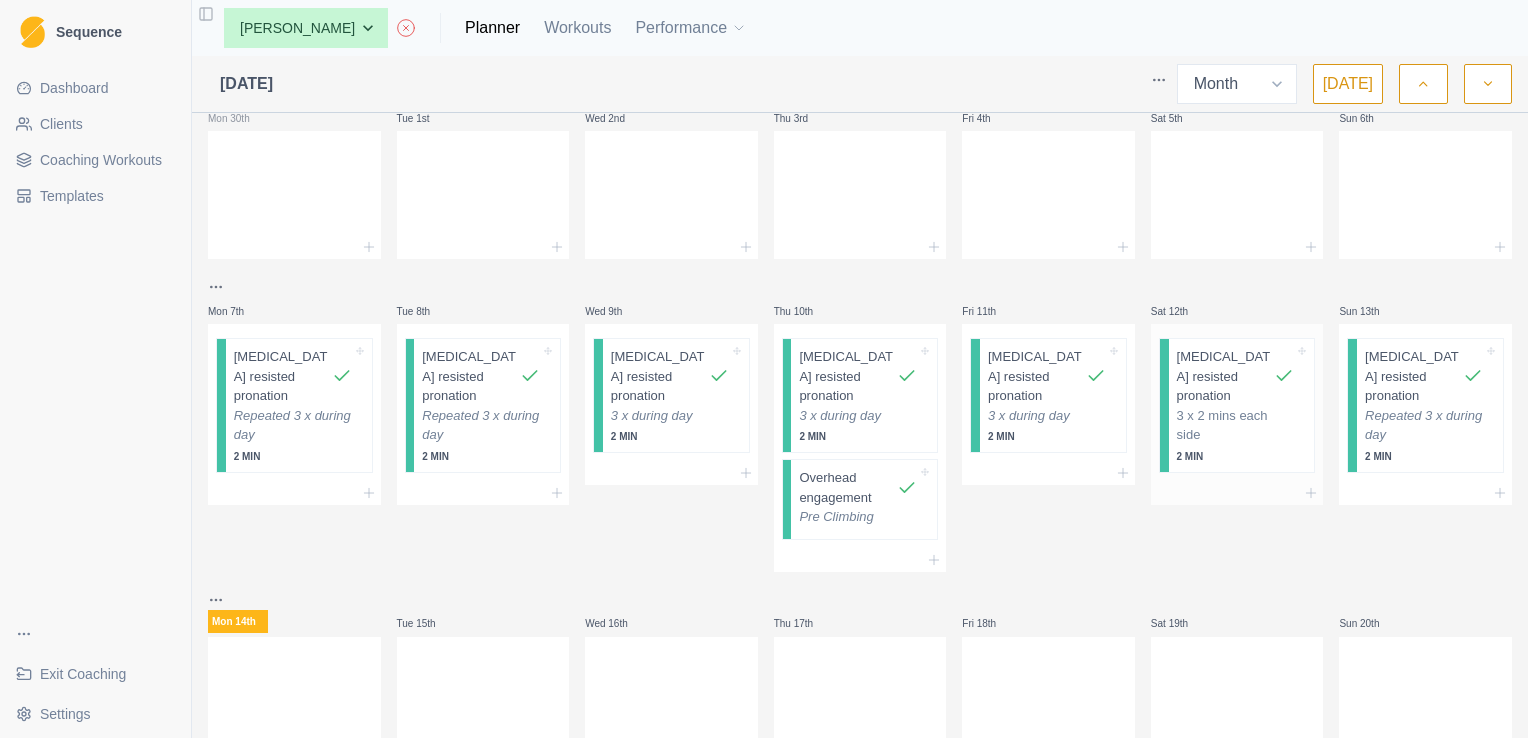 click on "Brachioradialis resisted pronation" at bounding box center (1226, 376) 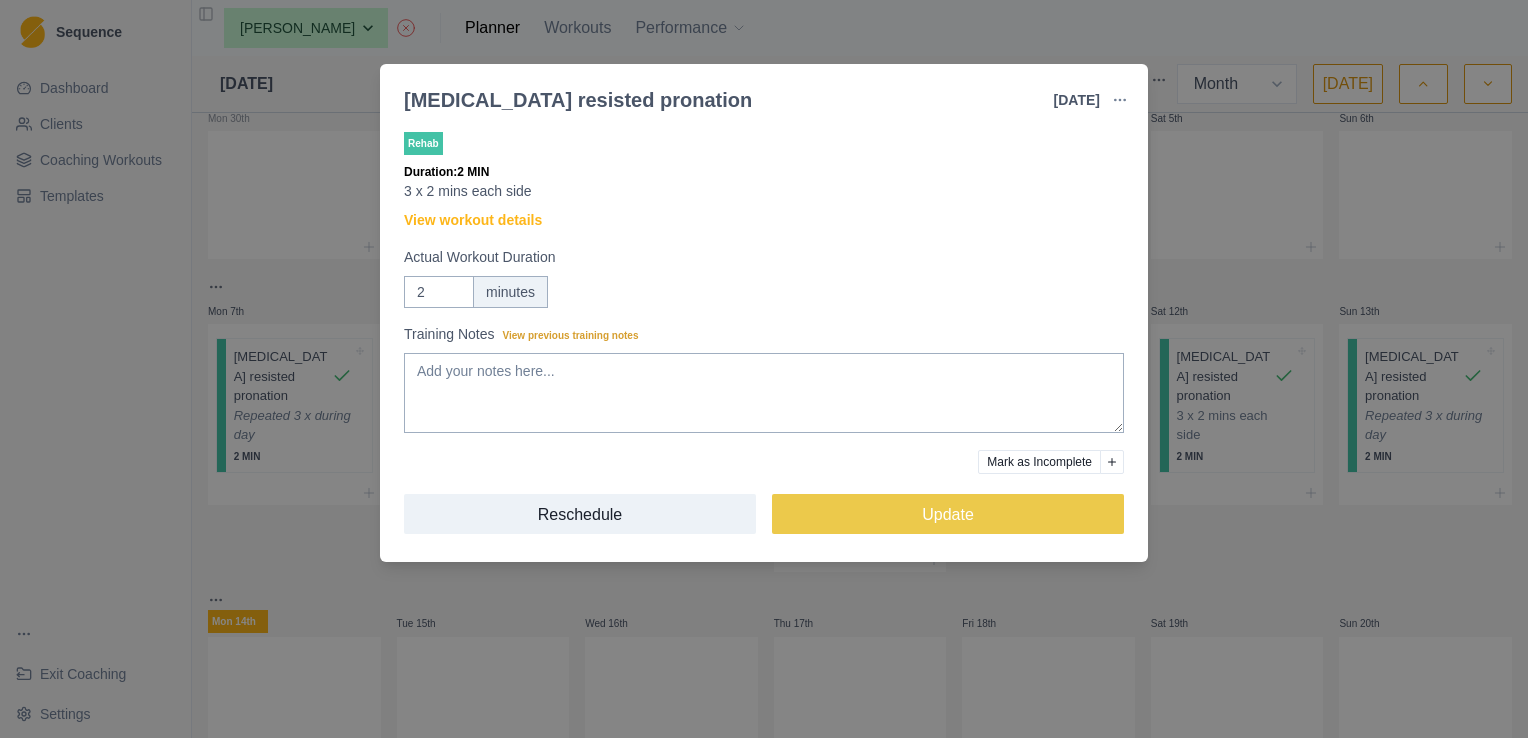 click on "Brachioradialis resisted pronation 12 Jul 2025 Link To Goal View Workout Metrics Edit Original Workout Reschedule Workout Remove From Schedule Rehab Duration:  2 MIN 3 x 2 mins each side  View workout details Actual Workout Duration 2 minutes Training Notes View previous training notes Mark as Incomplete Reschedule Update" at bounding box center (764, 369) 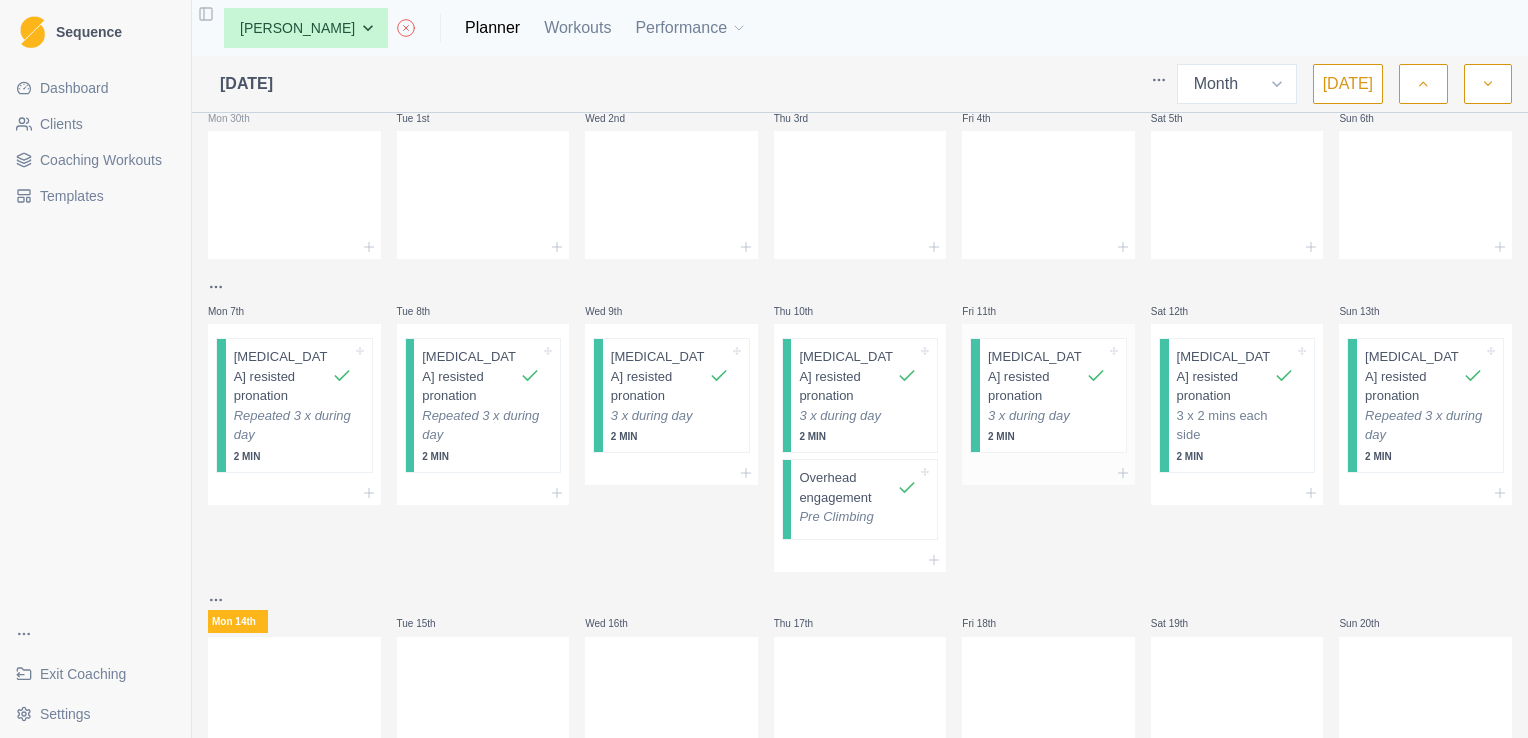 click on "Brachioradialis resisted pronation" at bounding box center (1037, 376) 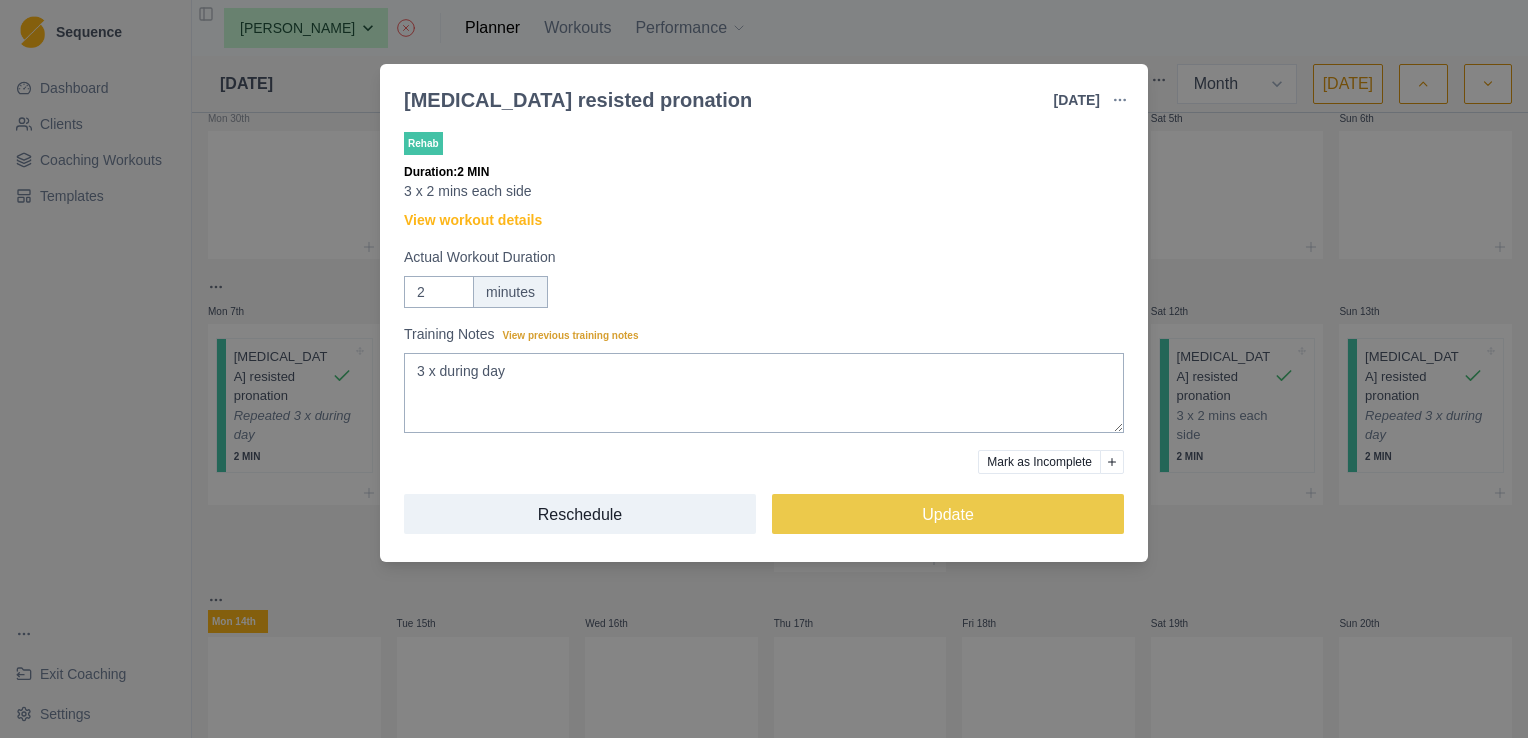 click on "Brachioradialis resisted pronation 11 Jul 2025 Link To Goal View Workout Metrics Edit Original Workout Reschedule Workout Remove From Schedule Rehab Duration:  2 MIN 3 x 2 mins each side  View workout details Actual Workout Duration 2 minutes Training Notes View previous training notes 3 x during day Mark as Incomplete Reschedule Update" at bounding box center (764, 369) 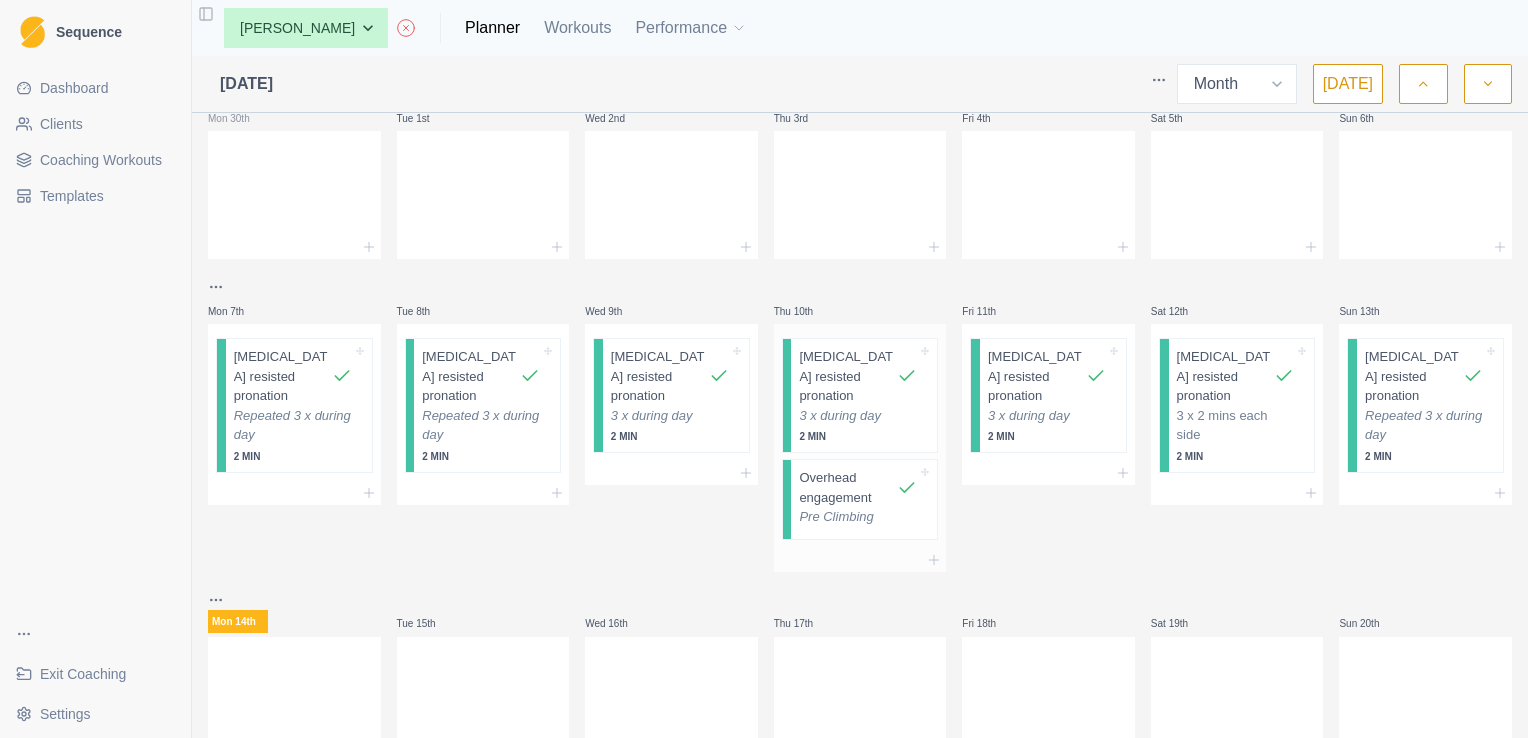 click on "Overhead engagement" at bounding box center [848, 487] 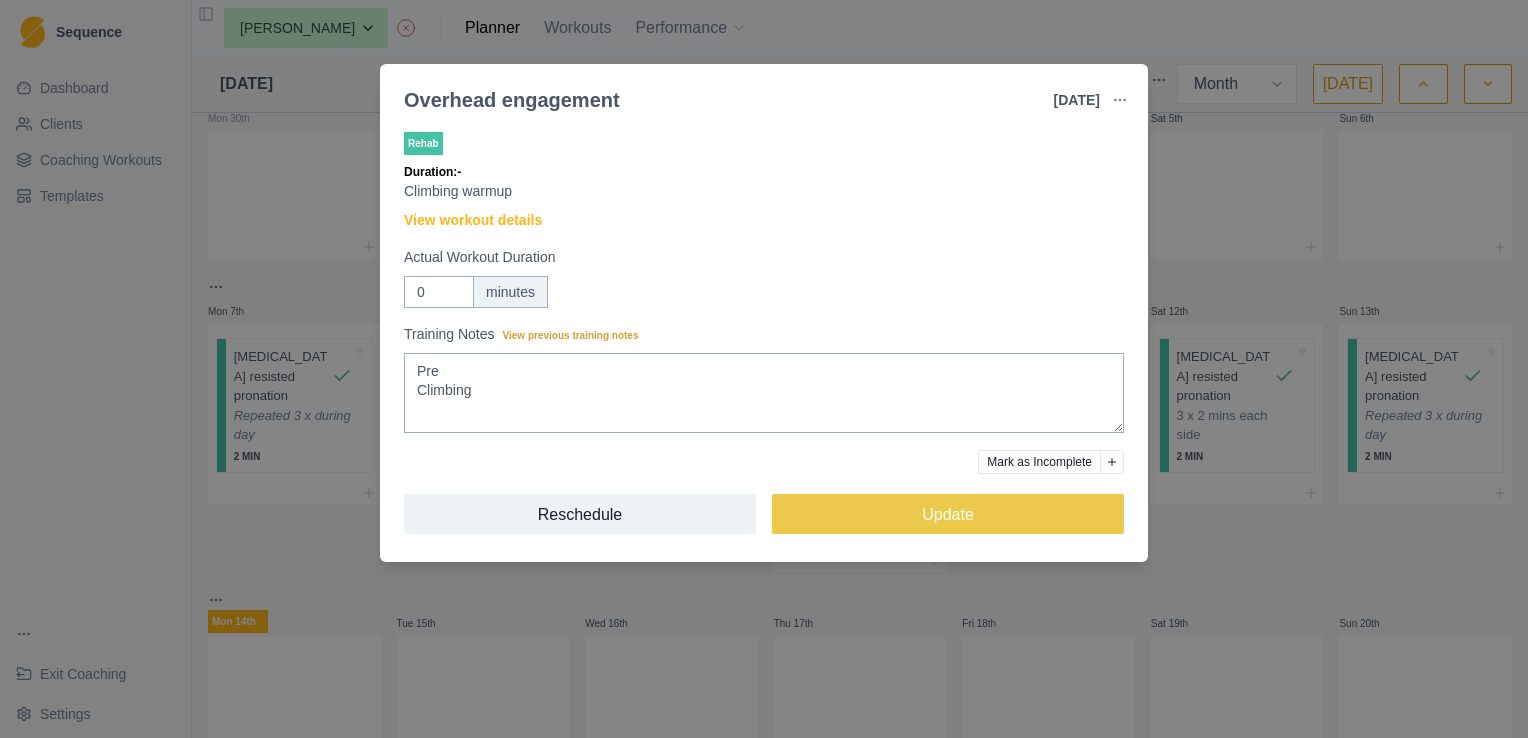 click on "Overhead engagement 10 Jul 2025 Link To Goal View Workout Metrics Edit Original Workout Reschedule Workout Remove From Schedule Rehab Duration:  - Climbing warmup  View workout details Actual Workout Duration 0 minutes Training Notes View previous training notes Pre
Climbing  Mark as Incomplete Reschedule Update" at bounding box center [764, 369] 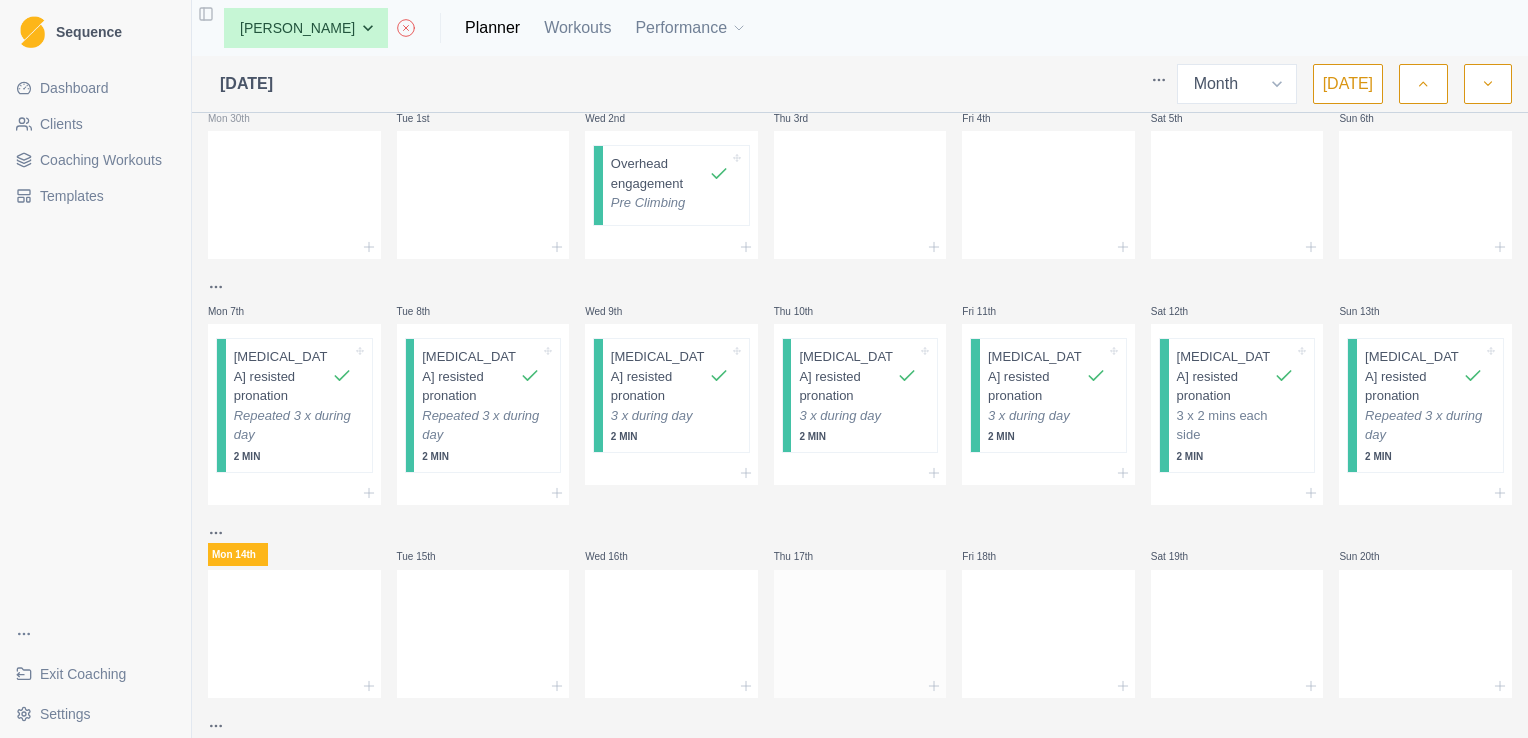 click at bounding box center [860, 630] 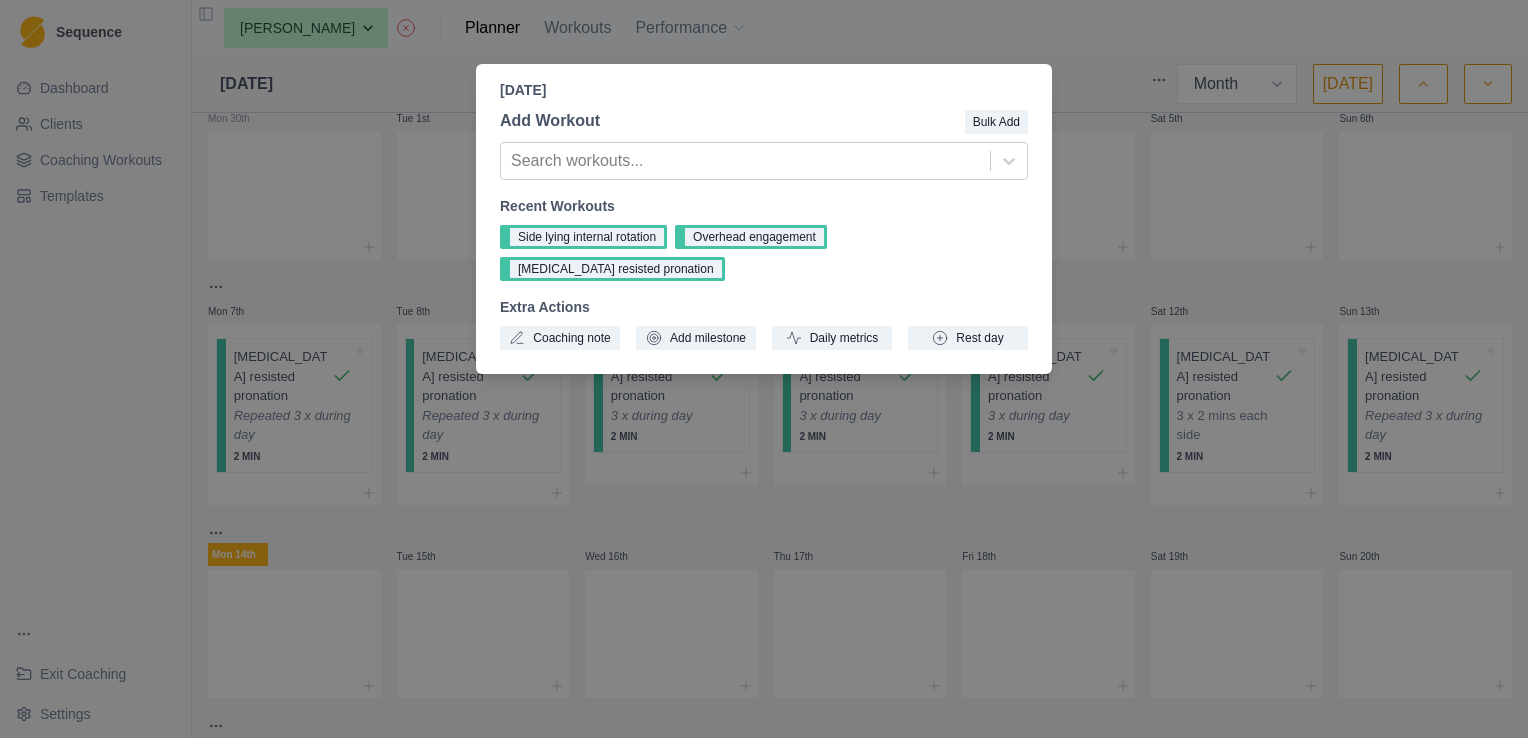 click on "Thursday, July 17th, 2025 Add Workout Bulk Add Search workouts... Recent Workouts Side lying internal rotation Overhead engagement Brachioradialis resisted pronation Extra Actions Coaching note Add milestone Daily metrics Rest day" at bounding box center [764, 369] 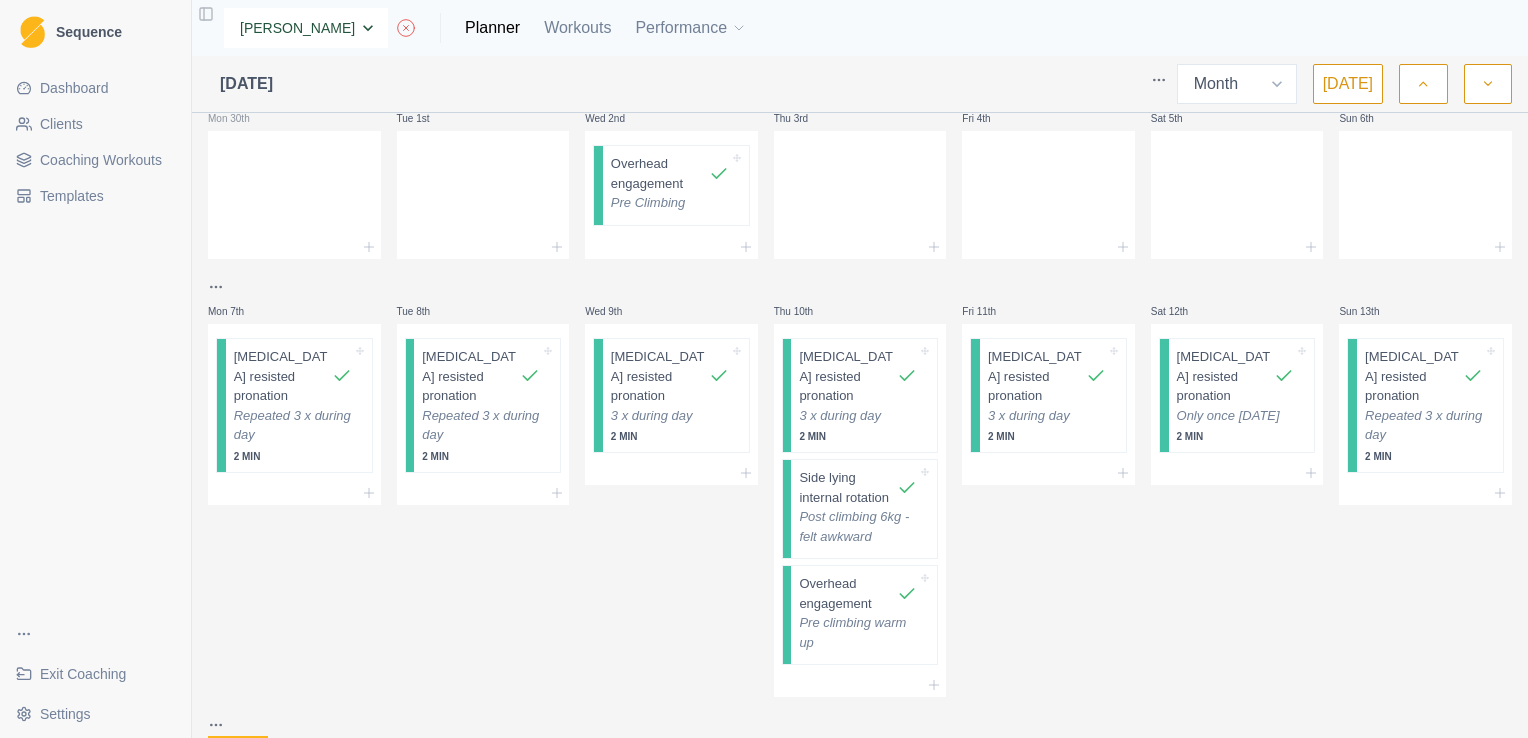 click on "None [PERSON_NAME] [PERSON_NAME] [PERSON_NAME] [PERSON_NAME] [PERSON_NAME] [PERSON_NAME] Renault [PERSON_NAME] [PERSON_NAME] [PERSON_NAME] [PERSON_NAME]" at bounding box center (306, 28) 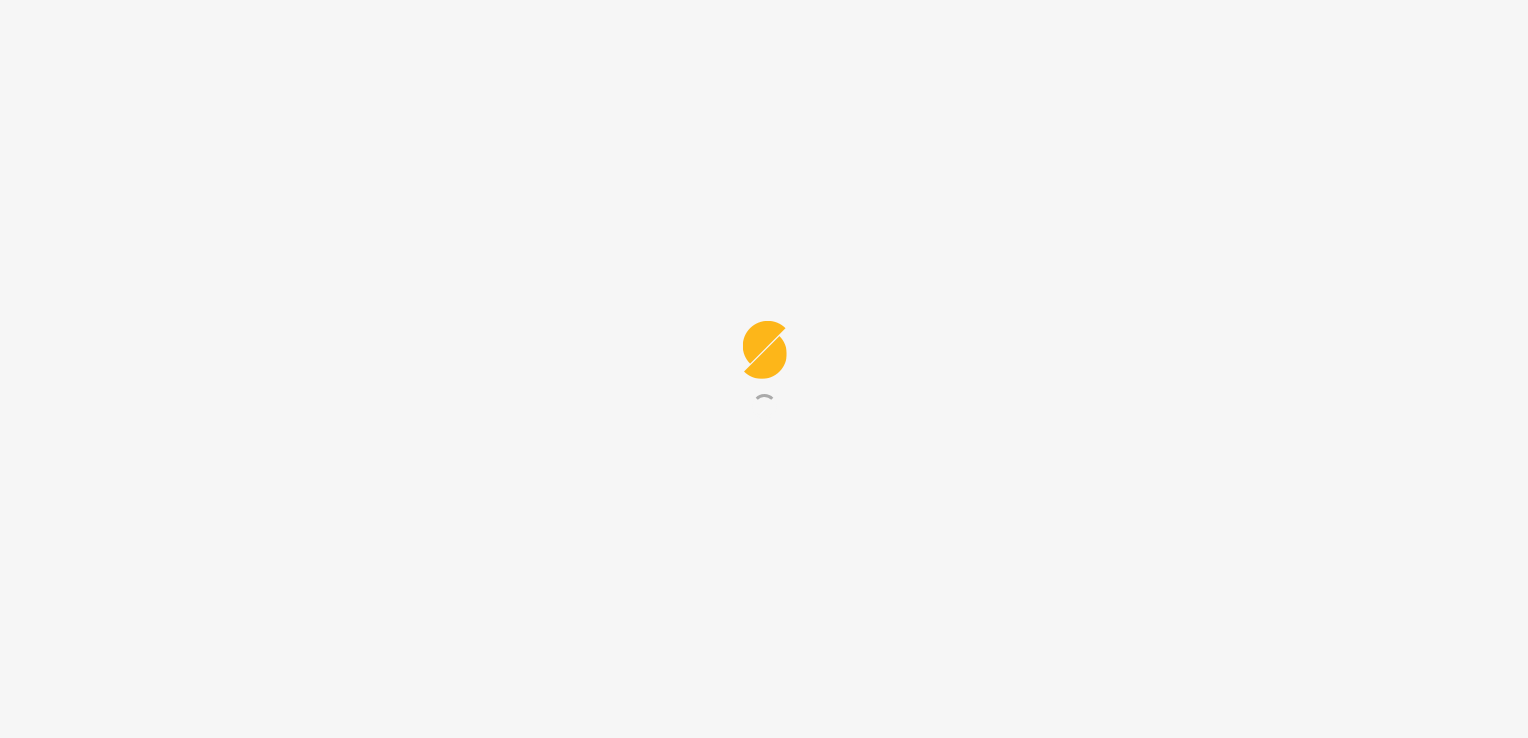 scroll, scrollTop: 0, scrollLeft: 0, axis: both 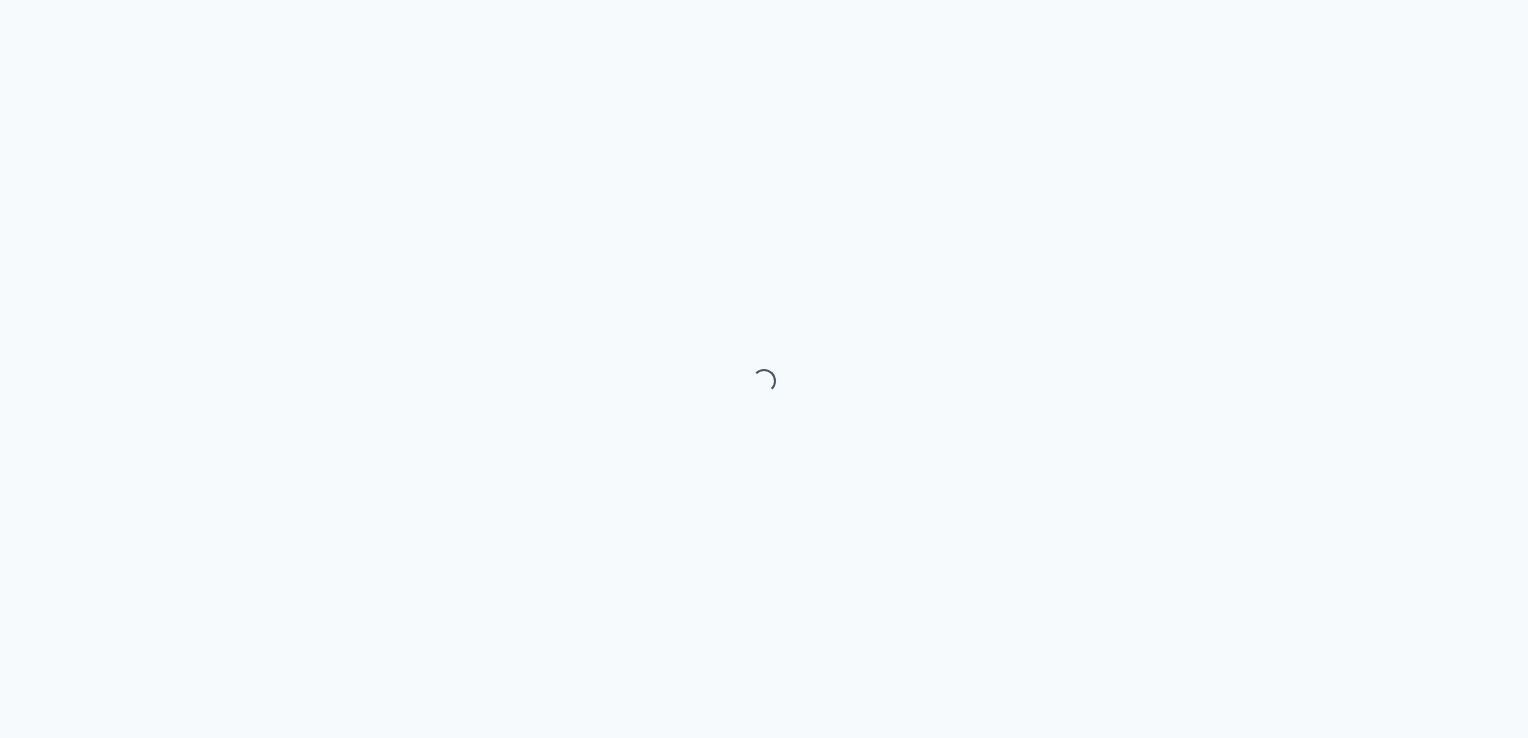 select on "month" 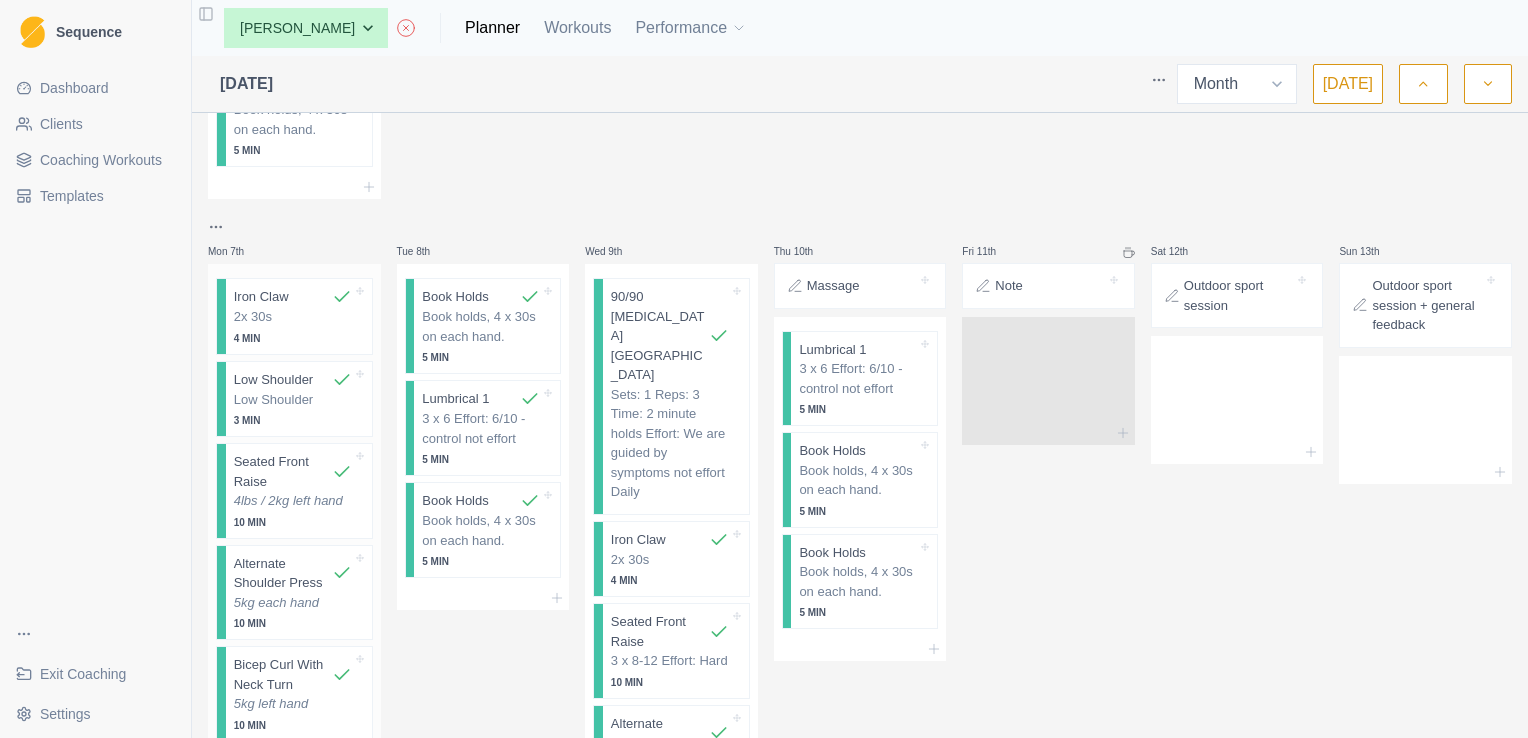 scroll, scrollTop: 1567, scrollLeft: 0, axis: vertical 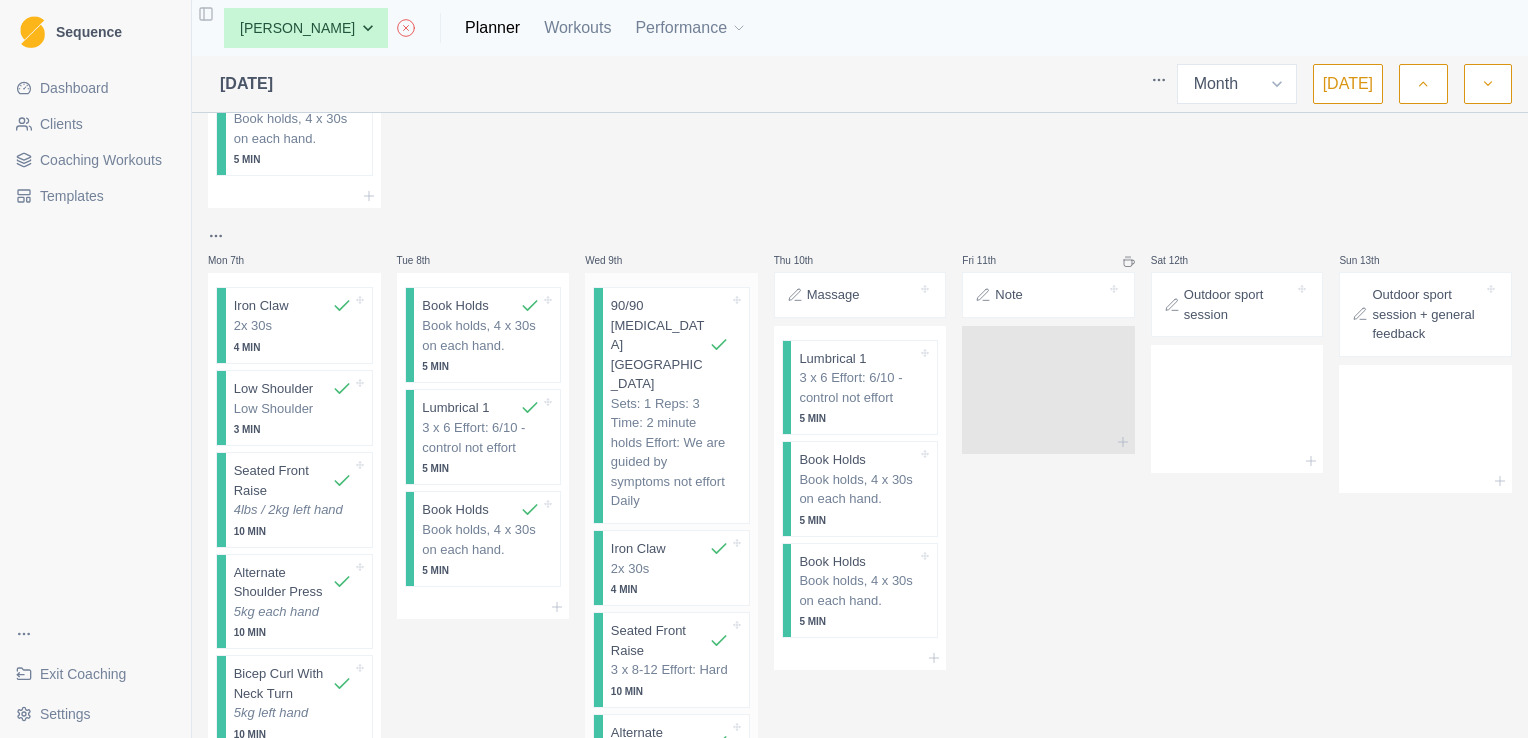 click on "Sets: 1 Reps: 3 Time: 2 minute holds
Effort: We are guided by symptoms not effort
Daily" at bounding box center (670, 452) 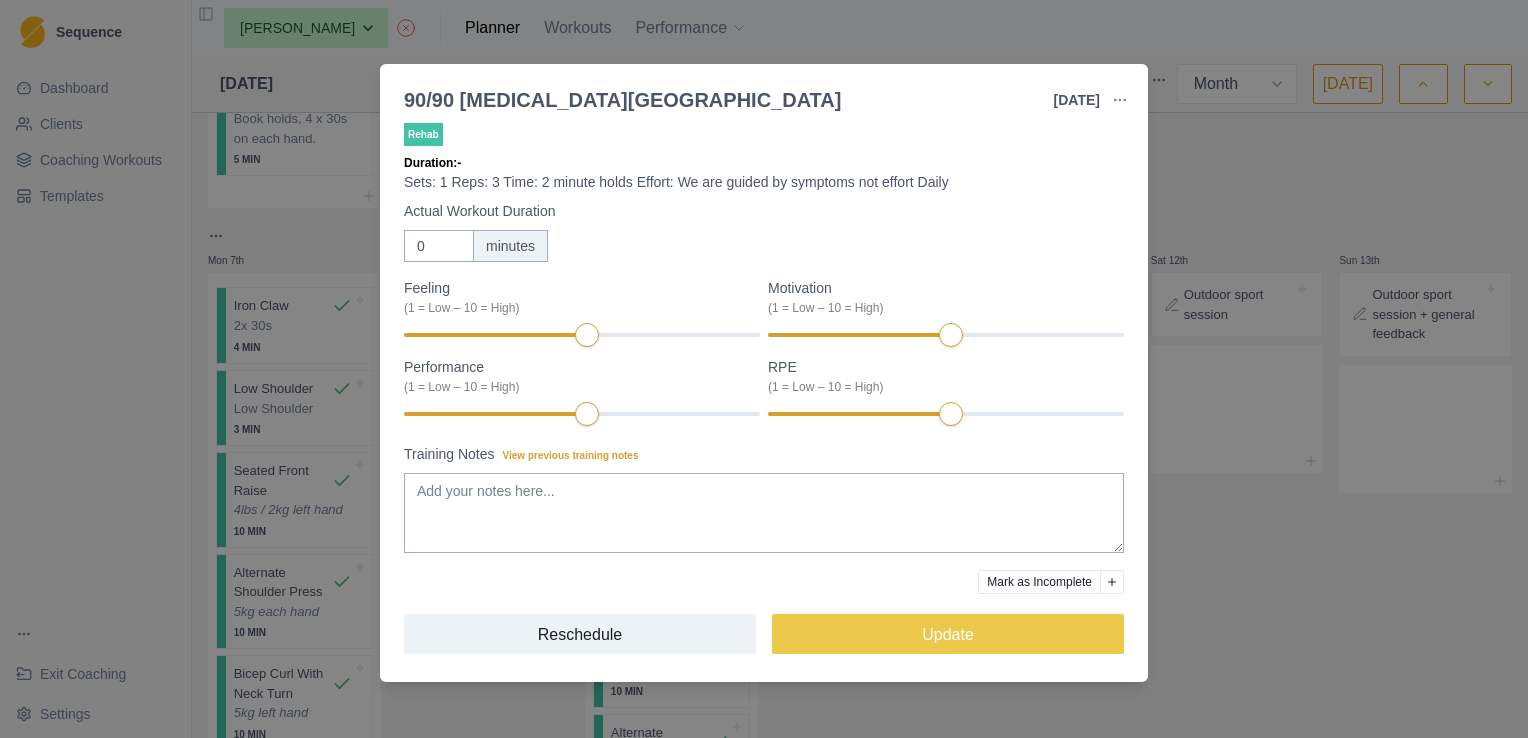 scroll, scrollTop: 0, scrollLeft: 0, axis: both 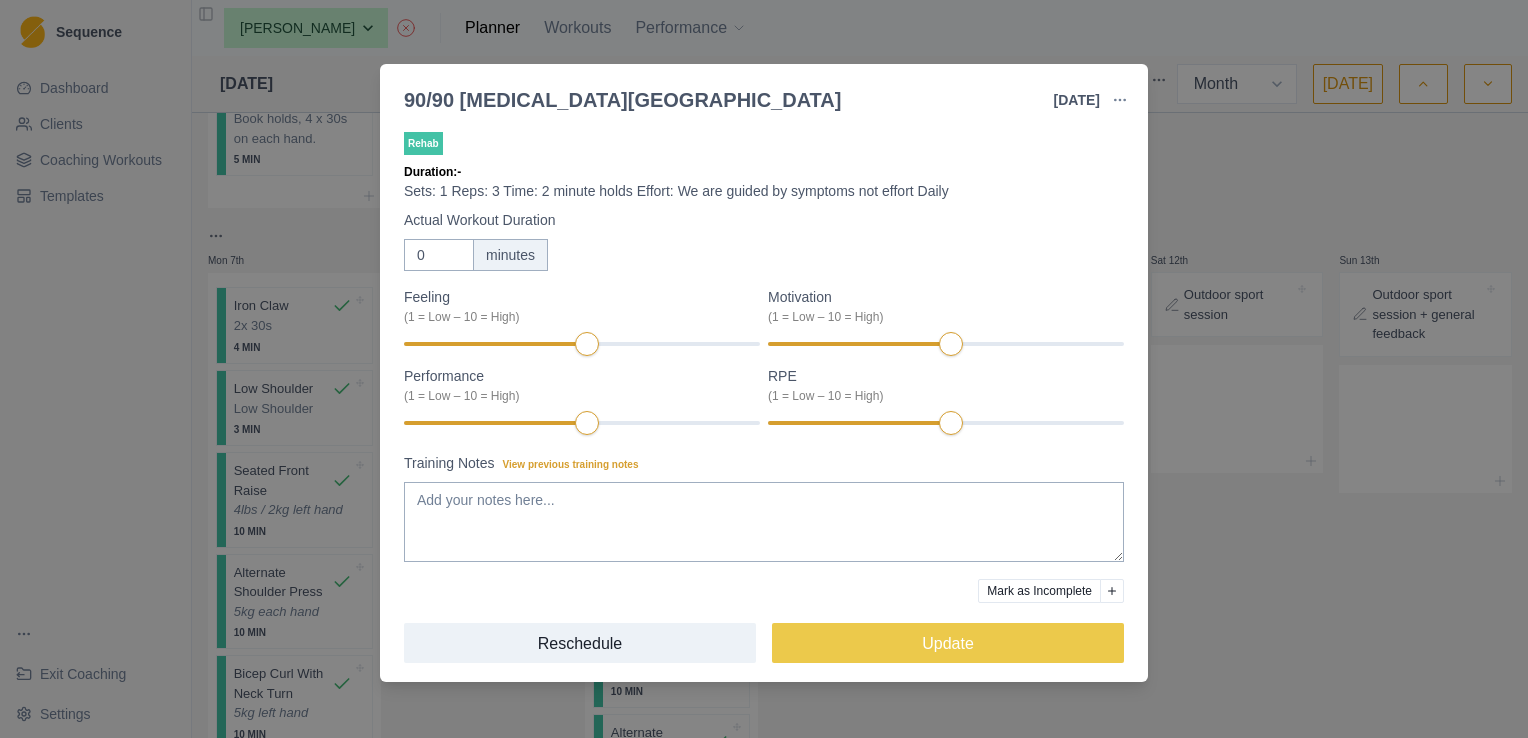 click on "90/90 Hamstring Bridge  9 Jul 2025 Link To Goal View Workout Metrics Edit Original Workout Reschedule Workout Remove From Schedule Rehab Duration:  - Sets: 1 Reps: 3 Time: 2 minute holds
Effort: We are guided by symptoms not effort
Daily Actual Workout Duration 0 minutes Feeling (1 = Low – 10 = High) Motivation (1 = Low – 10 = High) Performance (1 = Low – 10 = High) RPE (1 = Low – 10 = High) Training Notes View previous training notes Mark as Incomplete Reschedule Update" at bounding box center [764, 369] 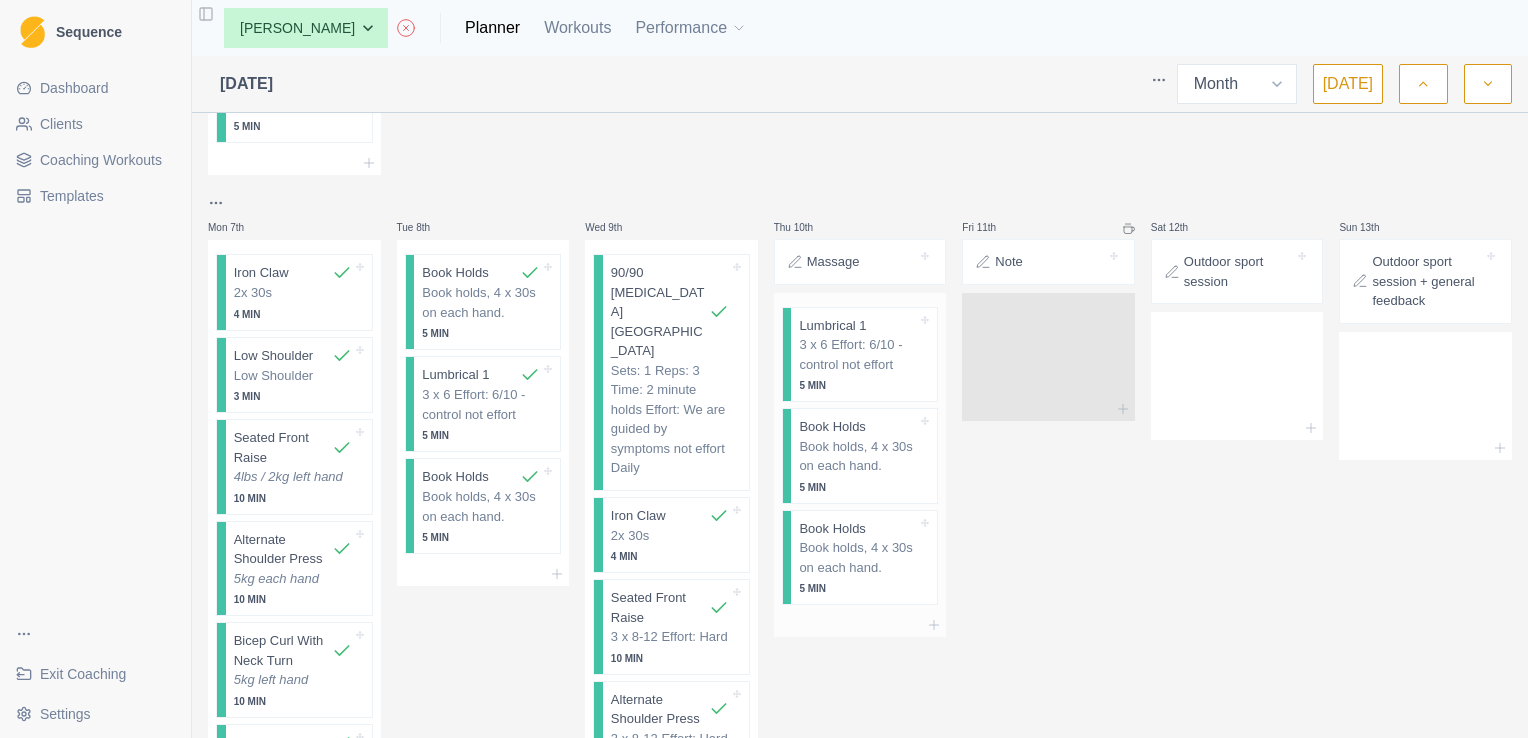 scroll, scrollTop: 1512, scrollLeft: 0, axis: vertical 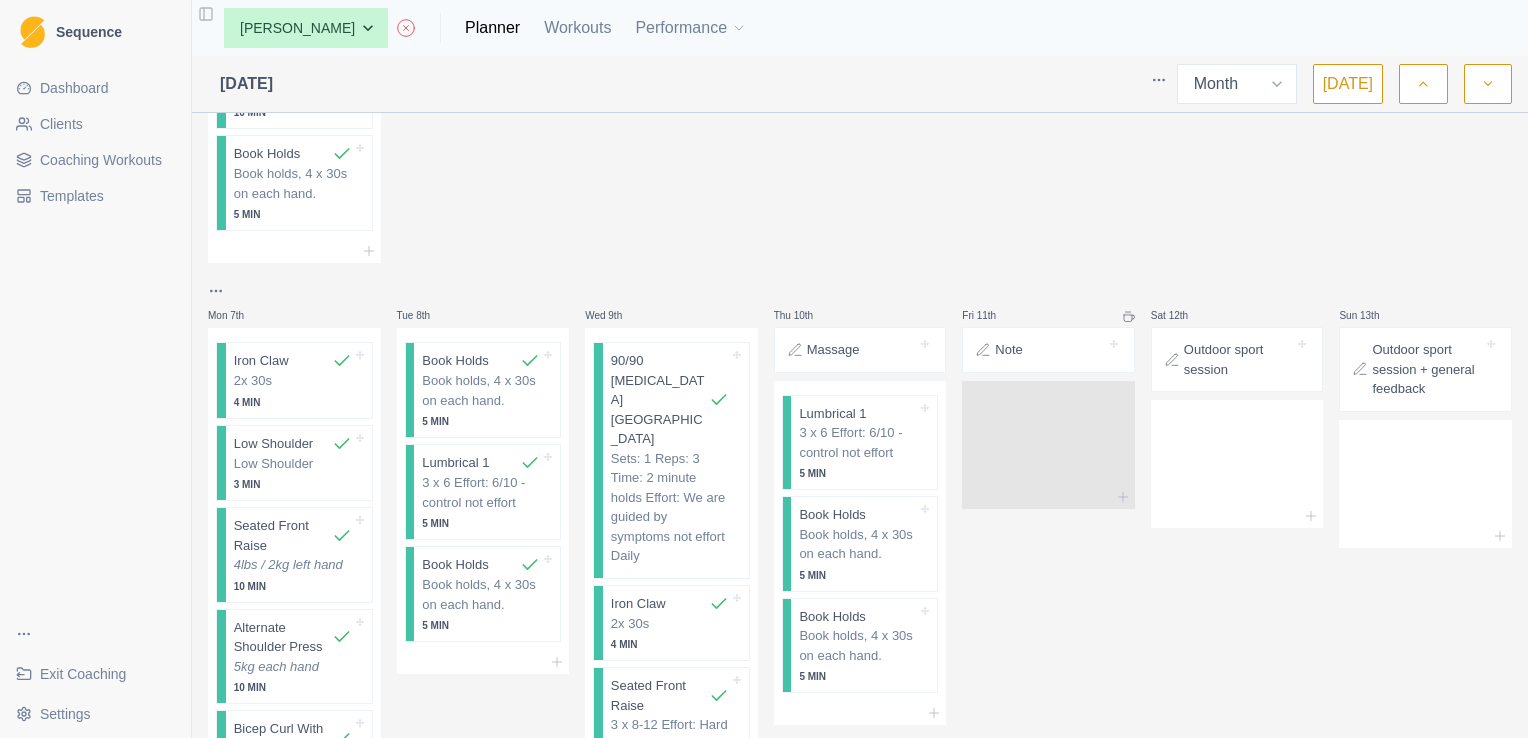 click on "Note" at bounding box center (1048, 350) 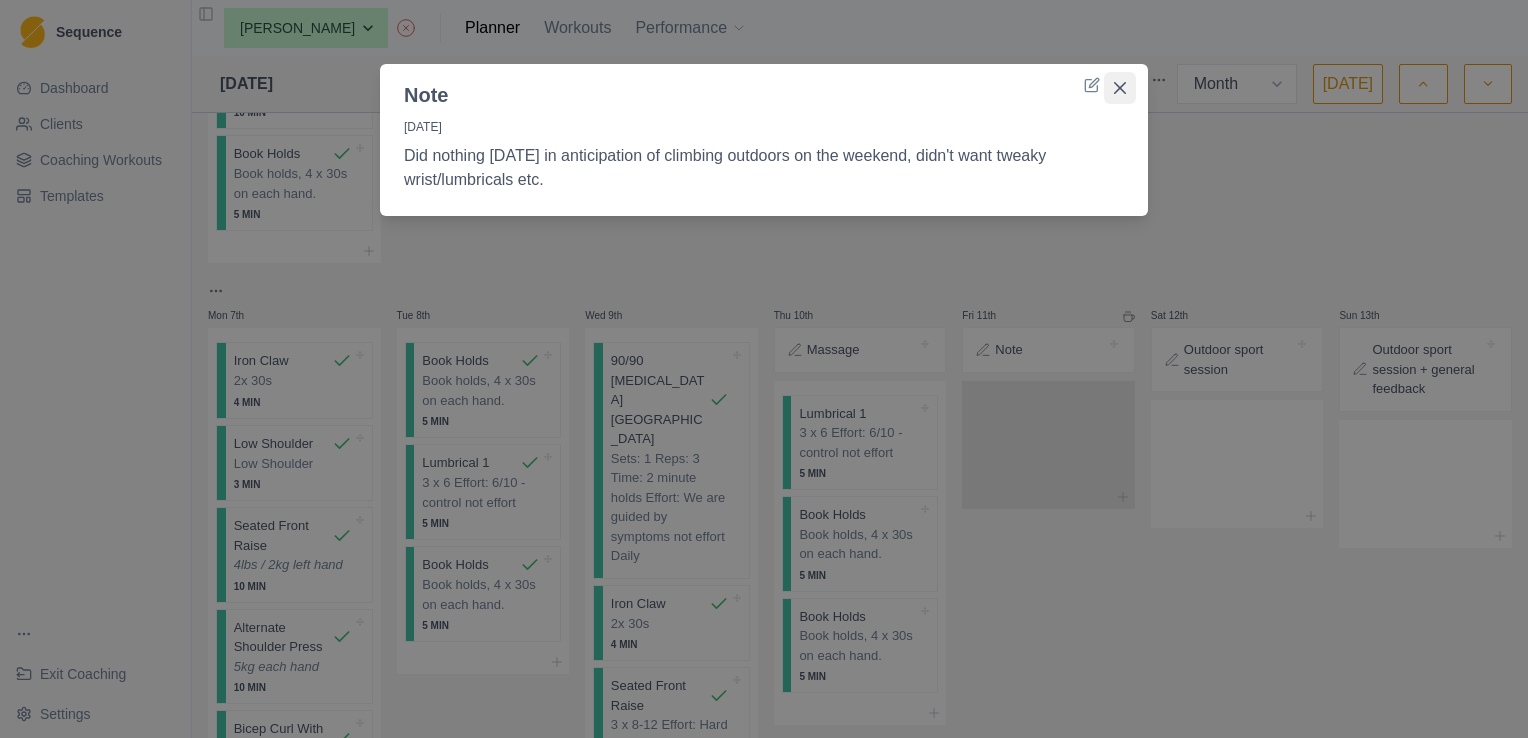 click 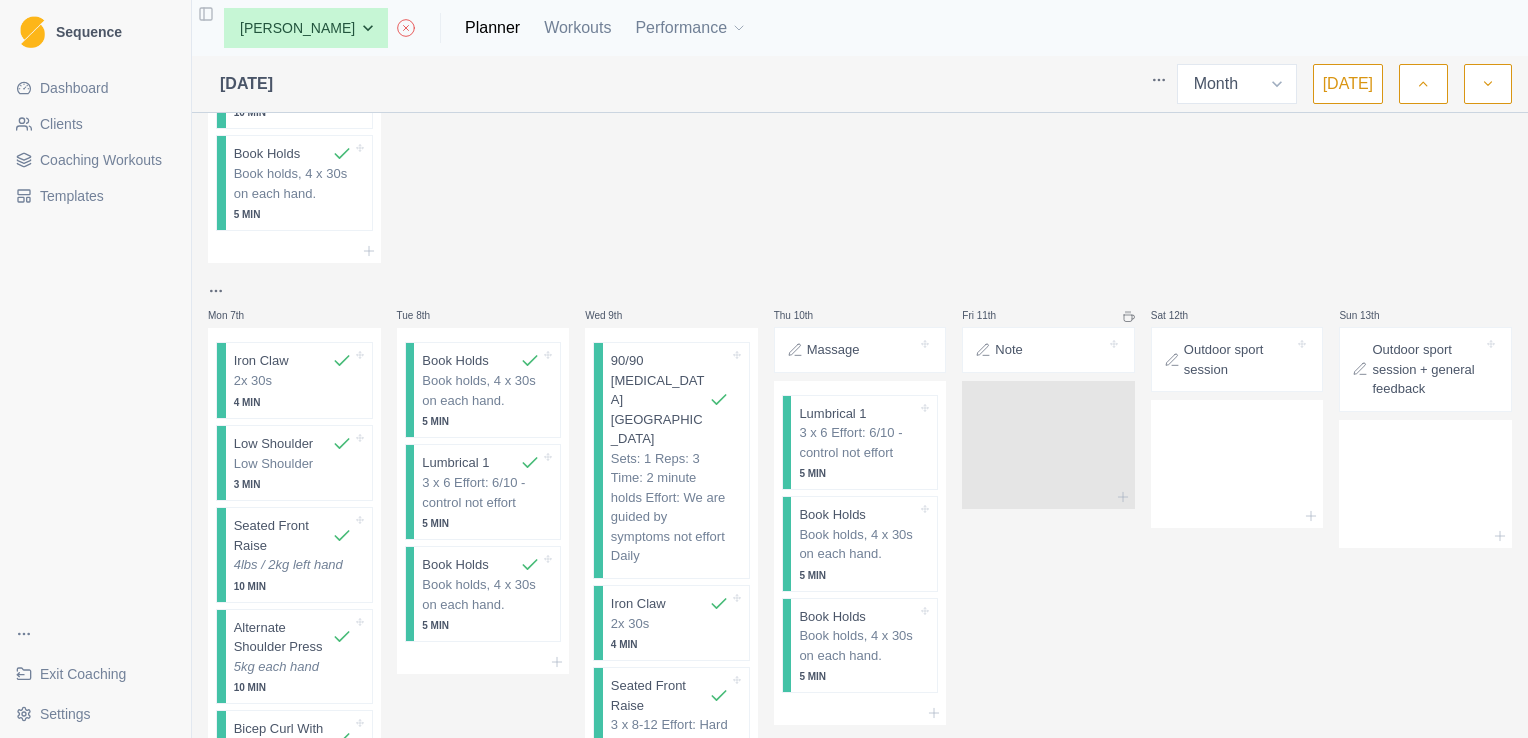 click on "Outdoor sport session" at bounding box center (1239, 359) 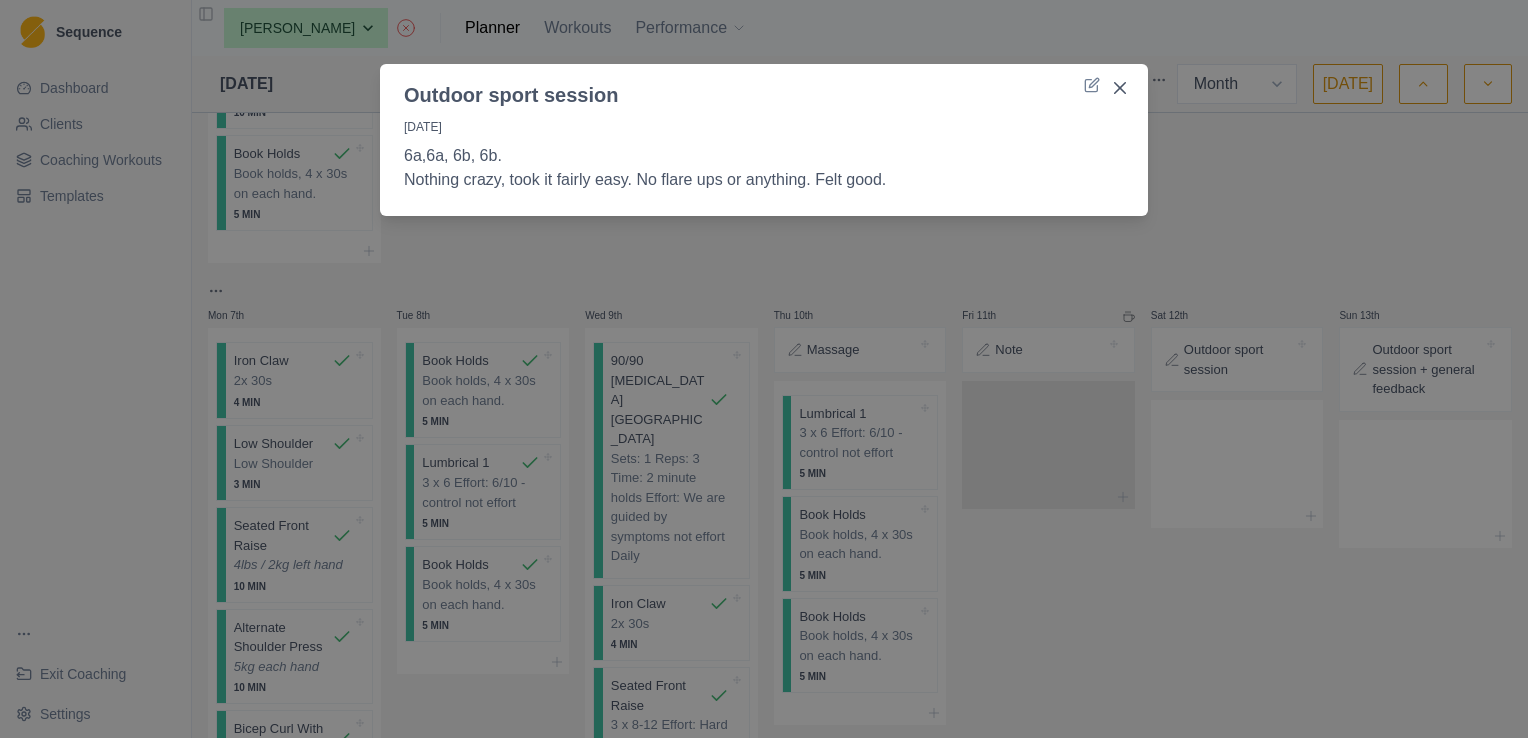 click on "Outdoor sport session 12/7/25 6a,6a, 6b, 6b. Nothing crazy, took it fairly easy. No flare ups or anything. Felt good." at bounding box center (764, 369) 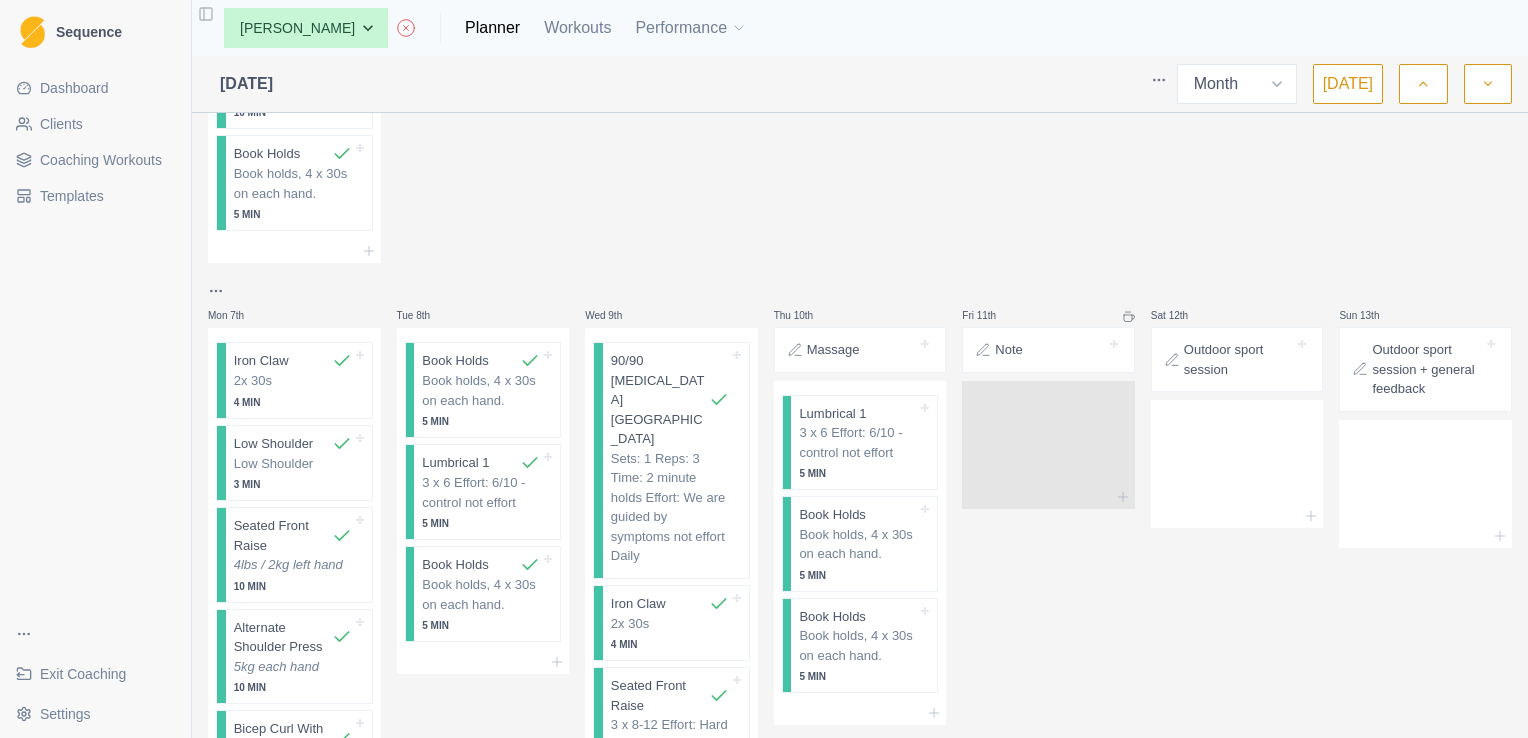 click on "Outdoor sport session + general feedback" at bounding box center [1427, 369] 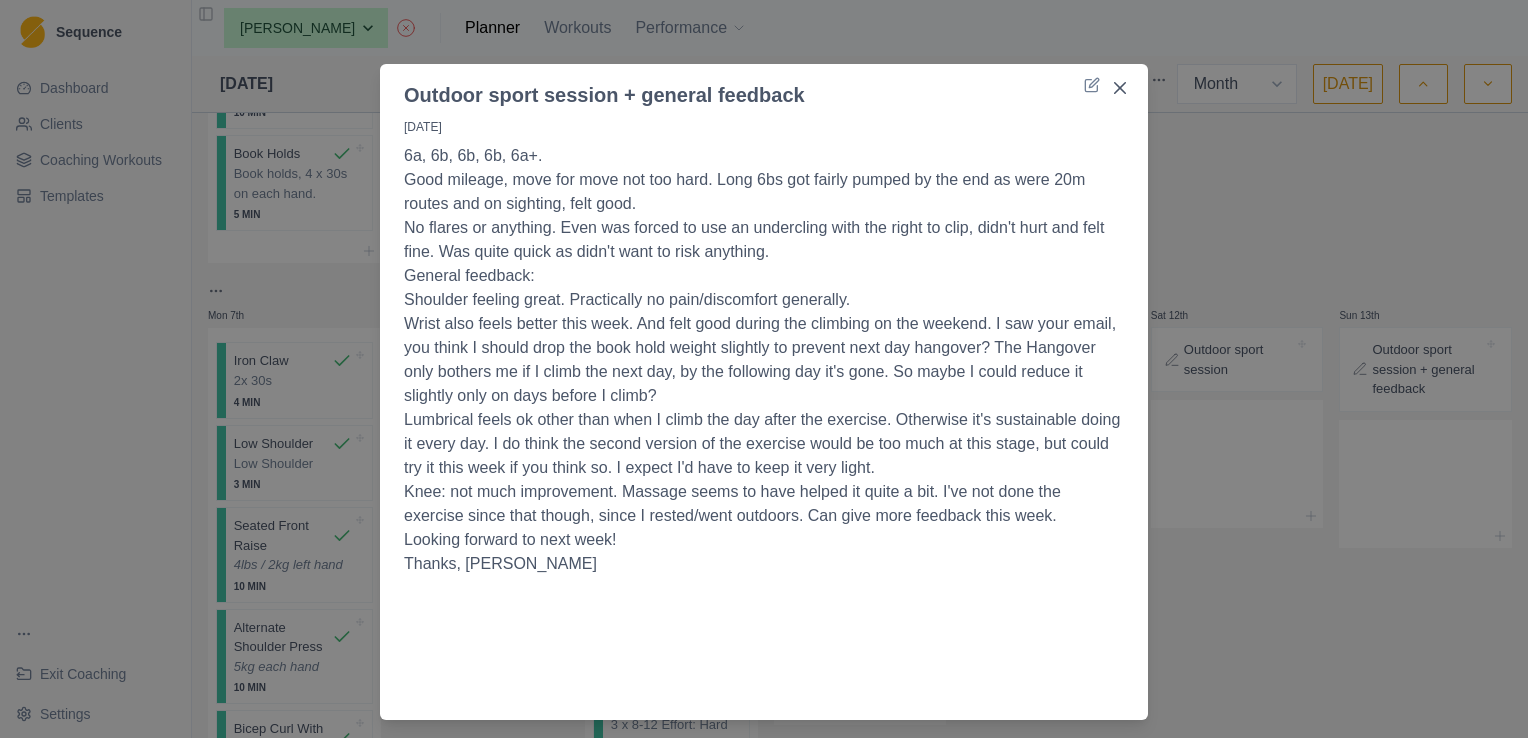 click on "6a, 6b, 6b, 6b, 6a+." at bounding box center [764, 156] 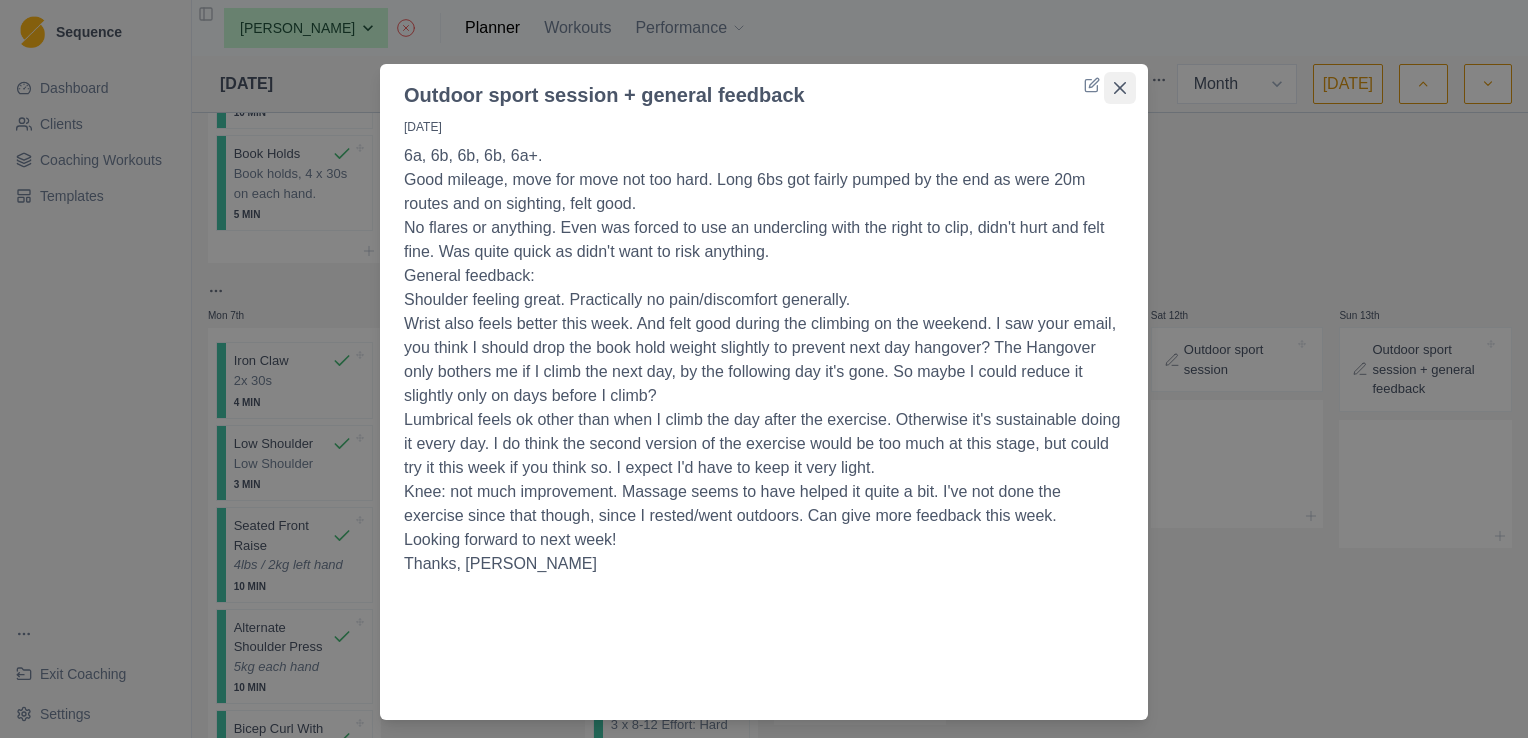 click at bounding box center [1120, 88] 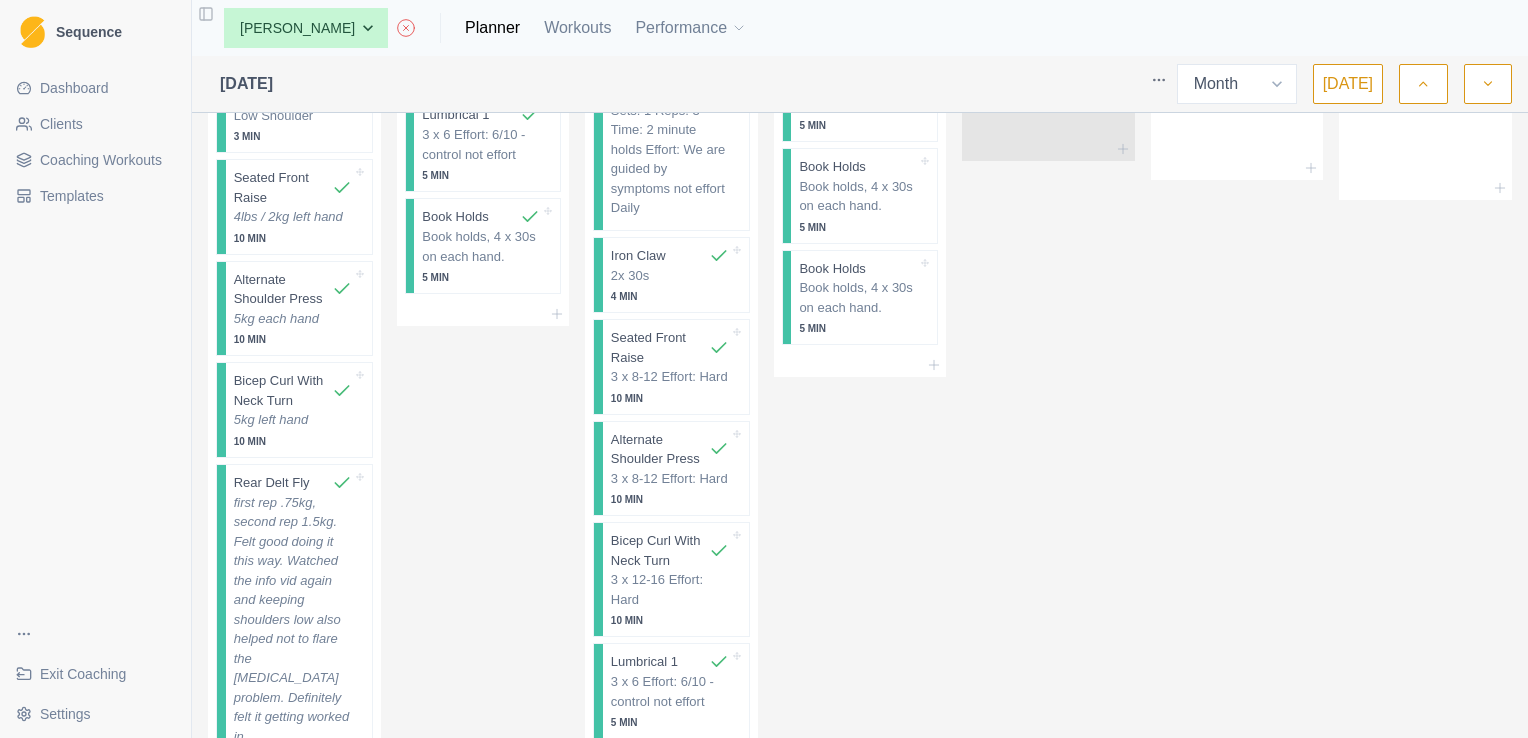 scroll, scrollTop: 1924, scrollLeft: 0, axis: vertical 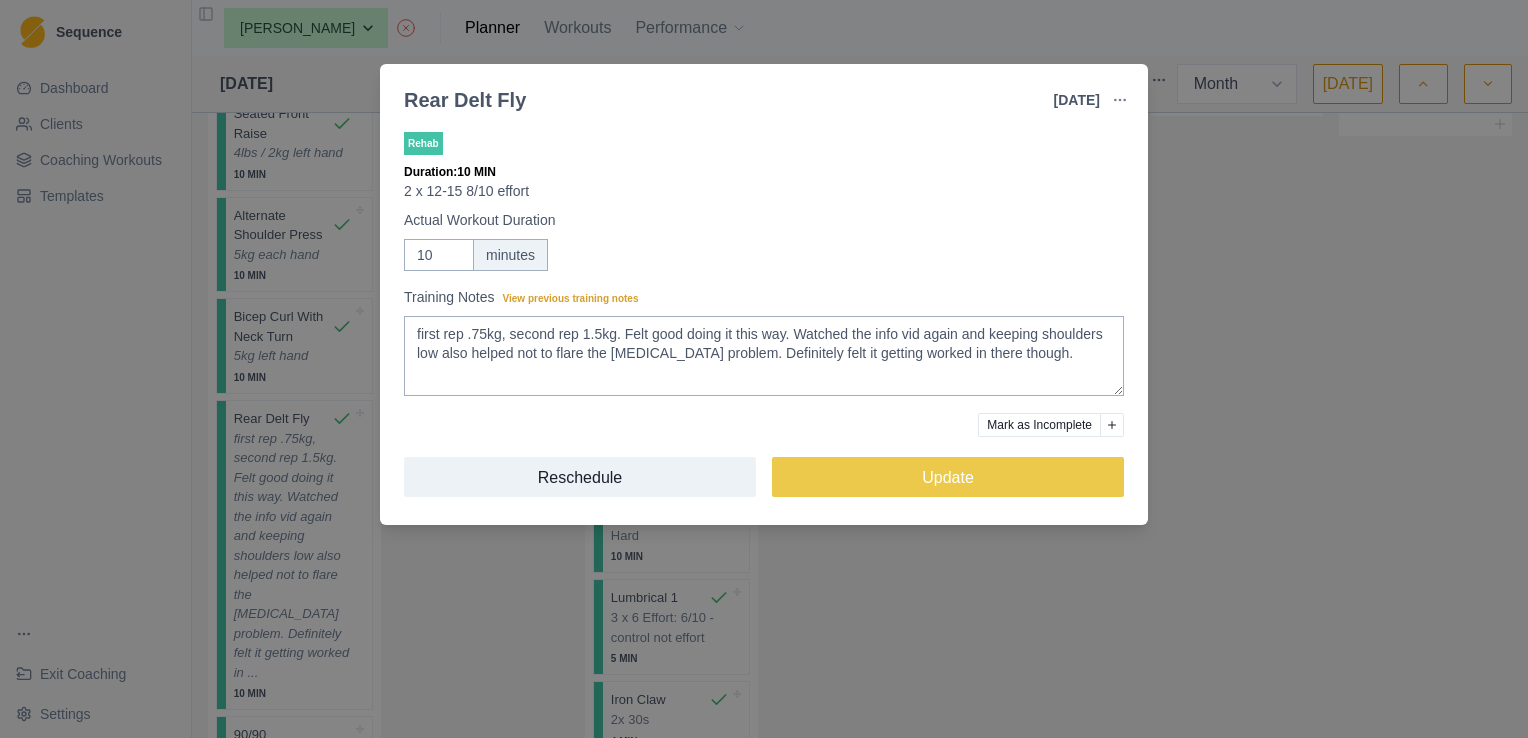 click on "Rear Delt Fly  7 Jul 2025 Link To Goal View Workout Metrics Edit Original Workout Reschedule Workout Remove From Schedule Rehab Duration:  10 MIN 2 x 12-15
8/10 effort Actual Workout Duration 10 minutes Training Notes View previous training notes first rep .75kg, second rep 1.5kg. Felt good doing it this way. Watched the info vid again and keeping shoulders low also helped not to flare the scapula problem. Definitely felt it getting worked in there though. Mark as Incomplete Reschedule Update" at bounding box center [764, 369] 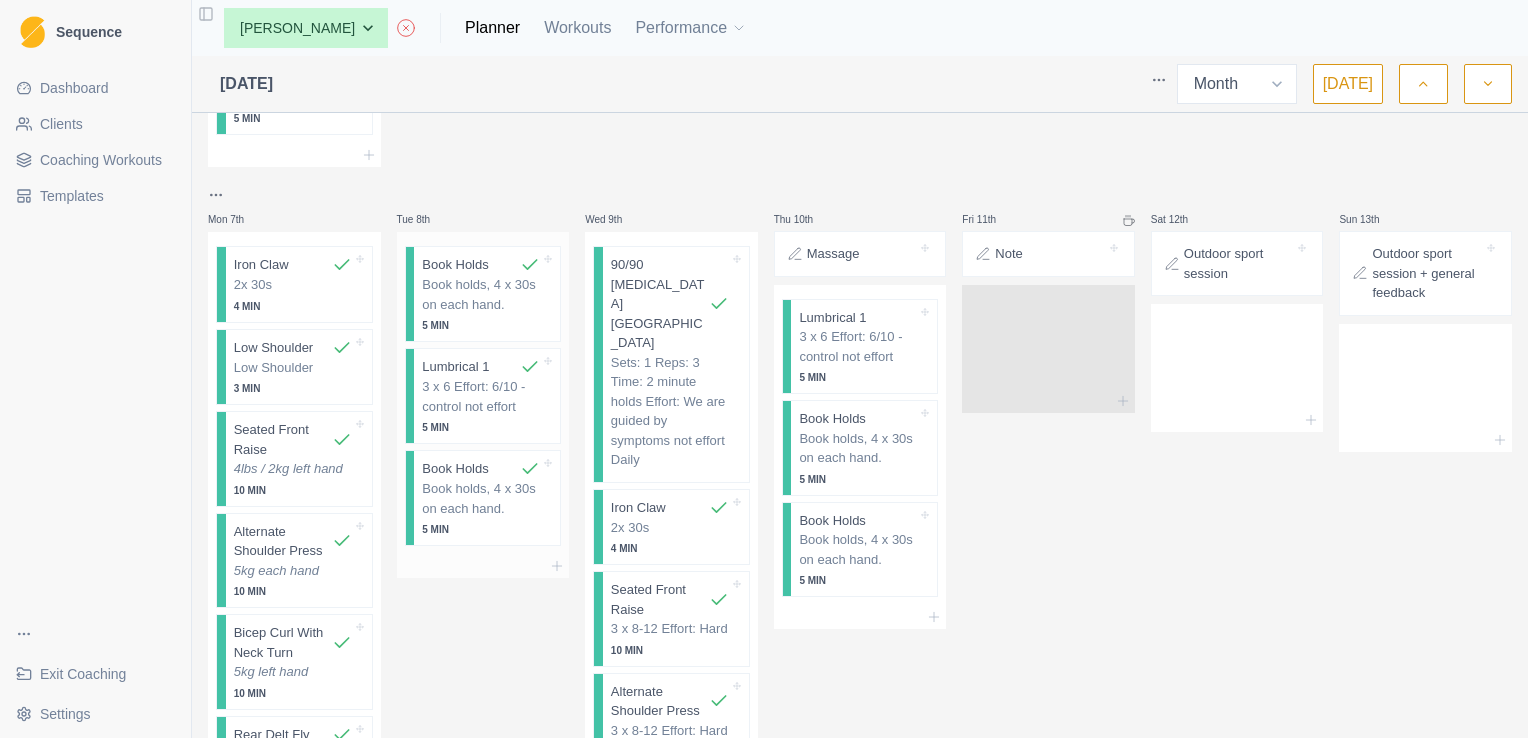 scroll, scrollTop: 1608, scrollLeft: 0, axis: vertical 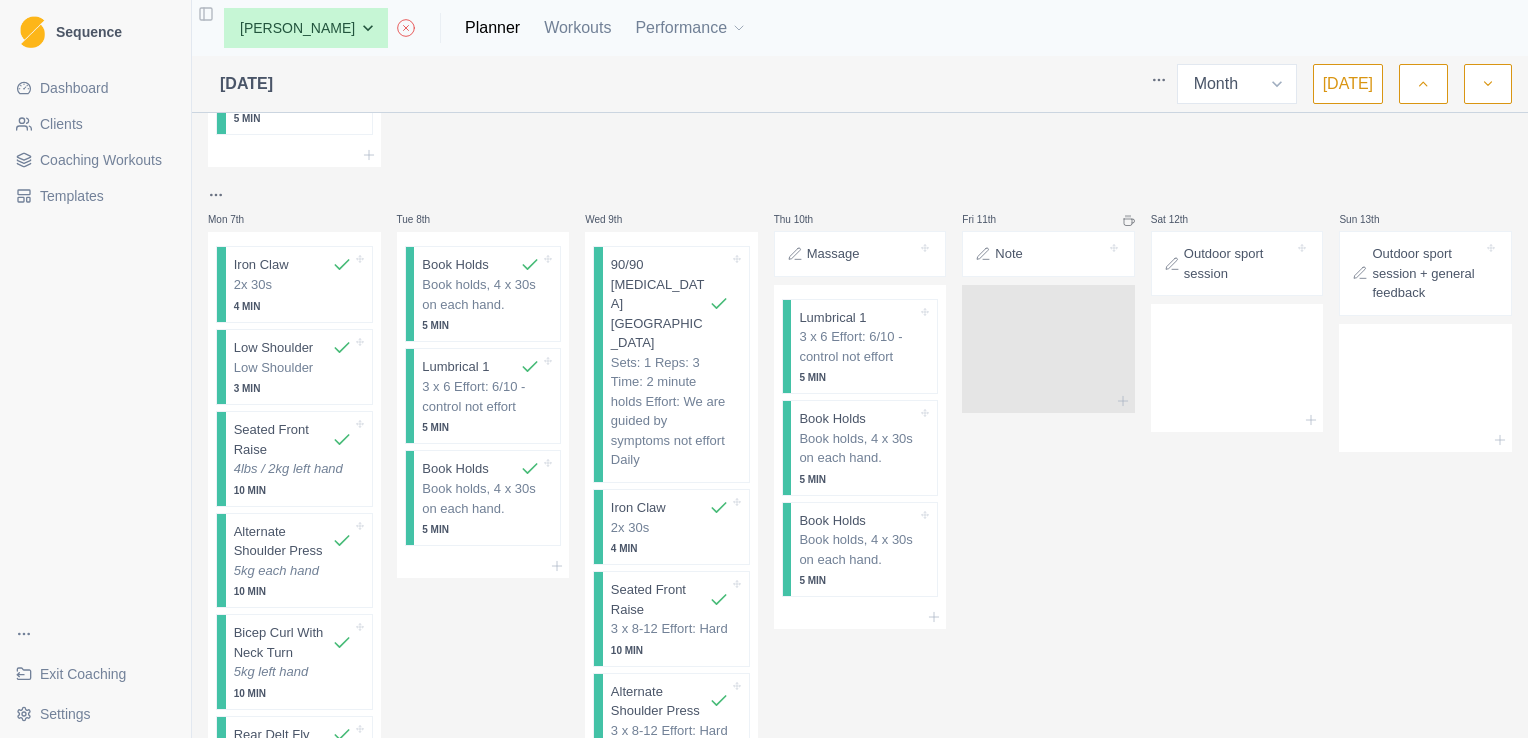 click on "Note" at bounding box center [1048, 254] 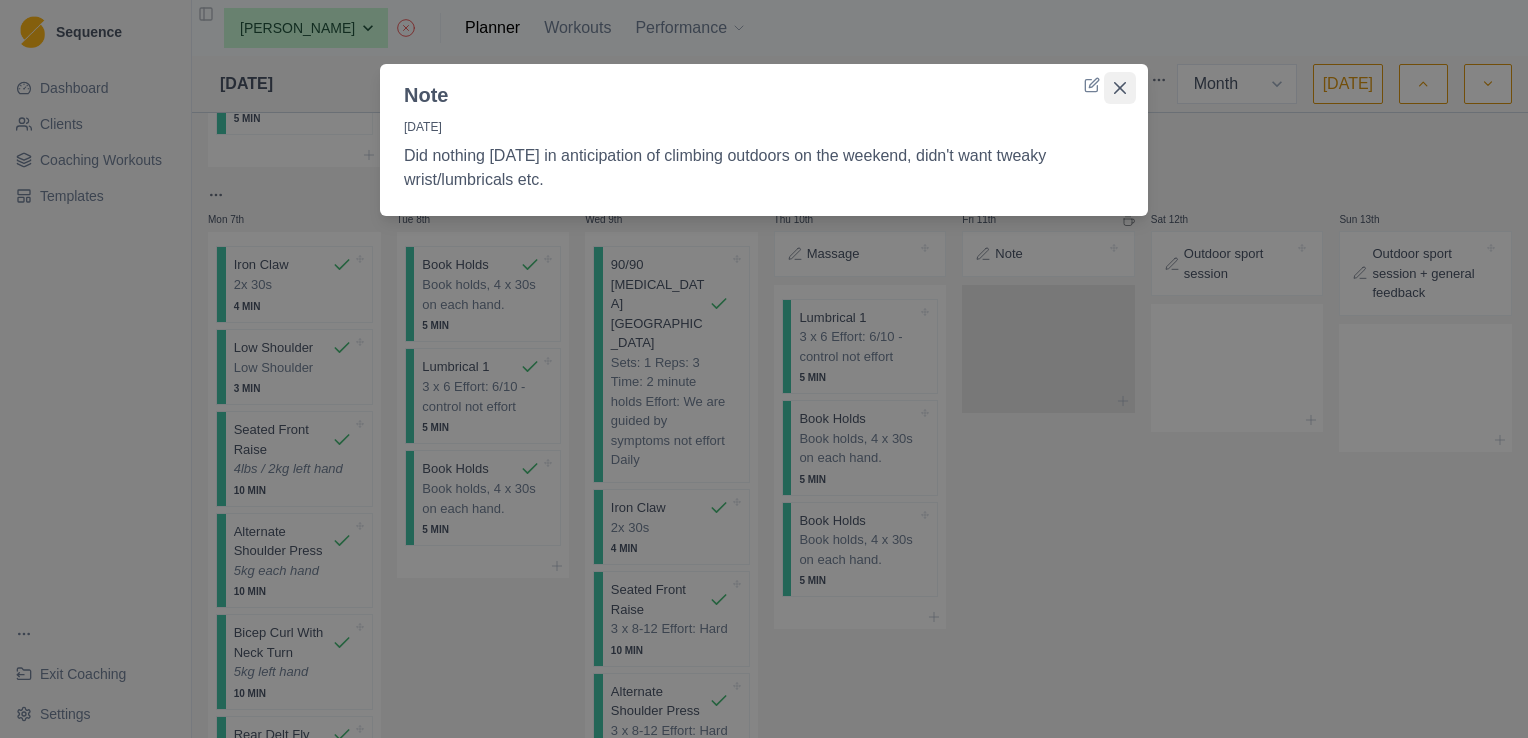 click at bounding box center (1120, 88) 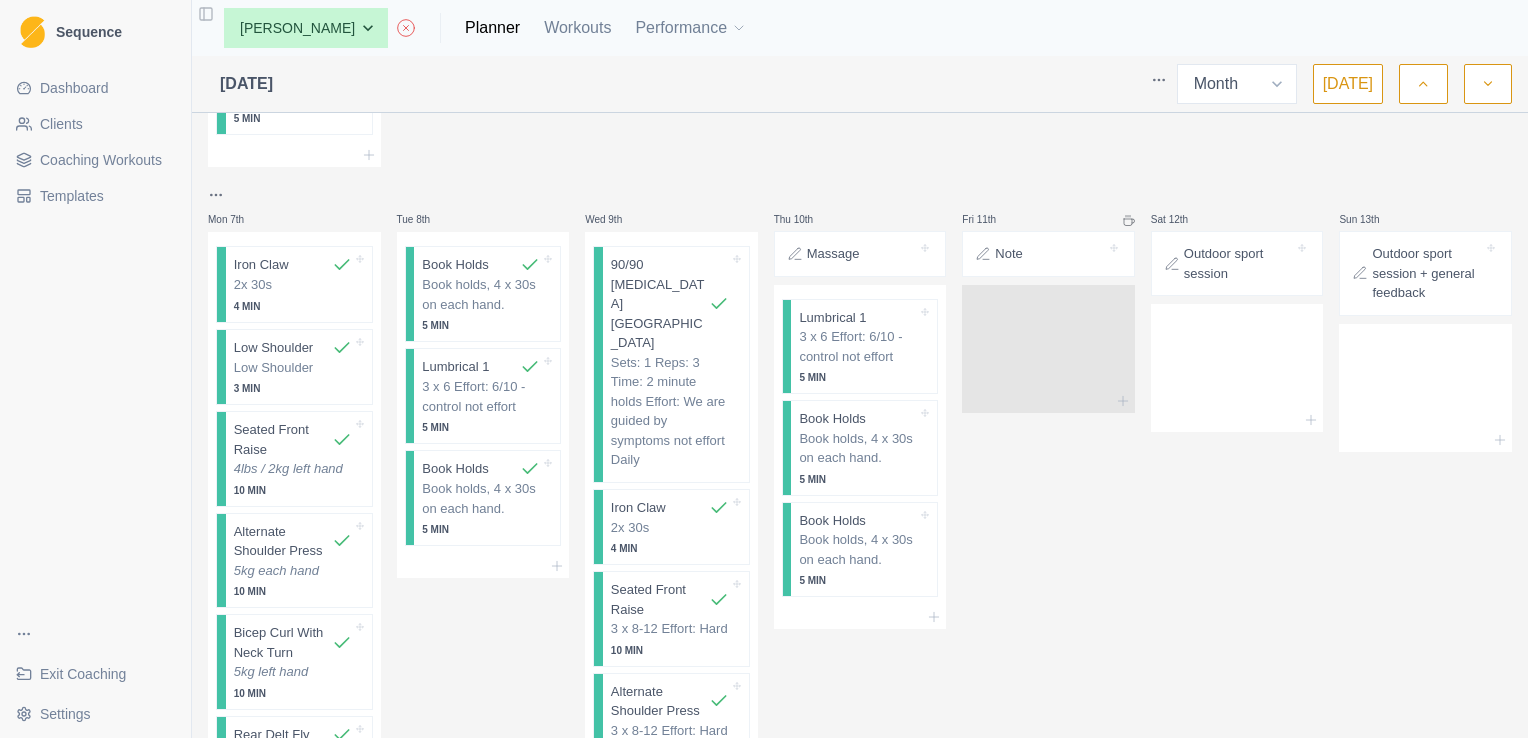 click on "Outdoor sport session" at bounding box center [1239, 263] 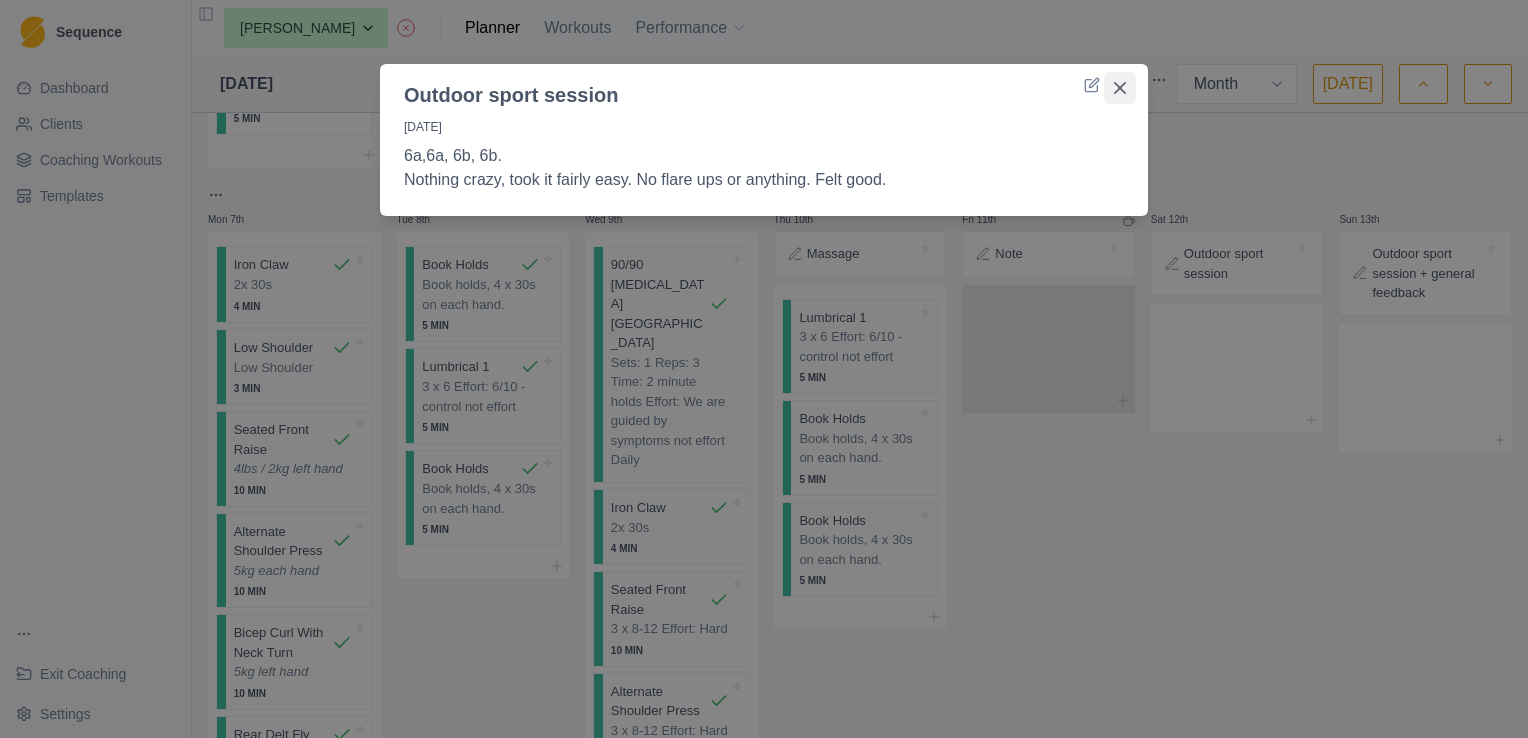 click 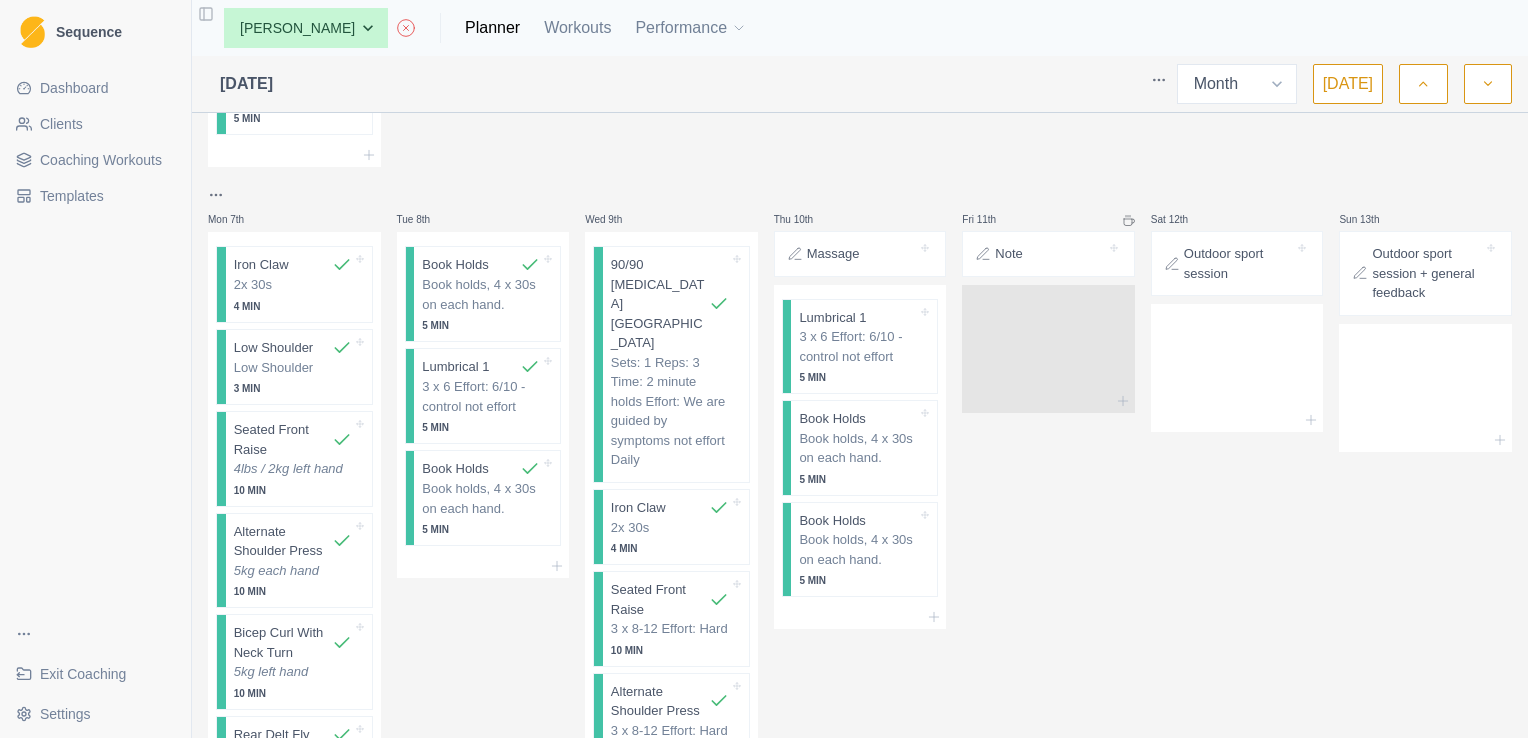 click on "Outdoor sport session + general feedback" at bounding box center (1427, 273) 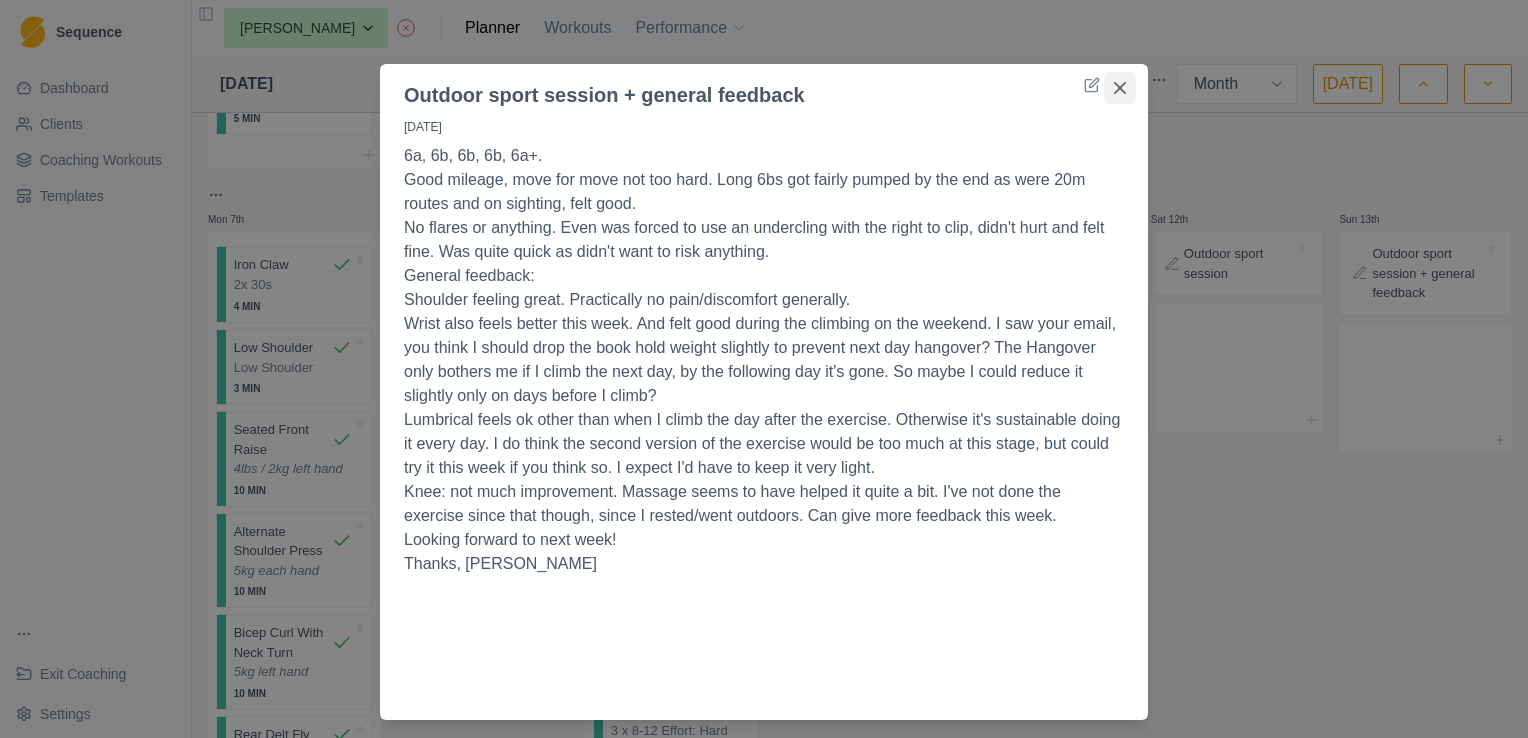 click at bounding box center [1120, 88] 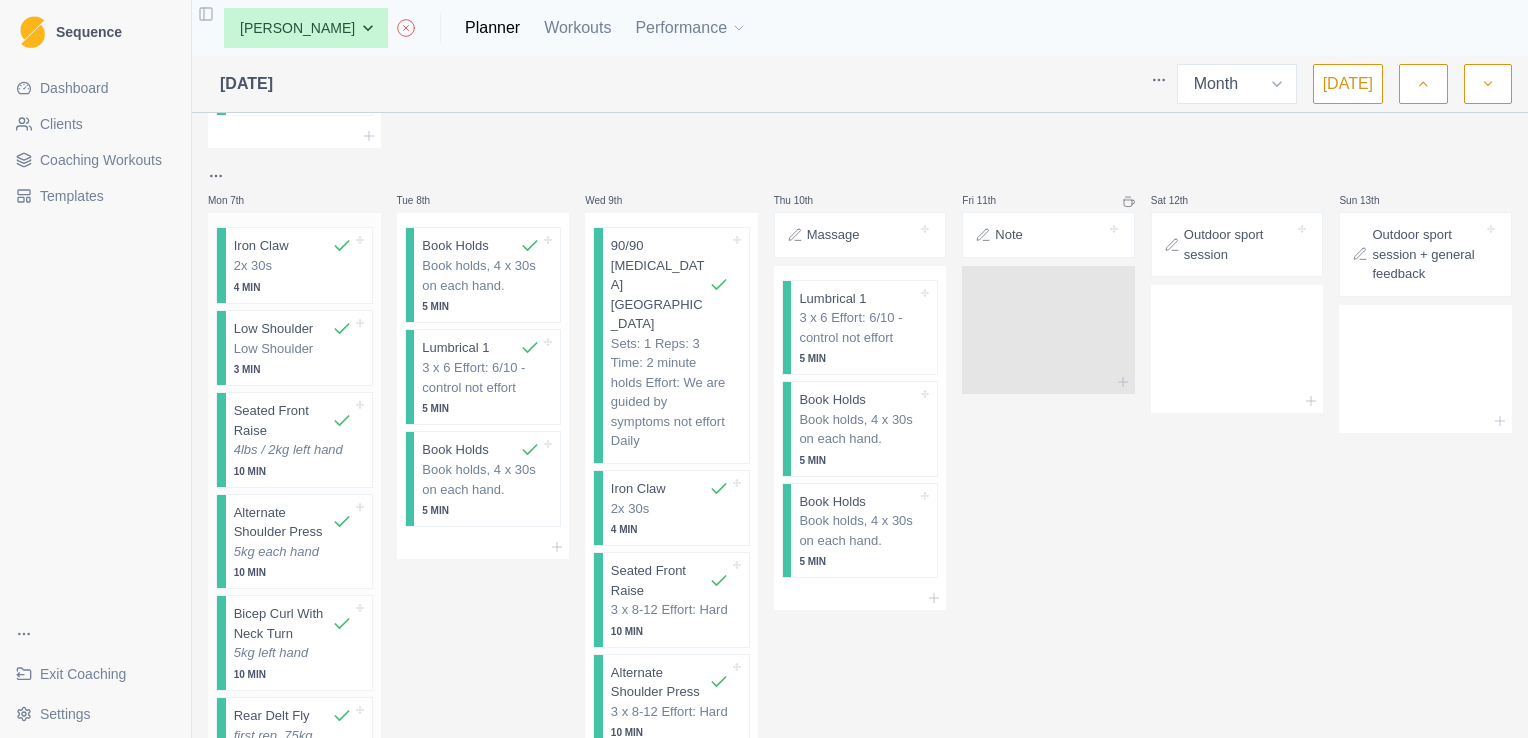 scroll, scrollTop: 1616, scrollLeft: 0, axis: vertical 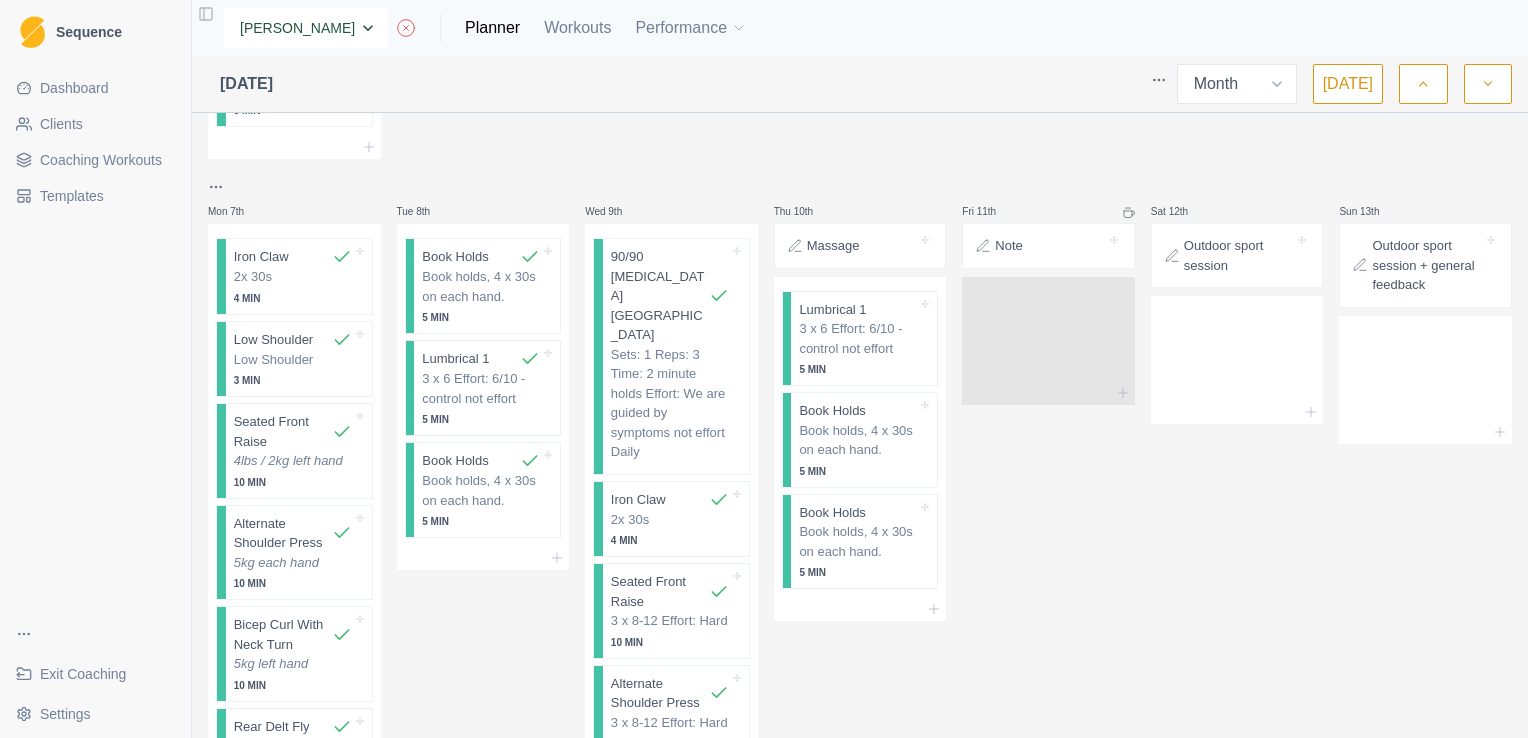 click on "None Andrew Davies Andy Reynolds Hannah Carter Jason Vougioukas Joe Shearring Laure Renault Matt Rushton Max Birchall Tom Coomber William Fitzmaurice" at bounding box center [306, 28] 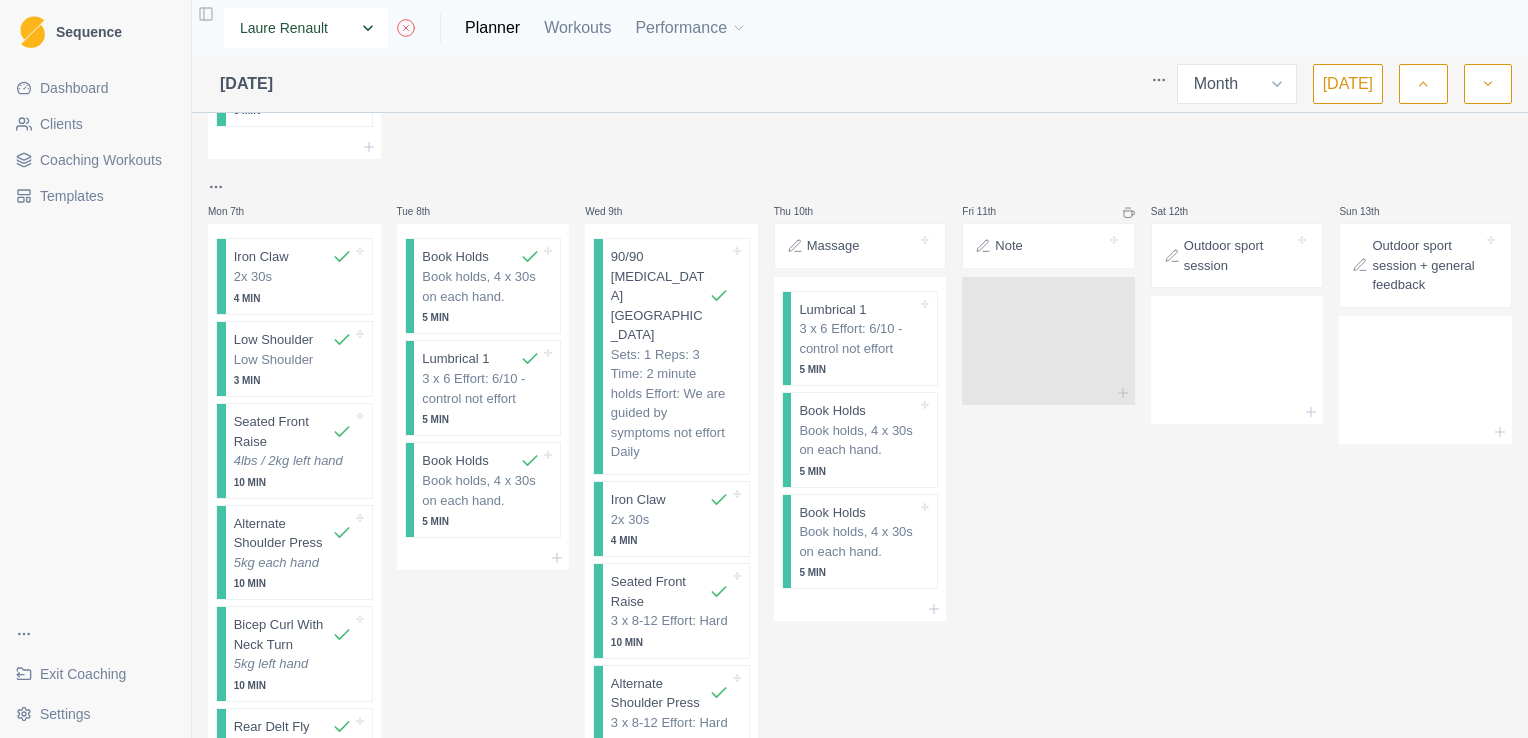 click on "None Andrew Davies Andy Reynolds Hannah Carter Jason Vougioukas Joe Shearring Laure Renault Matt Rushton Max Birchall Tom Coomber William Fitzmaurice" at bounding box center (306, 28) 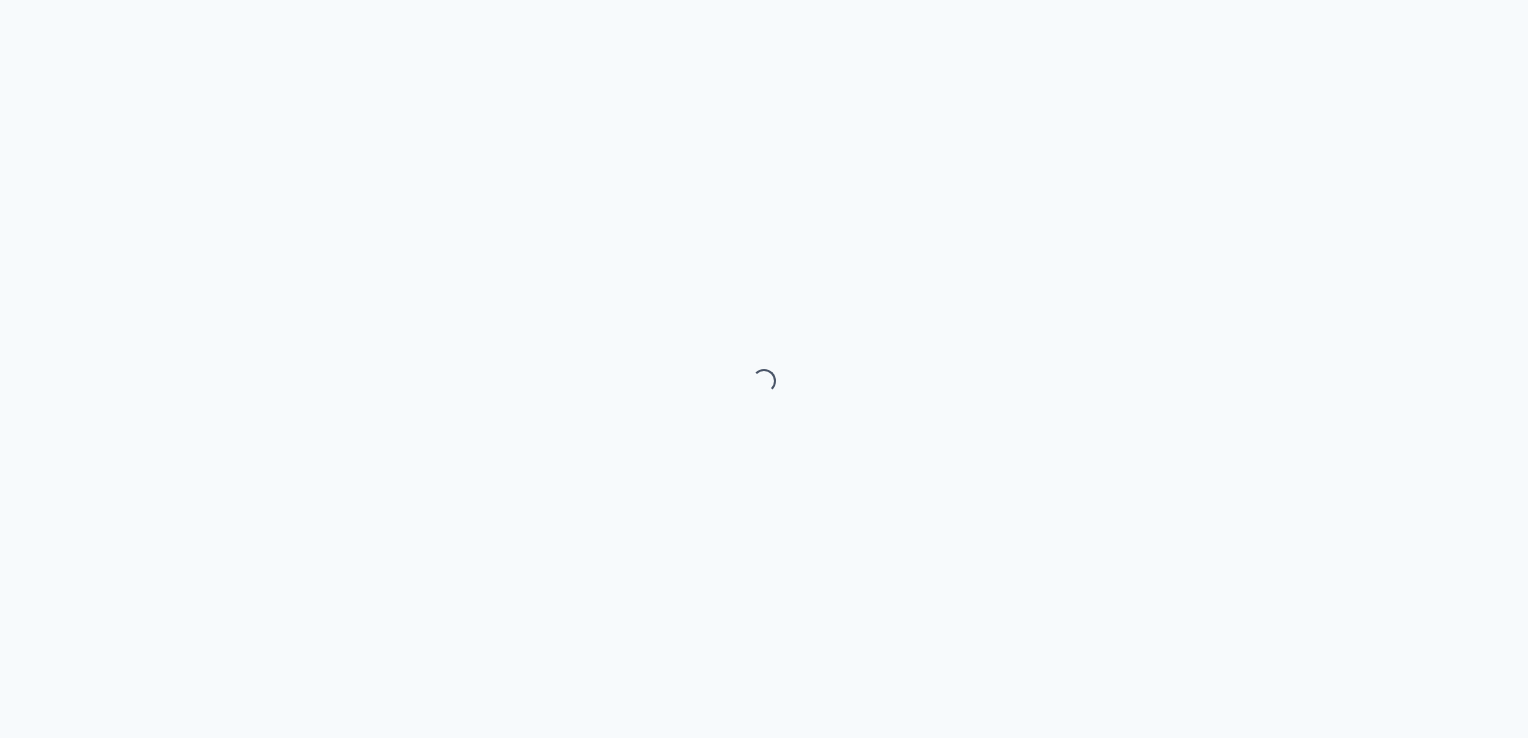 scroll, scrollTop: 0, scrollLeft: 0, axis: both 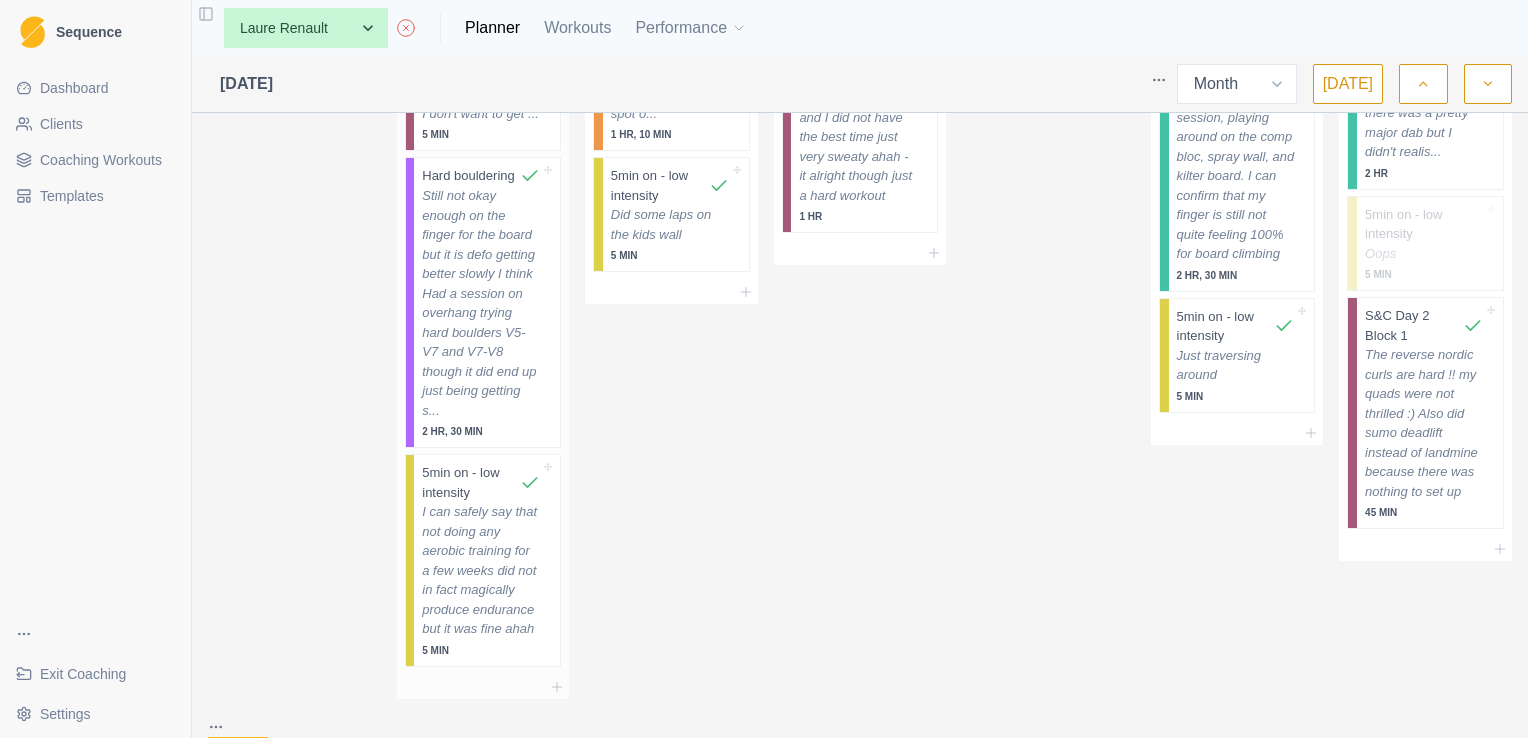 click on "I can safely say that not doing any aerobic training for a few weeks did not in fact magically produce endurance but it was fine ahah" at bounding box center [481, 570] 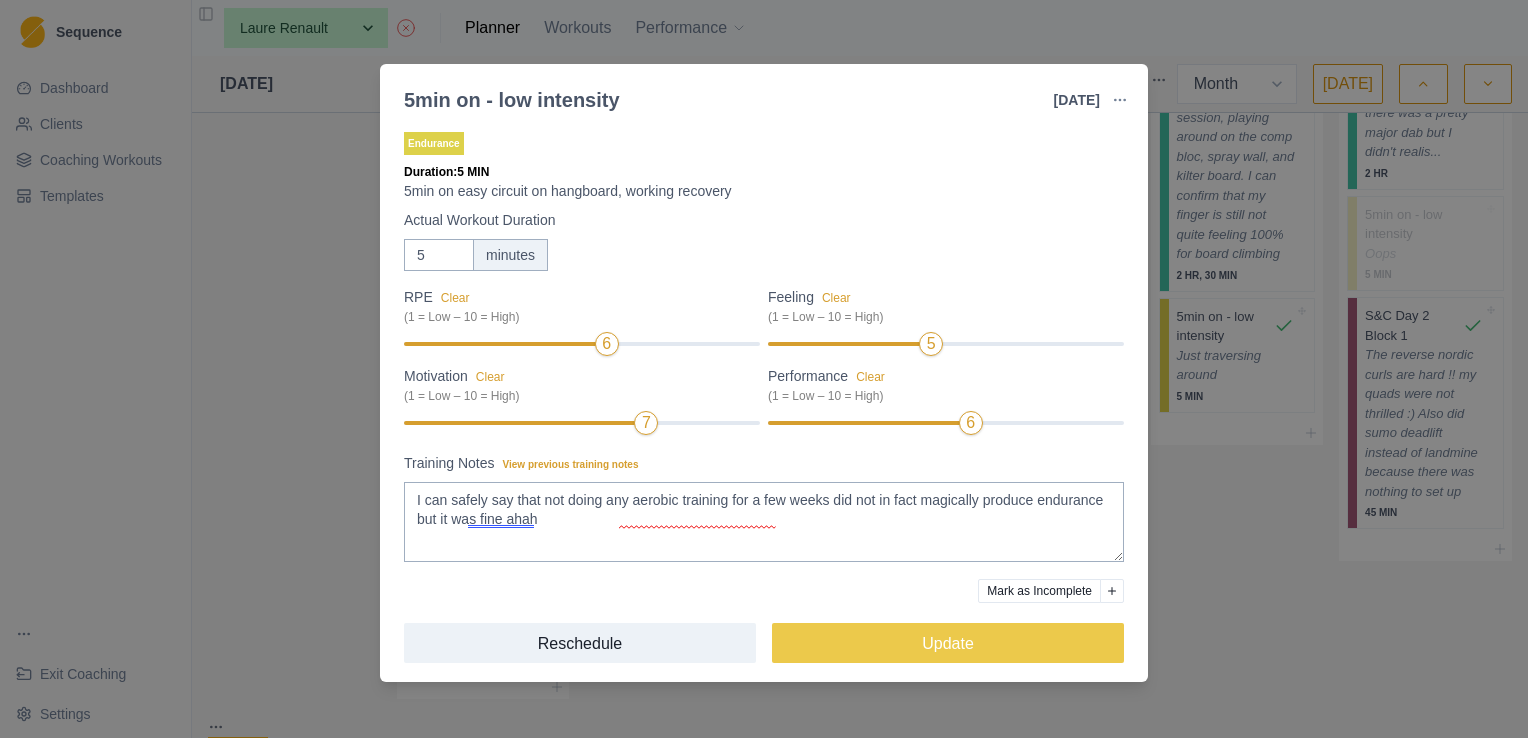 click on "5min on - low intensity [DATE] Link To Goal View Workout Metrics Edit Original Workout Reschedule Workout Remove From Schedule Endurance Duration:  5 MIN 5min on easy circuit on hangboard, working recovery Actual Workout Duration 5 minutes RPE Clear (1 = Low – 10 = High) 6 Feeling Clear (1 = Low – 10 = High) 5 Motivation Clear (1 = Low – 10 = High) 7 Performance Clear (1 = Low – 10 = High) 6 Training Notes View previous training notes I can safely say that not doing any aerobic training for a few weeks did not in fact magically produce endurance but it was fine ahah Mark as Incomplete Reschedule Update" at bounding box center [764, 369] 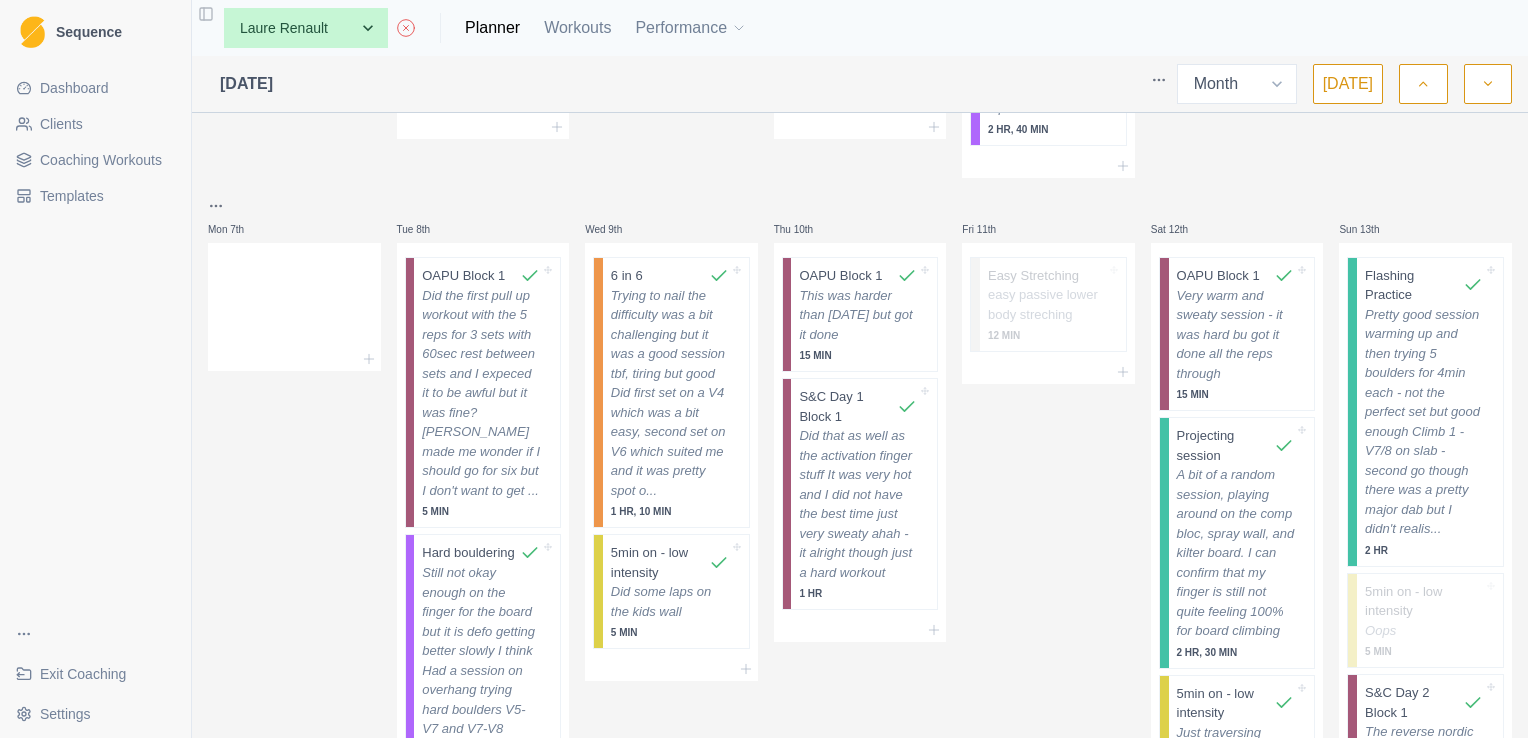 scroll, scrollTop: 370, scrollLeft: 0, axis: vertical 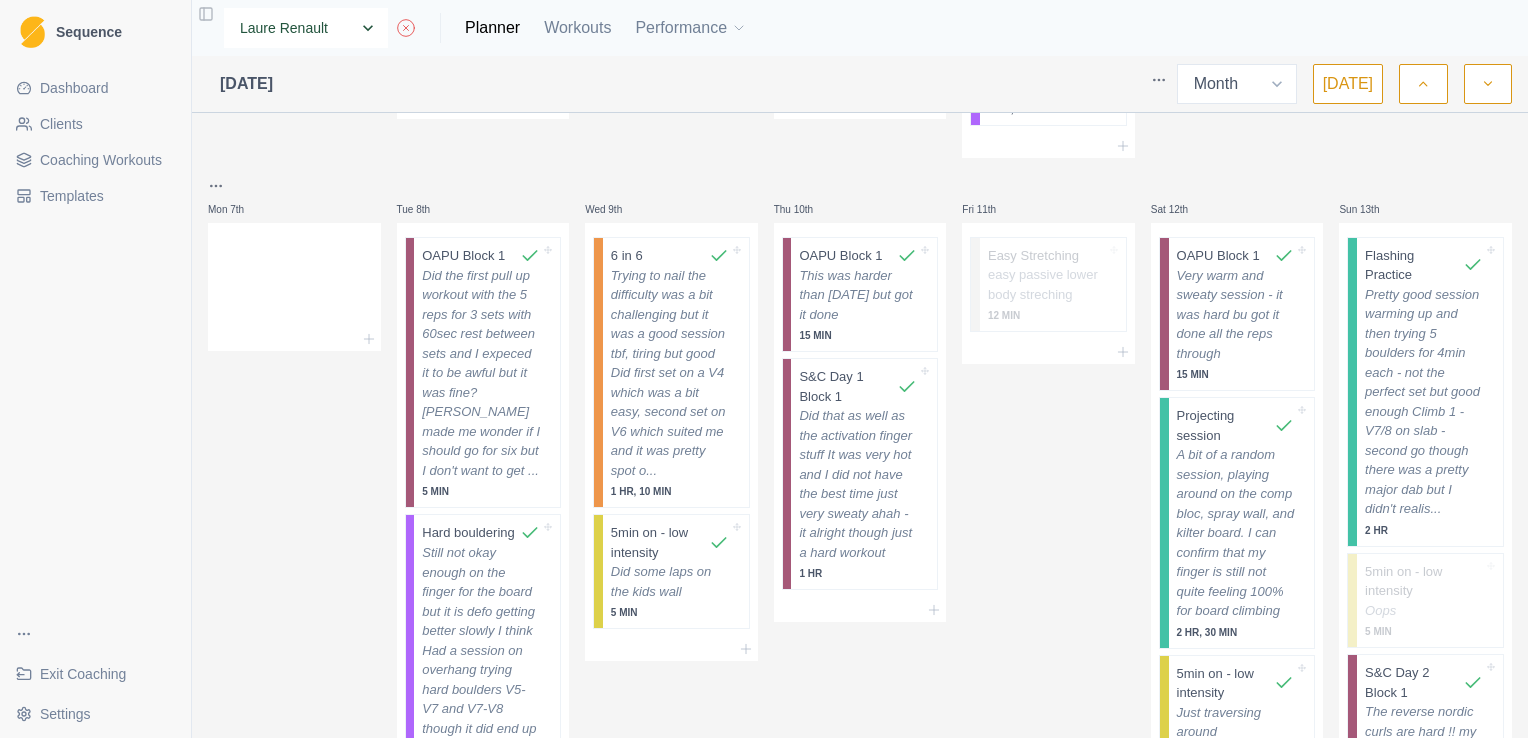 click on "None [PERSON_NAME] [PERSON_NAME] [PERSON_NAME] [PERSON_NAME] [PERSON_NAME] [PERSON_NAME] Renault [PERSON_NAME] [PERSON_NAME] [PERSON_NAME] [PERSON_NAME]" at bounding box center (306, 28) 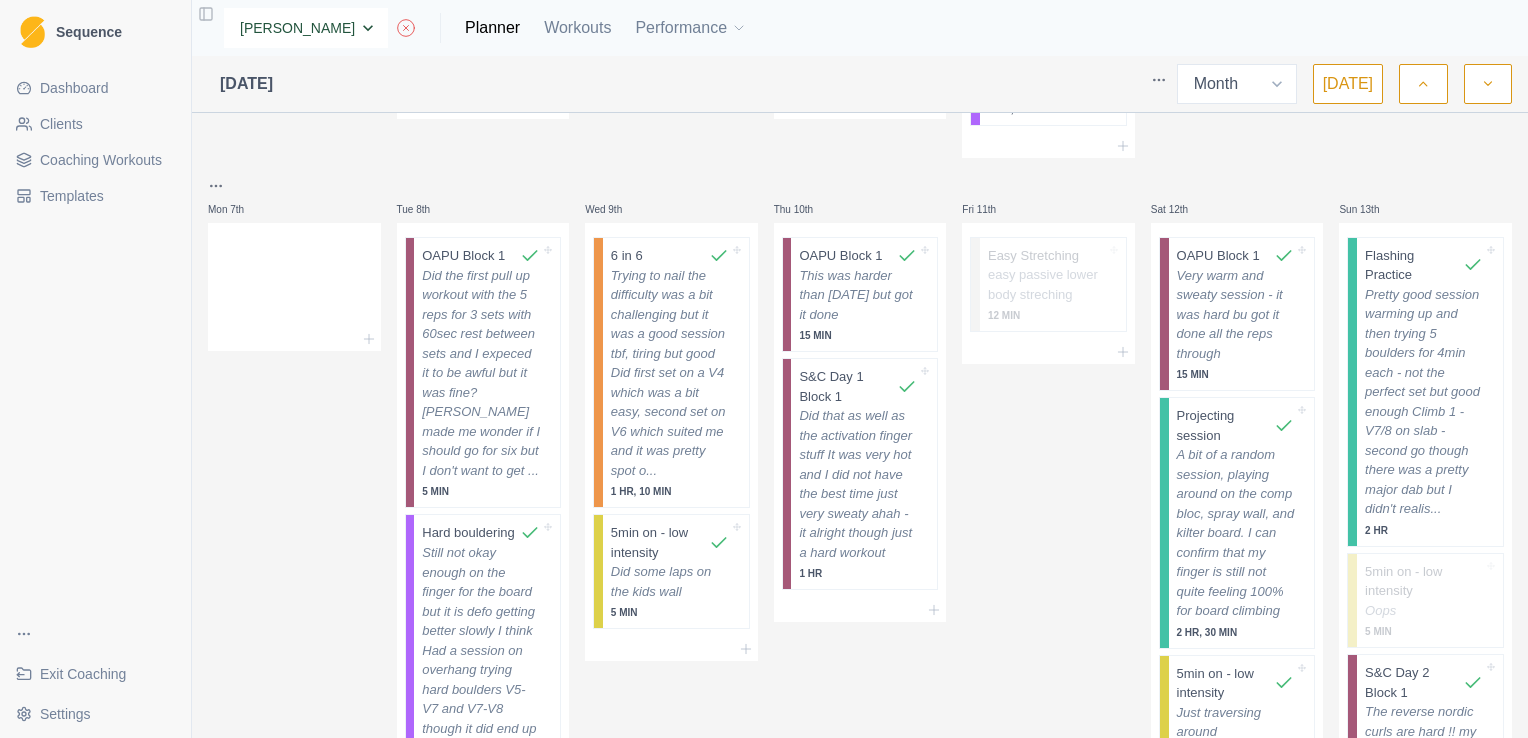 click on "None [PERSON_NAME] [PERSON_NAME] [PERSON_NAME] [PERSON_NAME] [PERSON_NAME] [PERSON_NAME] Renault [PERSON_NAME] [PERSON_NAME] [PERSON_NAME] [PERSON_NAME]" at bounding box center [306, 28] 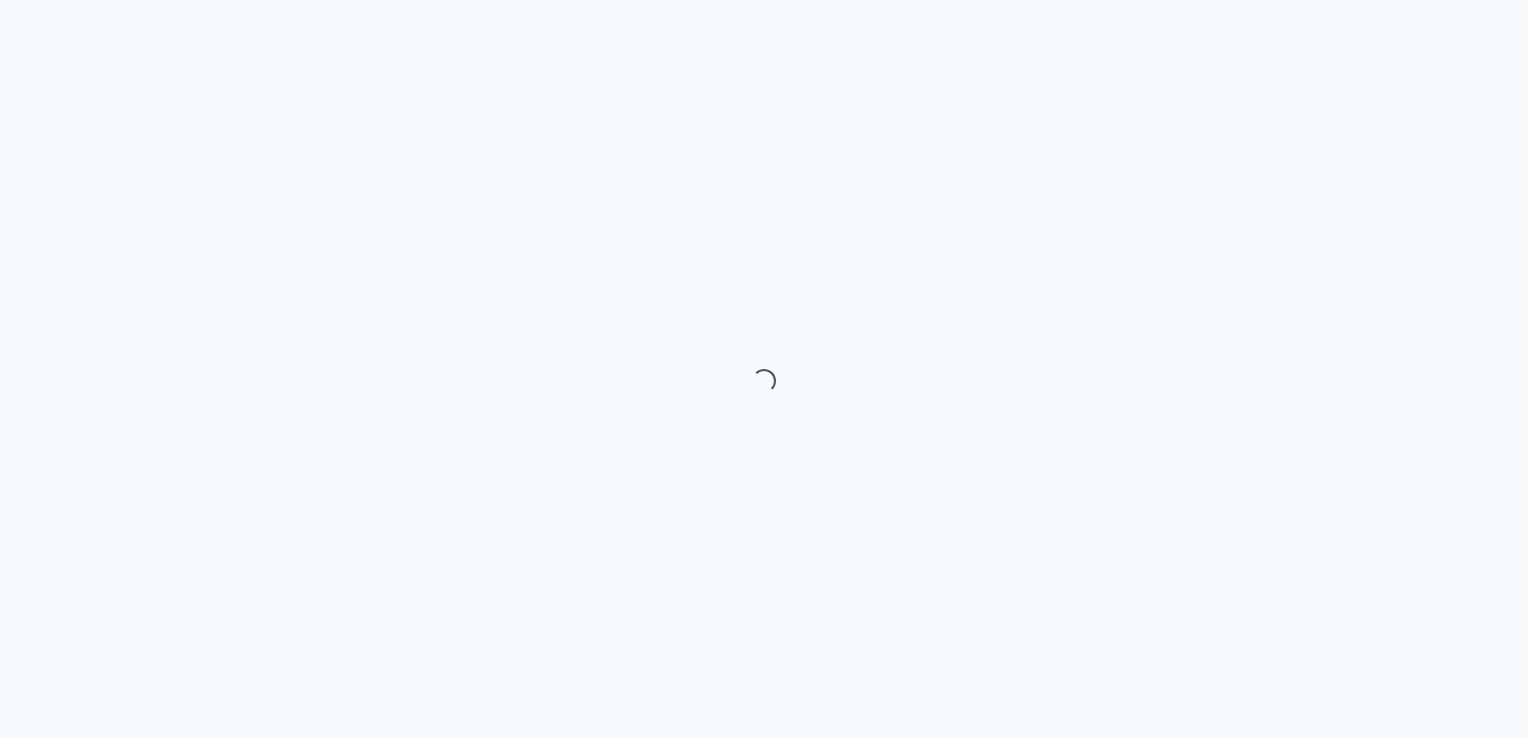 scroll, scrollTop: 0, scrollLeft: 0, axis: both 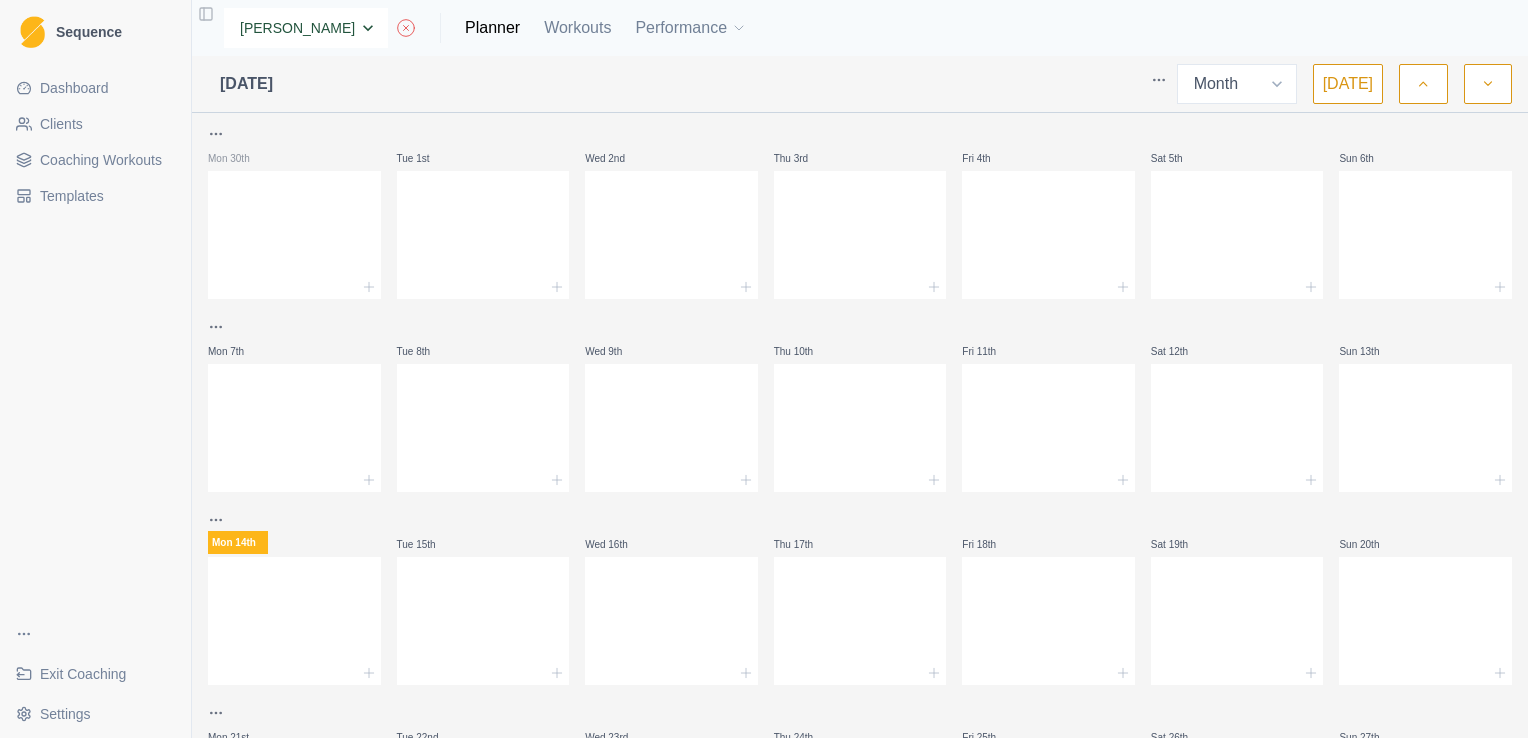 click on "None [PERSON_NAME] [PERSON_NAME] [PERSON_NAME] [PERSON_NAME] [PERSON_NAME] [PERSON_NAME] Renault [PERSON_NAME] [PERSON_NAME] [PERSON_NAME] [PERSON_NAME]" at bounding box center (306, 28) 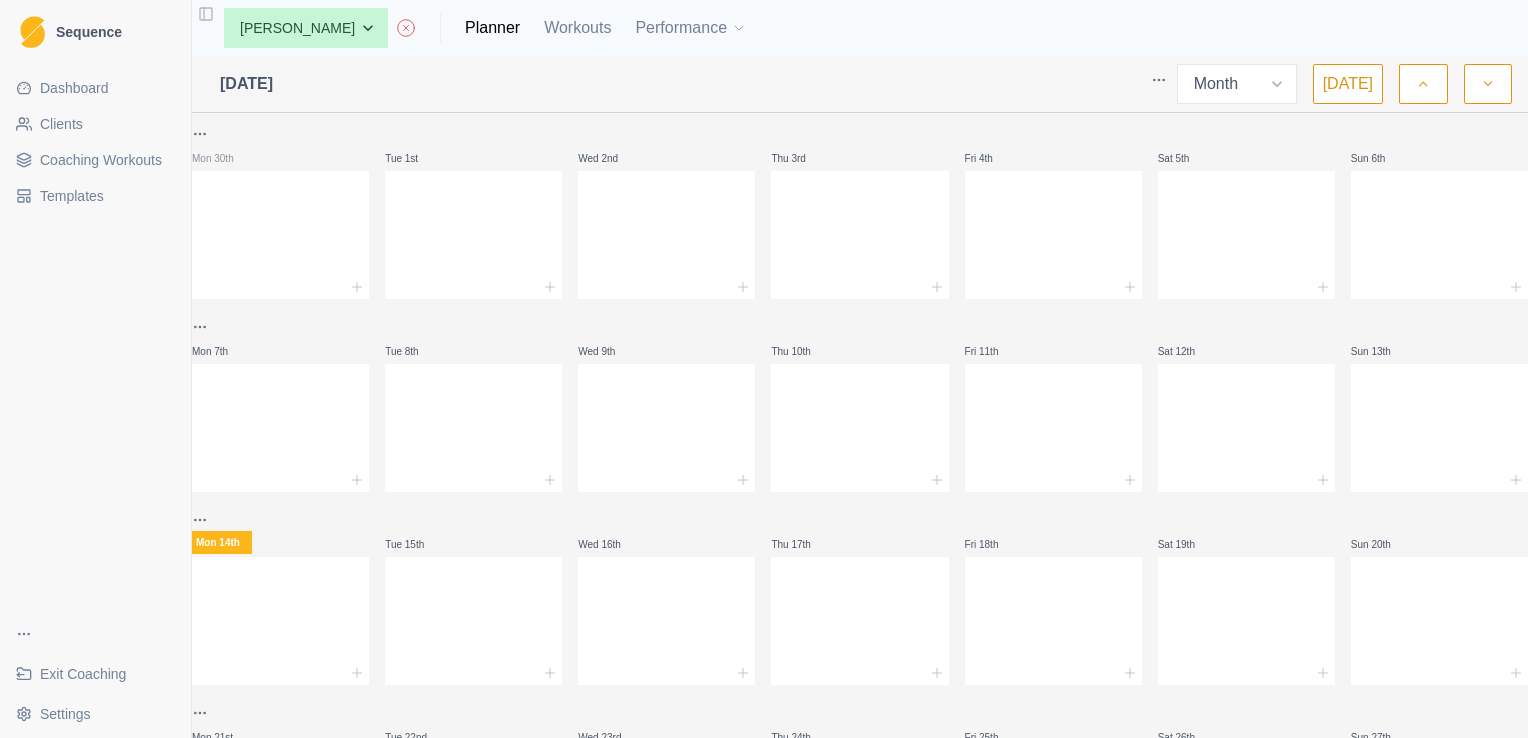 select on "month" 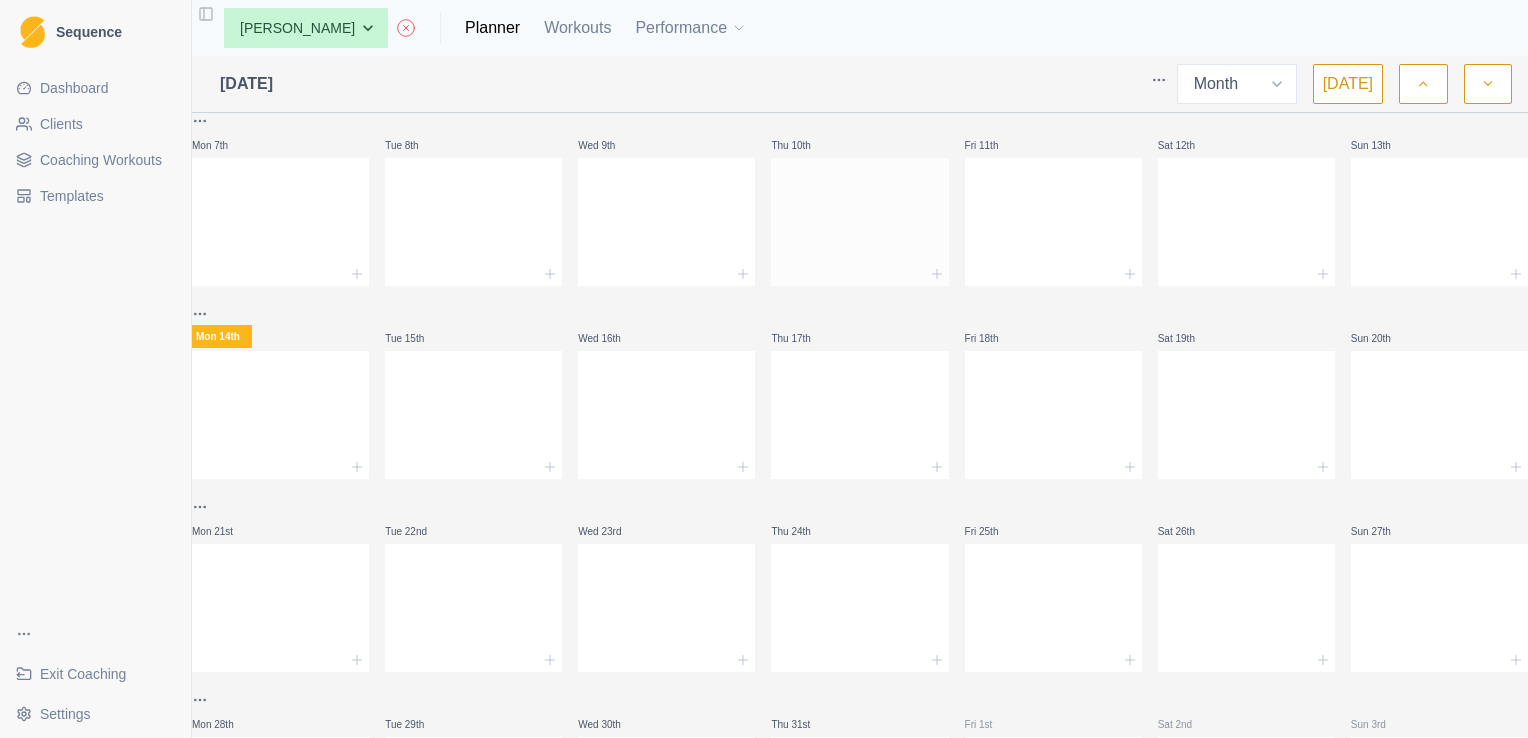 scroll, scrollTop: 0, scrollLeft: 0, axis: both 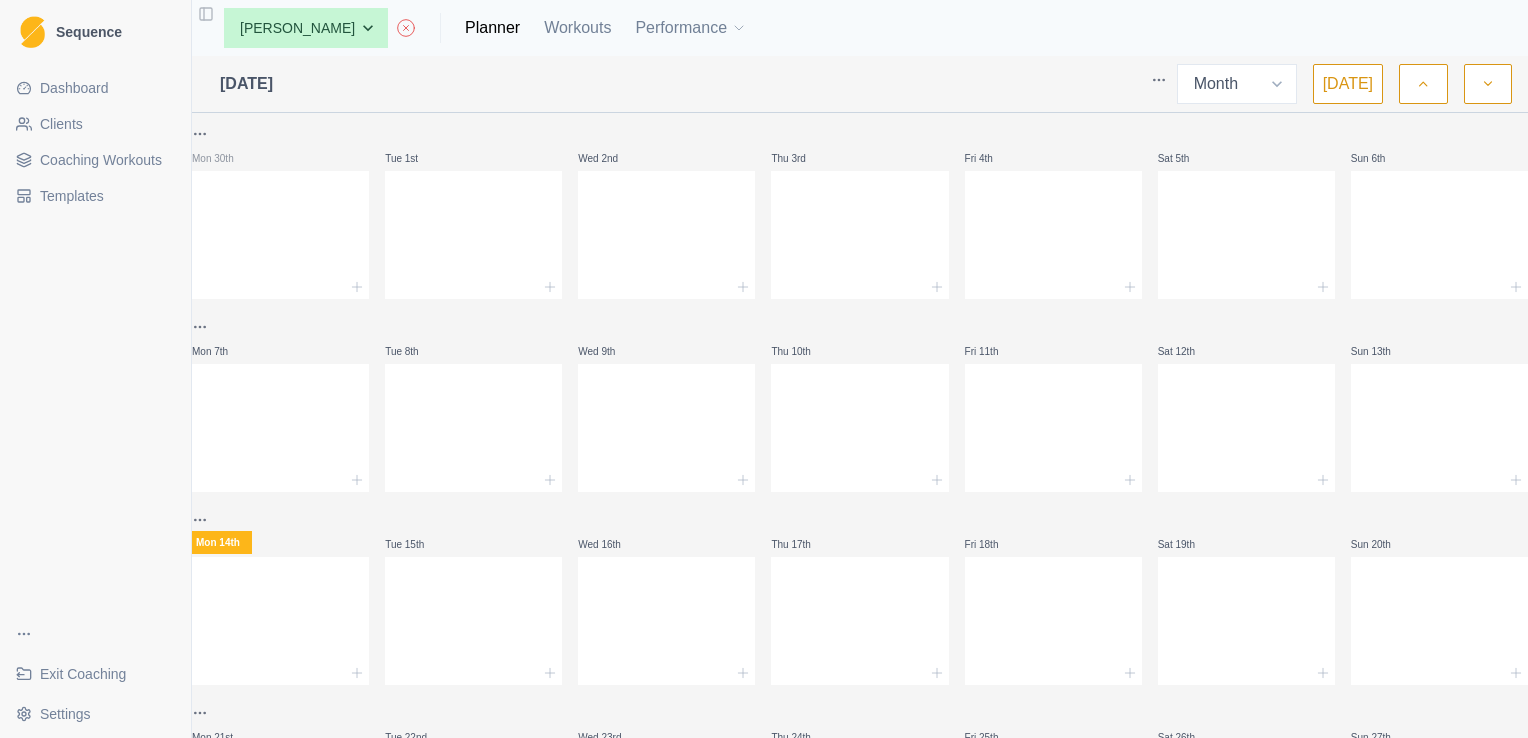 click on "Clients" at bounding box center [95, 124] 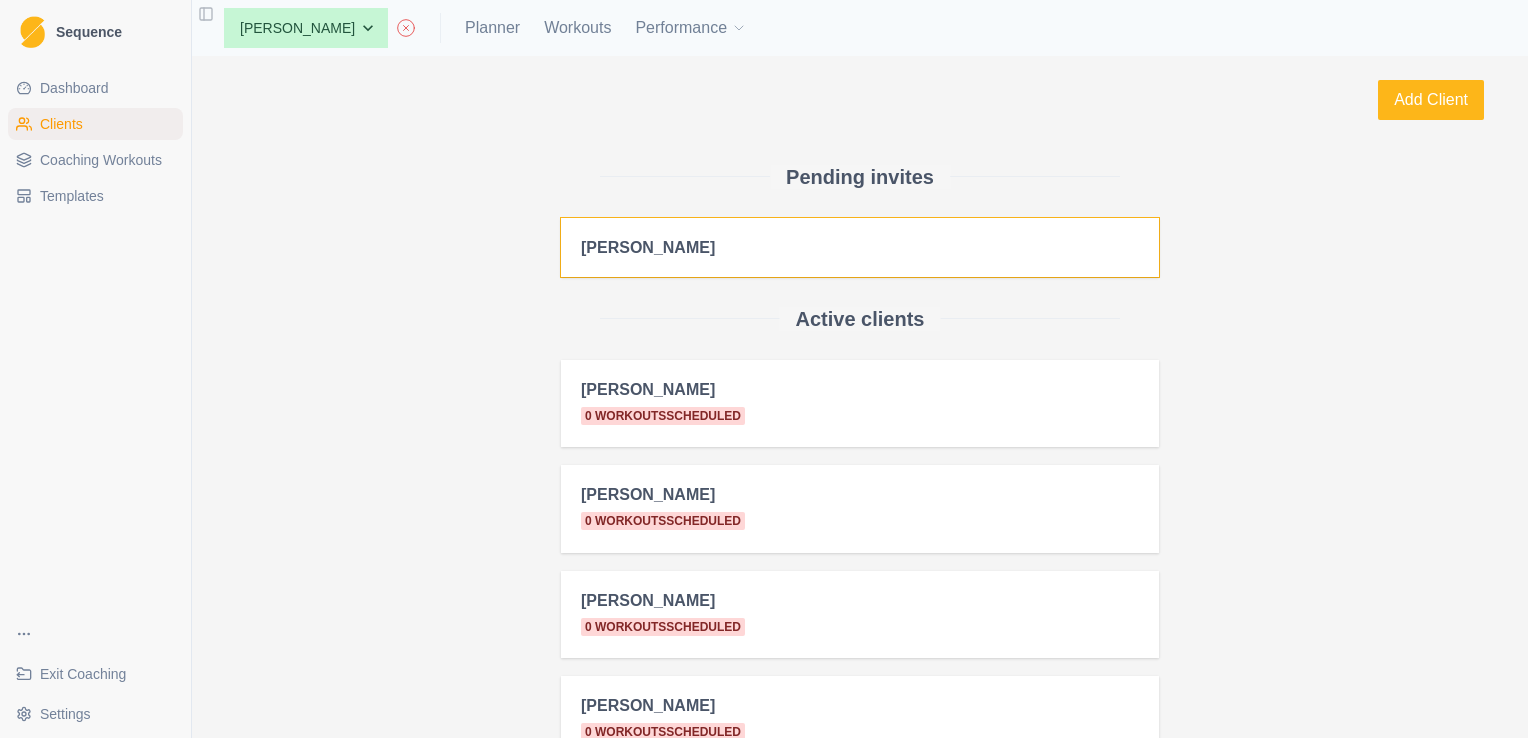 click on "[PERSON_NAME]" at bounding box center [860, 247] 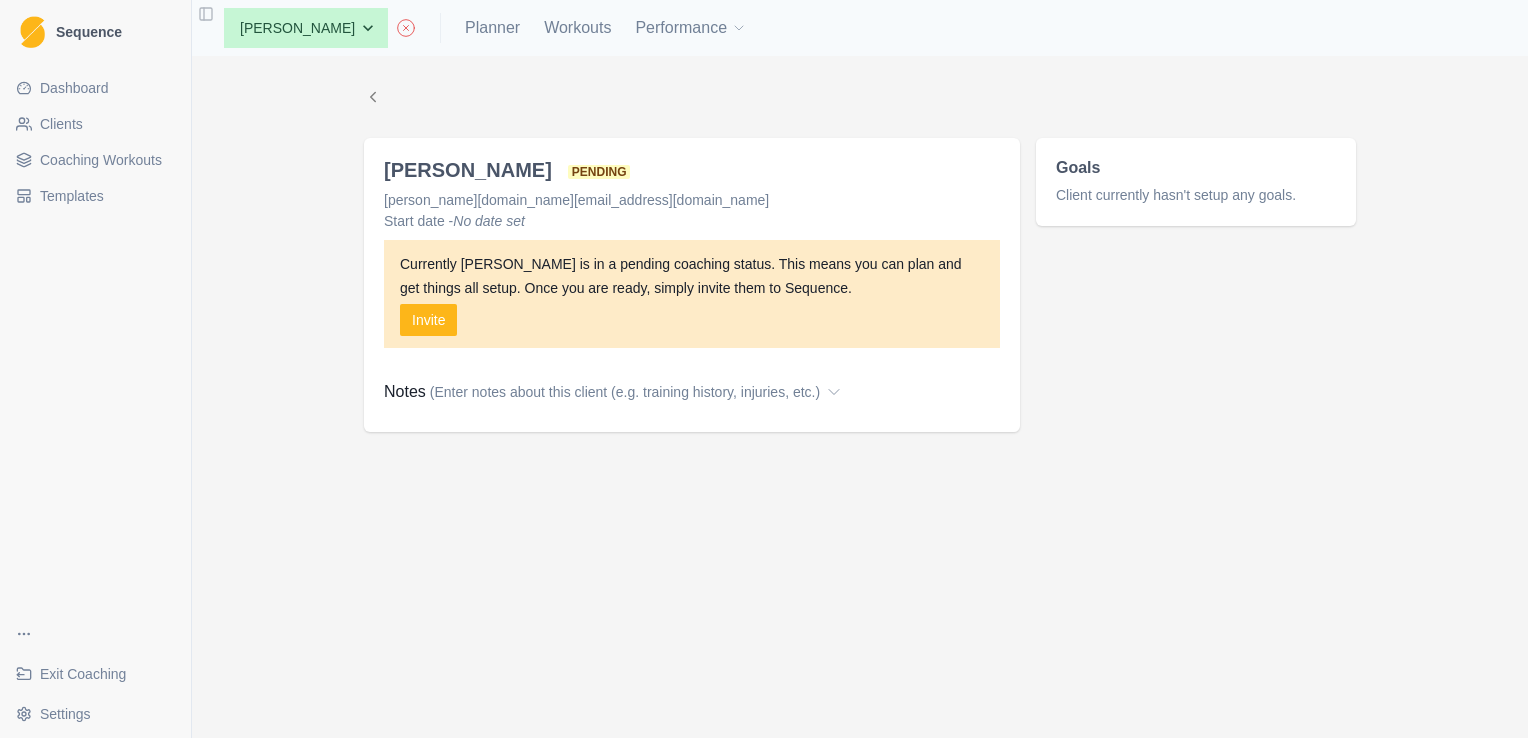 click on "Clients" at bounding box center (95, 124) 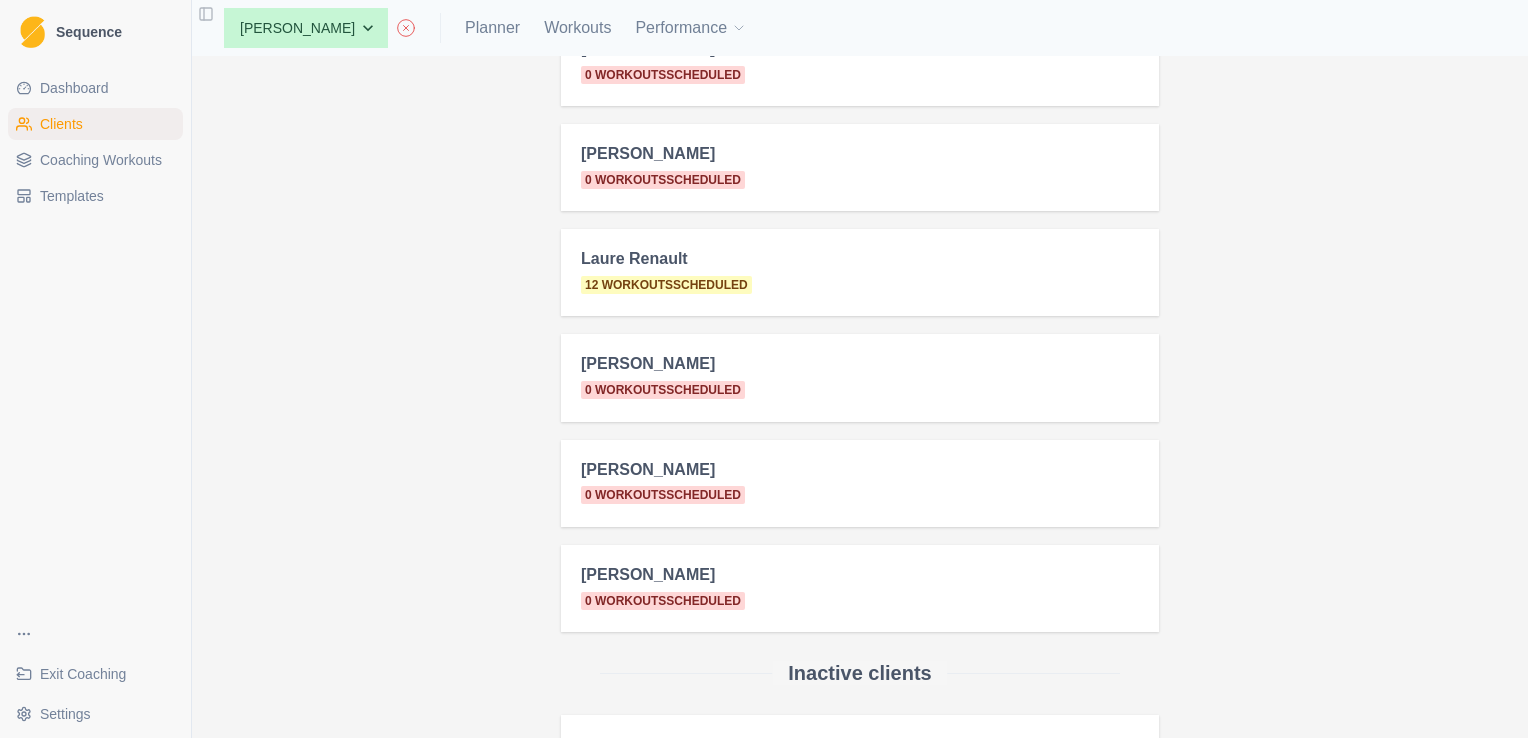 scroll, scrollTop: 866, scrollLeft: 0, axis: vertical 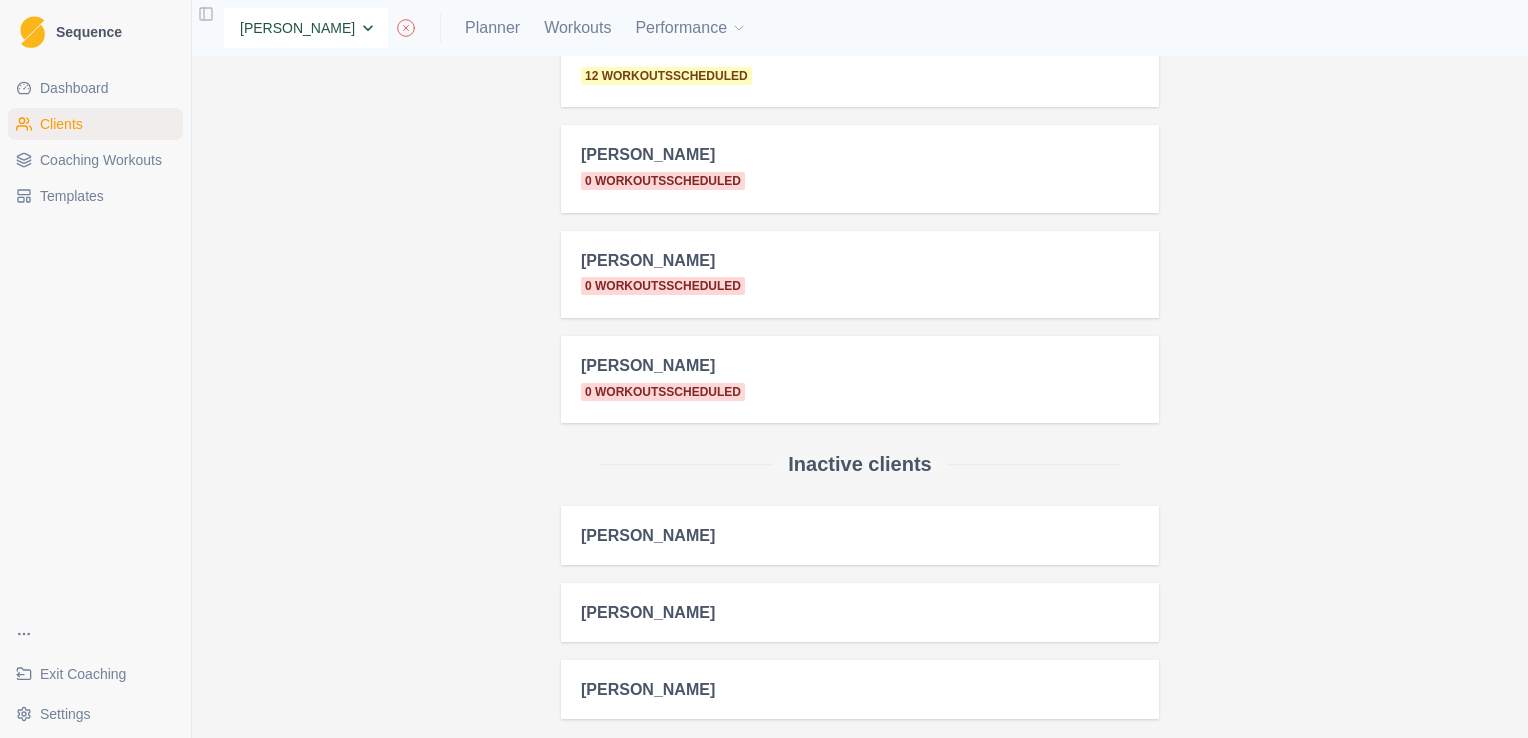 click on "None Andrew Davies Andy Reynolds Hannah Carter Jason Vougioukas Joe Shearring Laure Renault Matt Rushton Max Birchall Tom Coomber William Fitzmaurice" at bounding box center [306, 28] 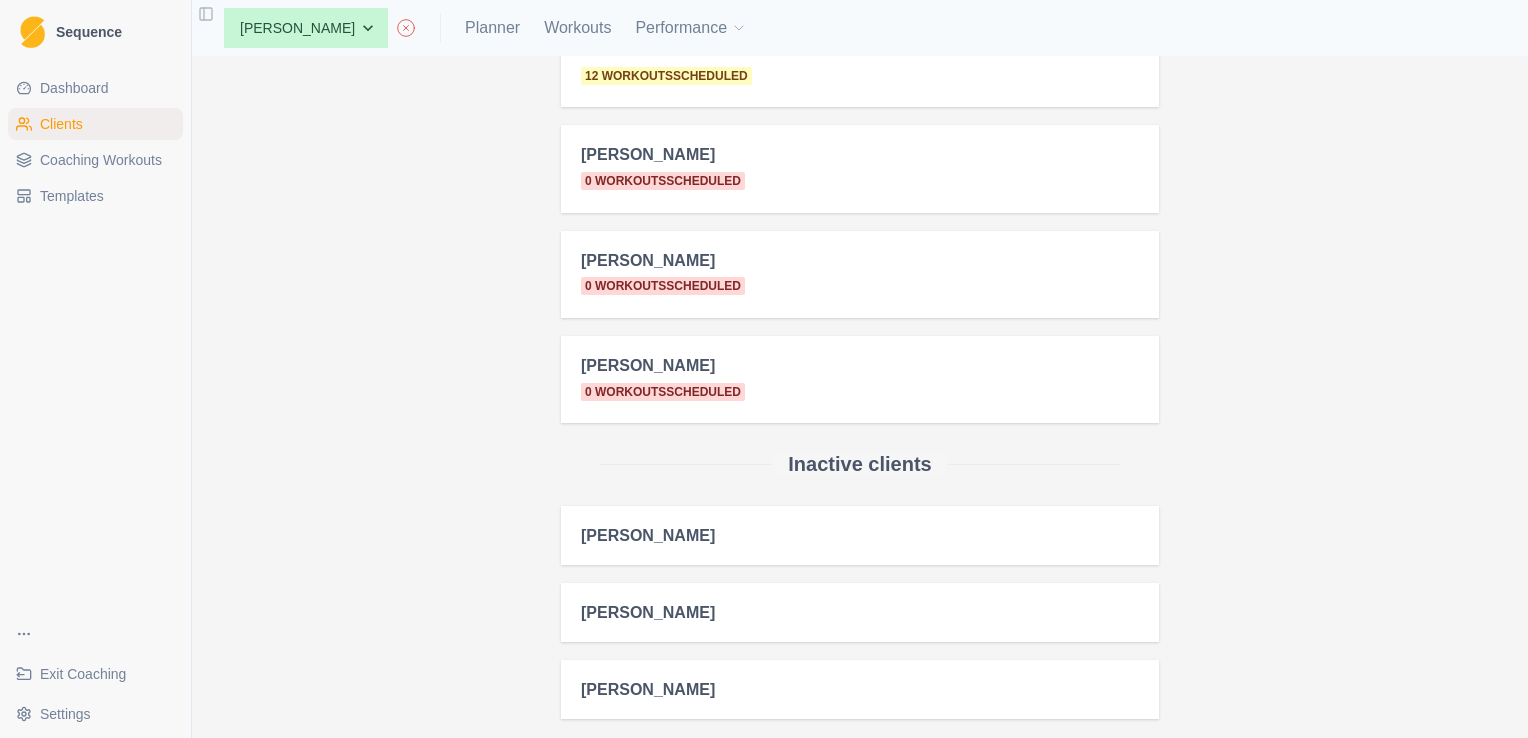 click on "Add Client Pending invites Matt Rushton Active clients Andrew Davies 0   workouts  scheduled Andy Reynolds 0   workouts  scheduled Hannah Carter 0   workouts  scheduled Jason Vougioukas 0   workouts  scheduled Joe Shearring 0   workouts  scheduled Laure Renault 12   workouts  scheduled Max Birchall 0   workouts  scheduled Tom Coomber 0   workouts  scheduled William Fitzmaurice 0   workouts  scheduled Inactive clients Adam Throup Josh Ledbury Max Birchall" at bounding box center (860, -33) 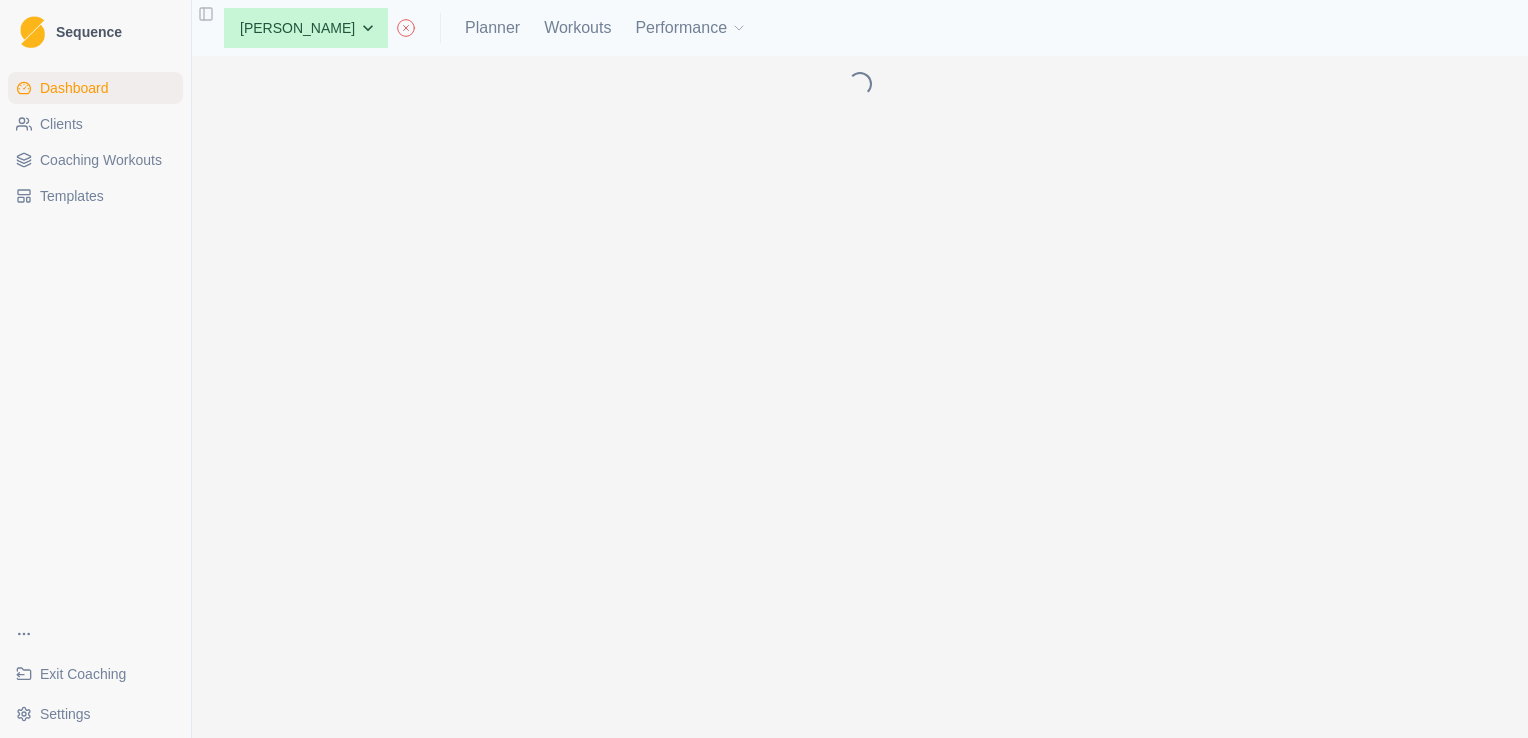 scroll, scrollTop: 0, scrollLeft: 0, axis: both 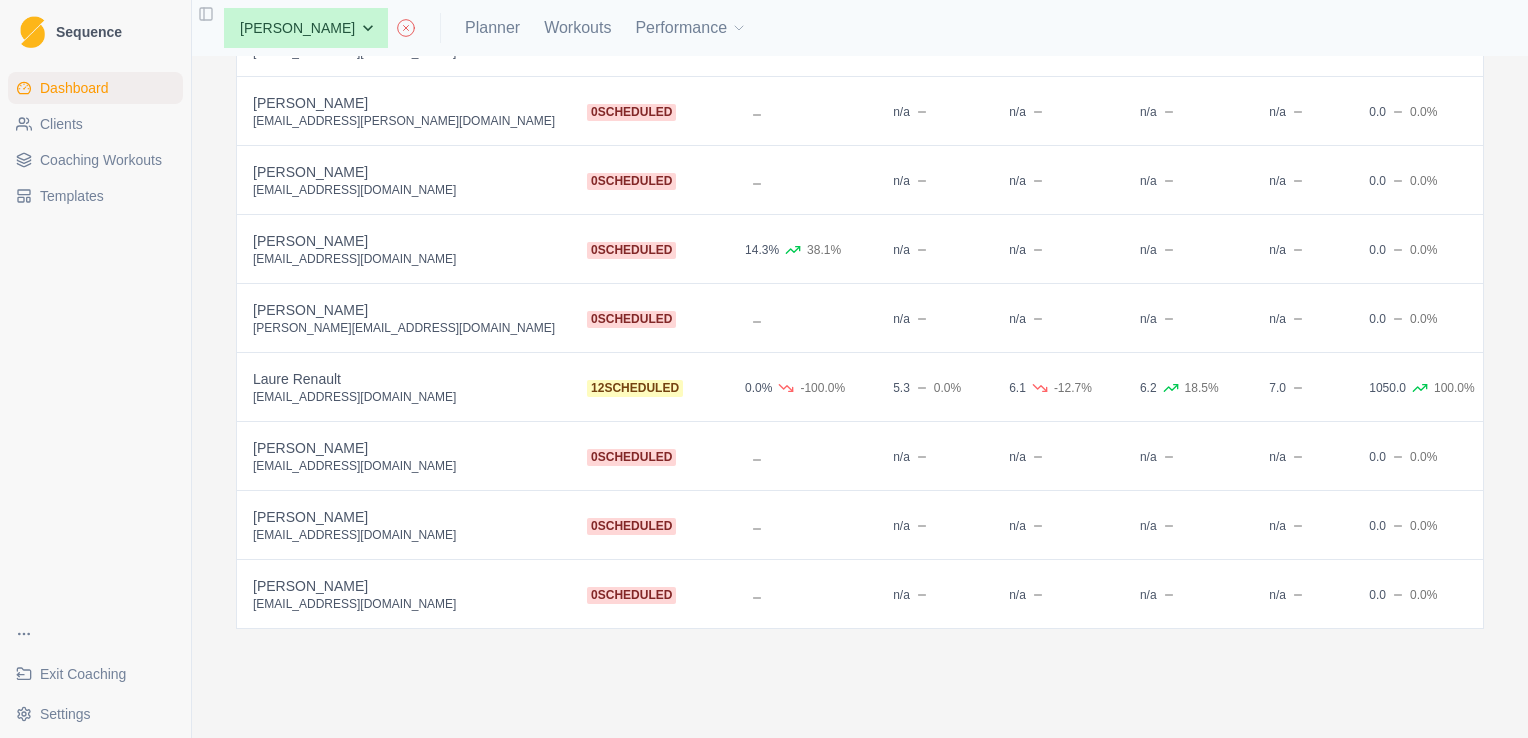 click on "0  scheduled" at bounding box center (631, 526) 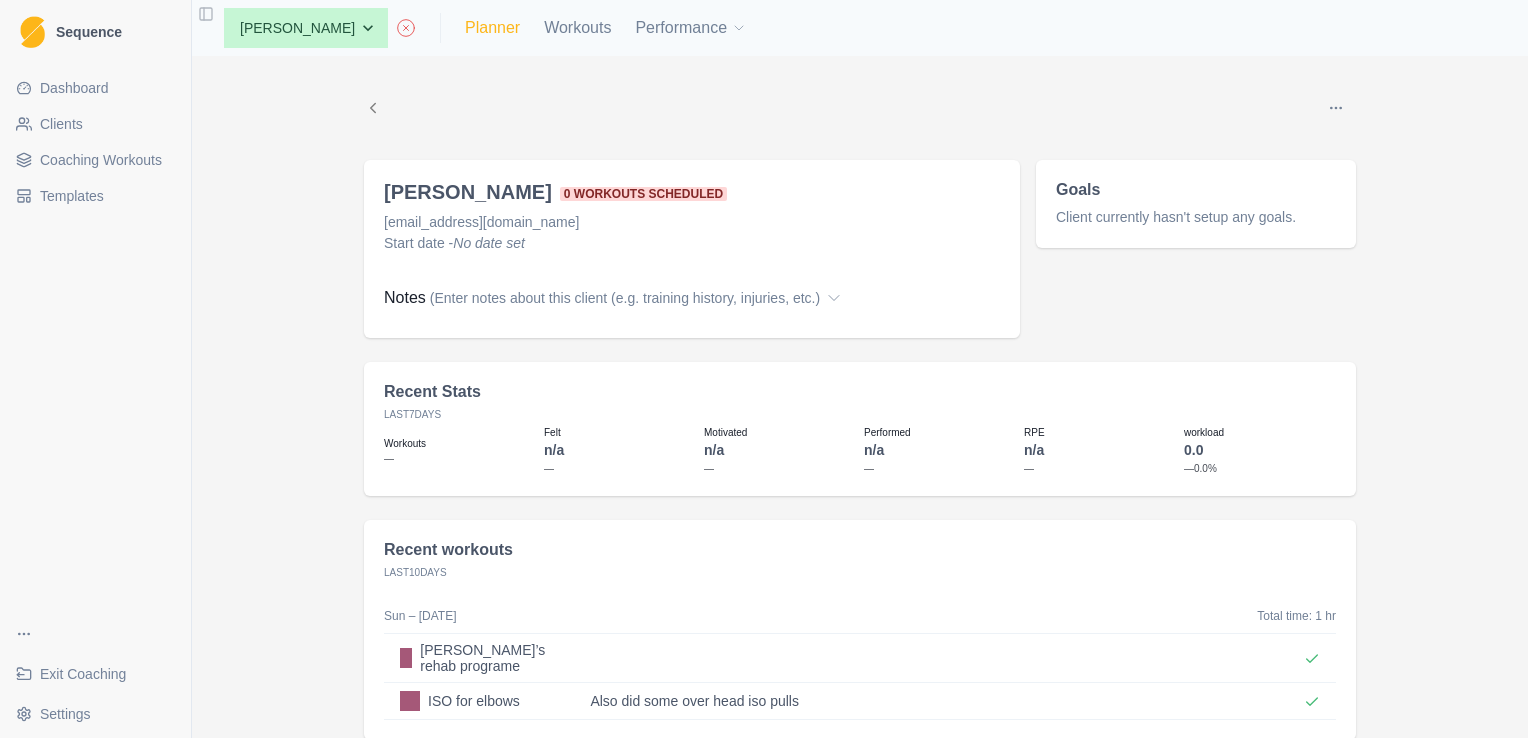 click on "Planner" at bounding box center (492, 28) 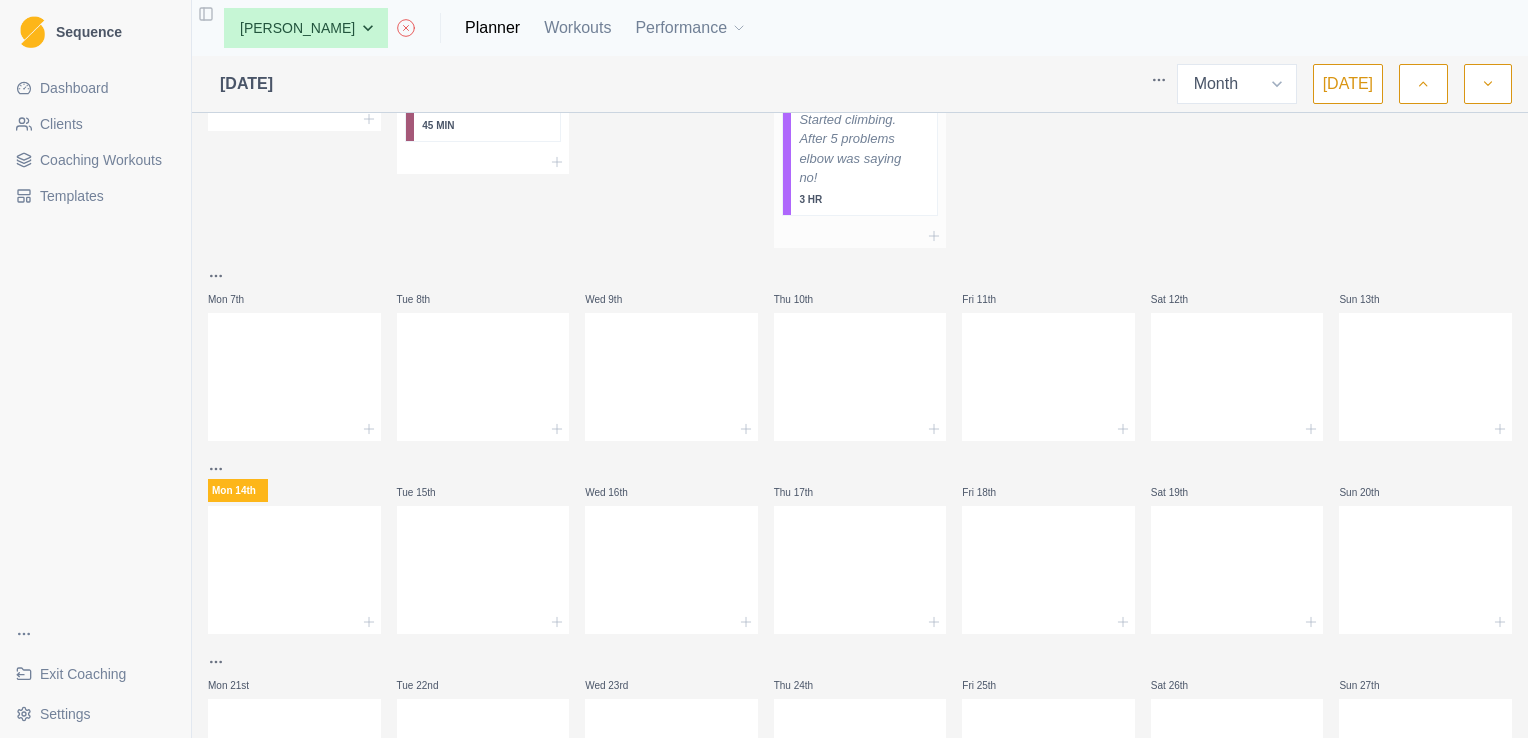 scroll, scrollTop: 252, scrollLeft: 0, axis: vertical 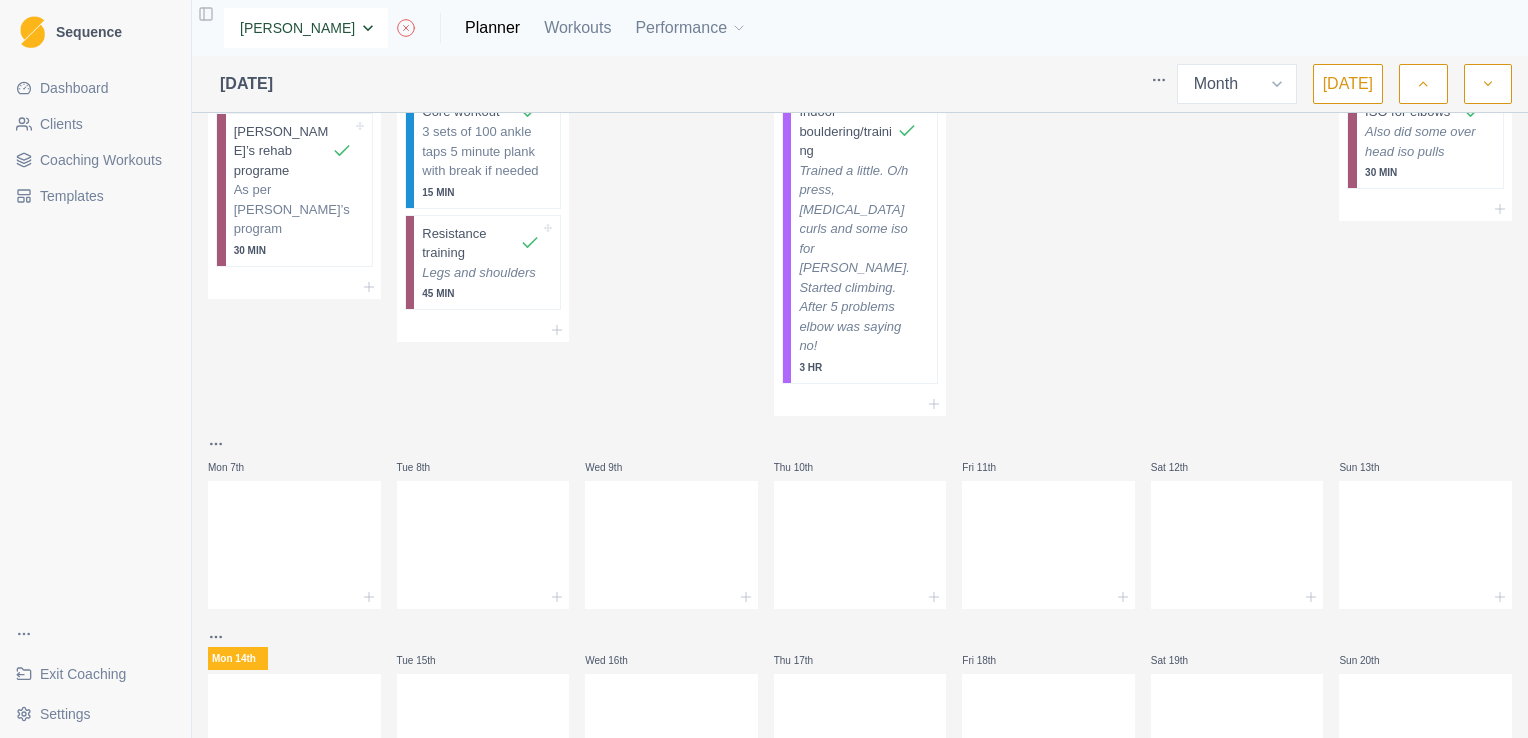 click on "None [PERSON_NAME] [PERSON_NAME] [PERSON_NAME] [PERSON_NAME] [PERSON_NAME] [PERSON_NAME] Renault [PERSON_NAME] [PERSON_NAME] [PERSON_NAME] [PERSON_NAME]" at bounding box center [306, 28] 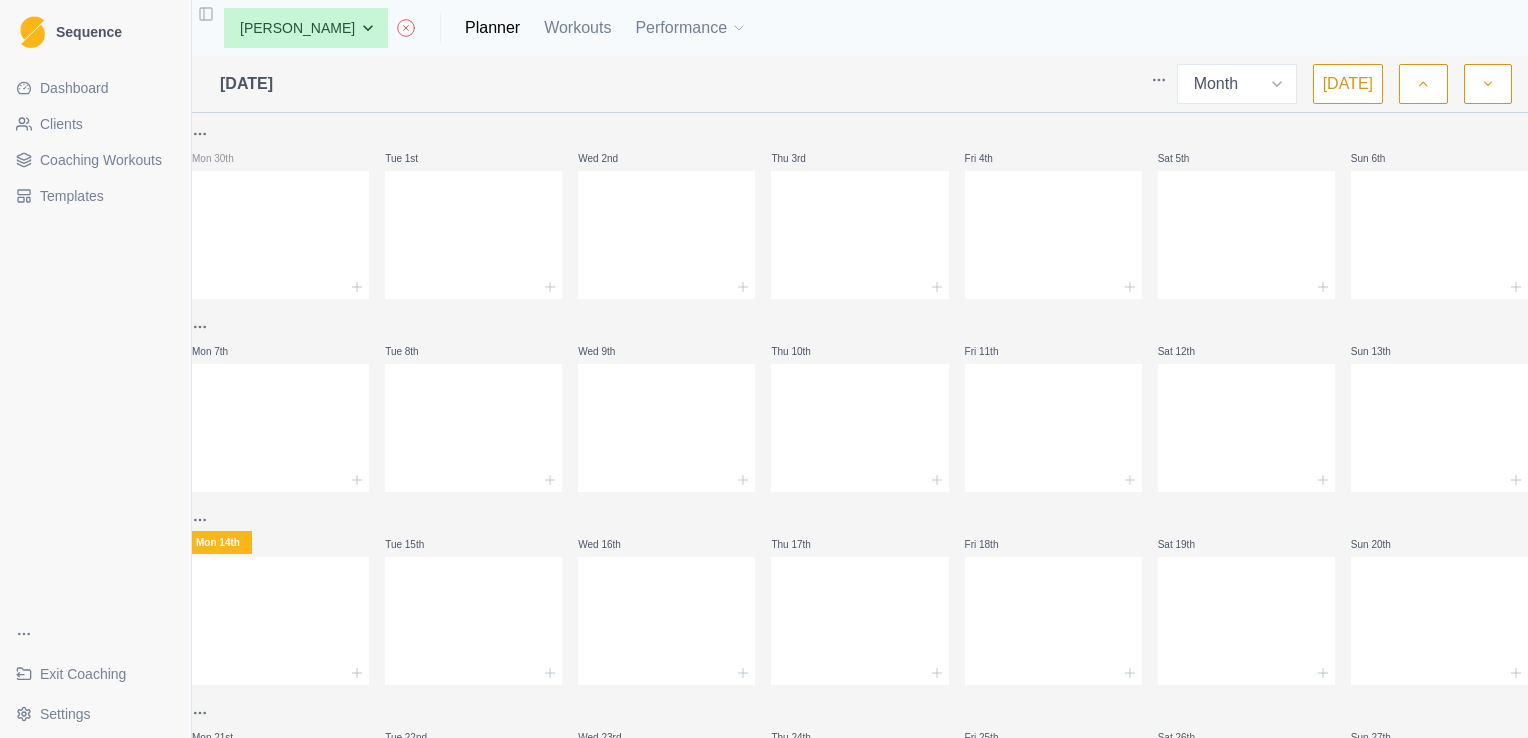 select on "month" 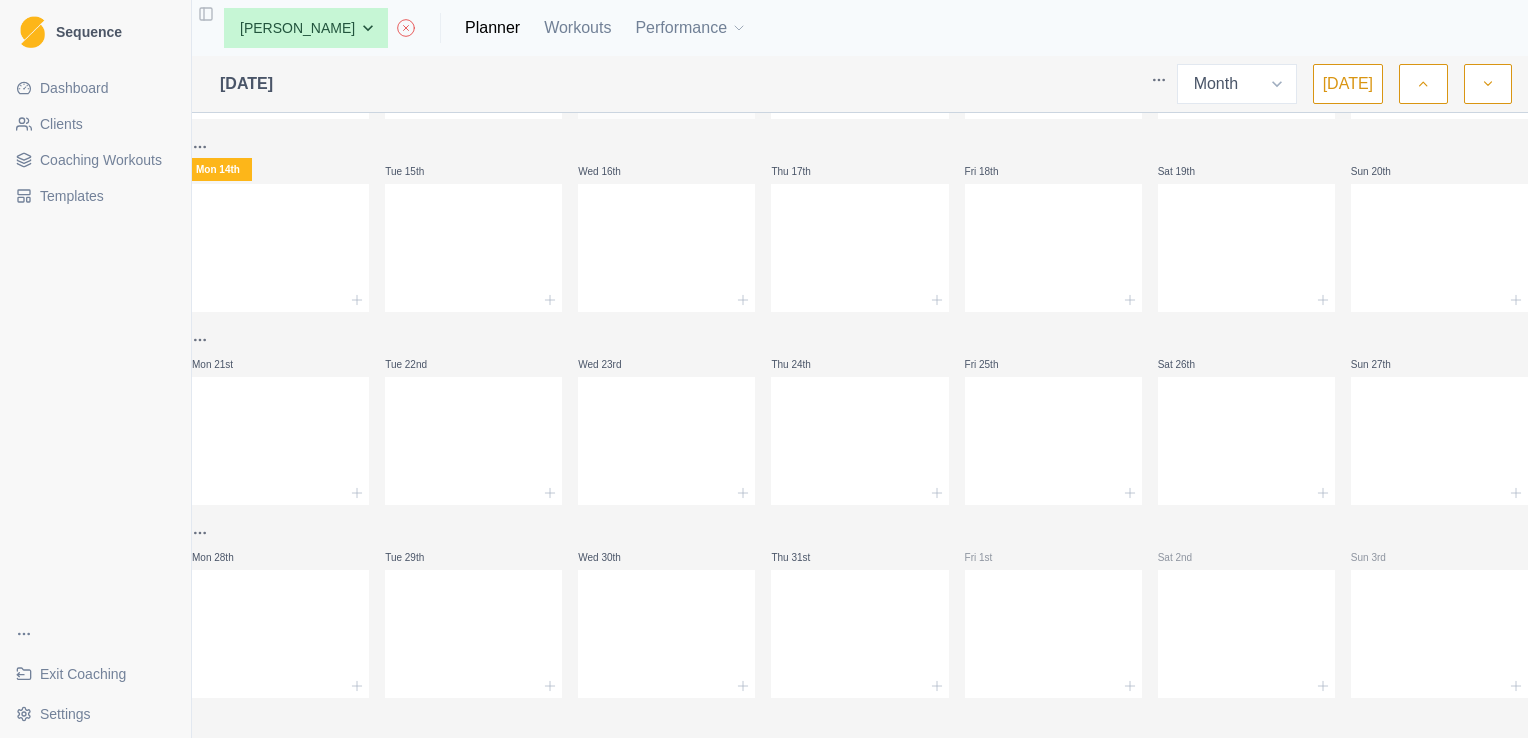 scroll, scrollTop: 0, scrollLeft: 0, axis: both 